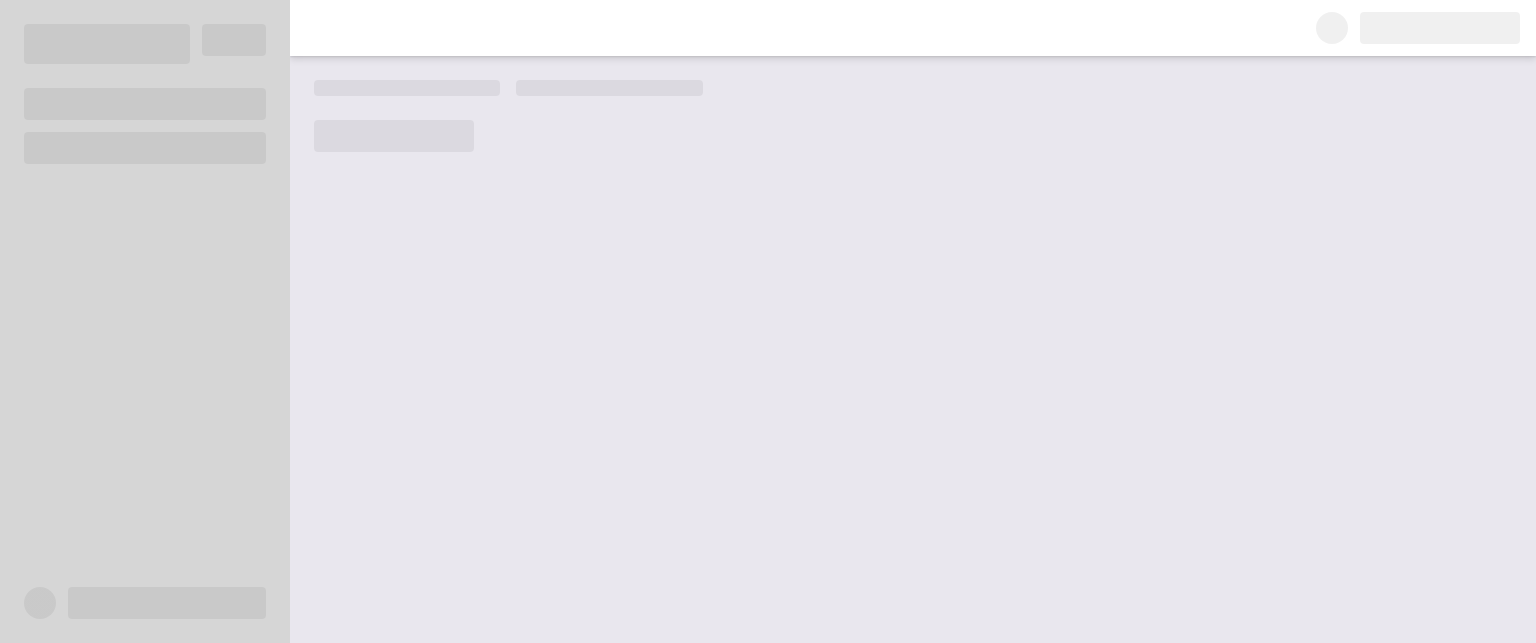 scroll, scrollTop: 0, scrollLeft: 0, axis: both 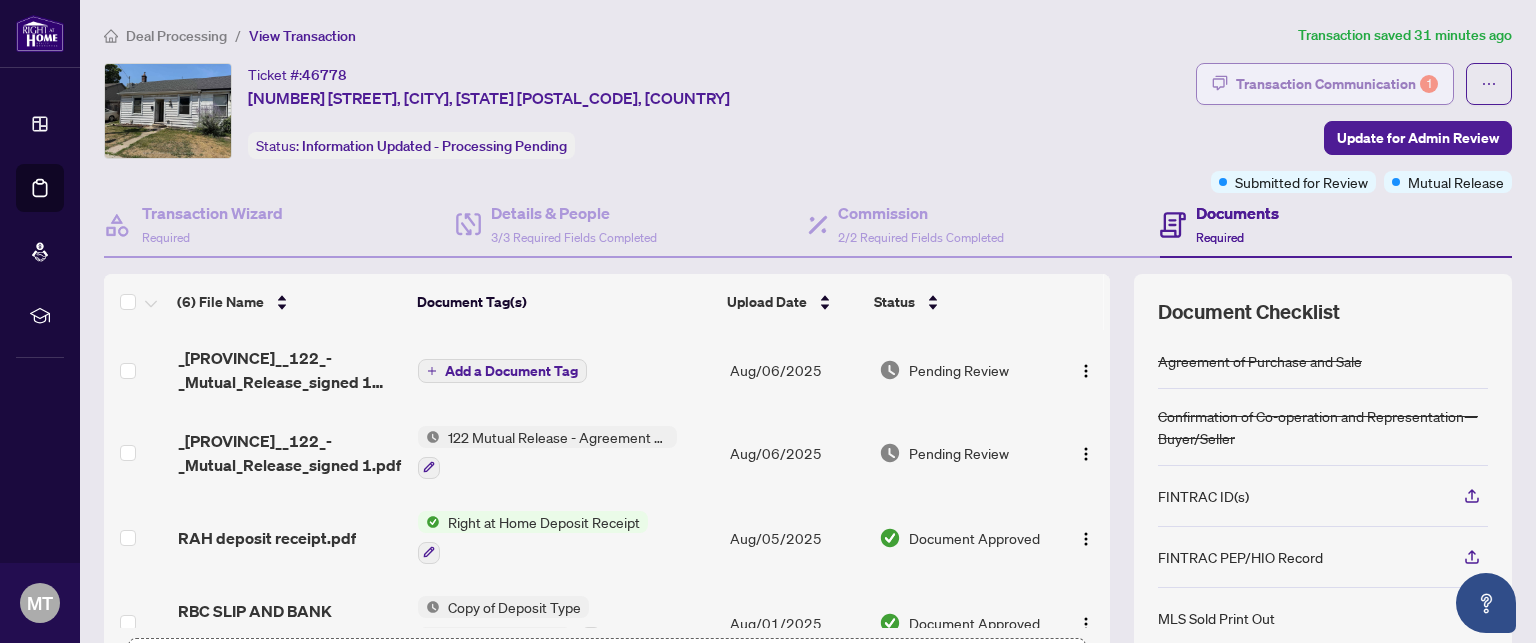 click on "Transaction Communication 1" at bounding box center [1337, 84] 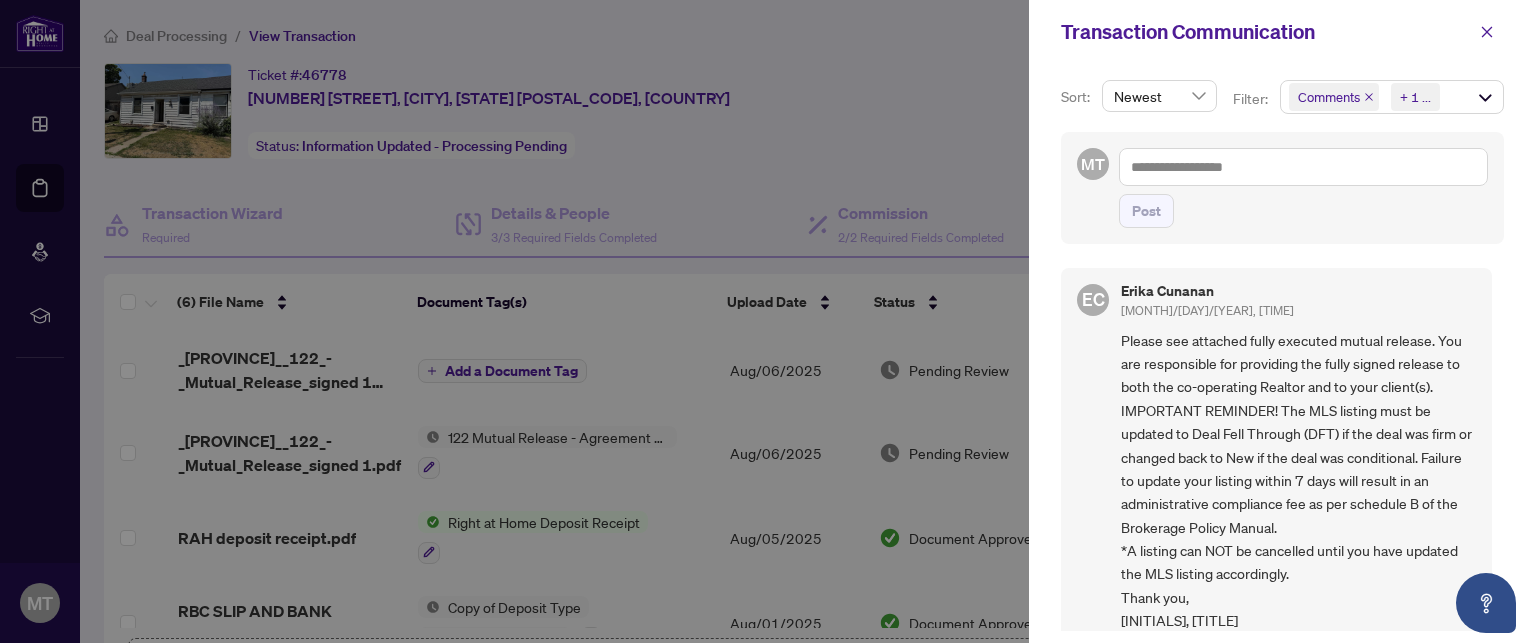 scroll, scrollTop: 100, scrollLeft: 0, axis: vertical 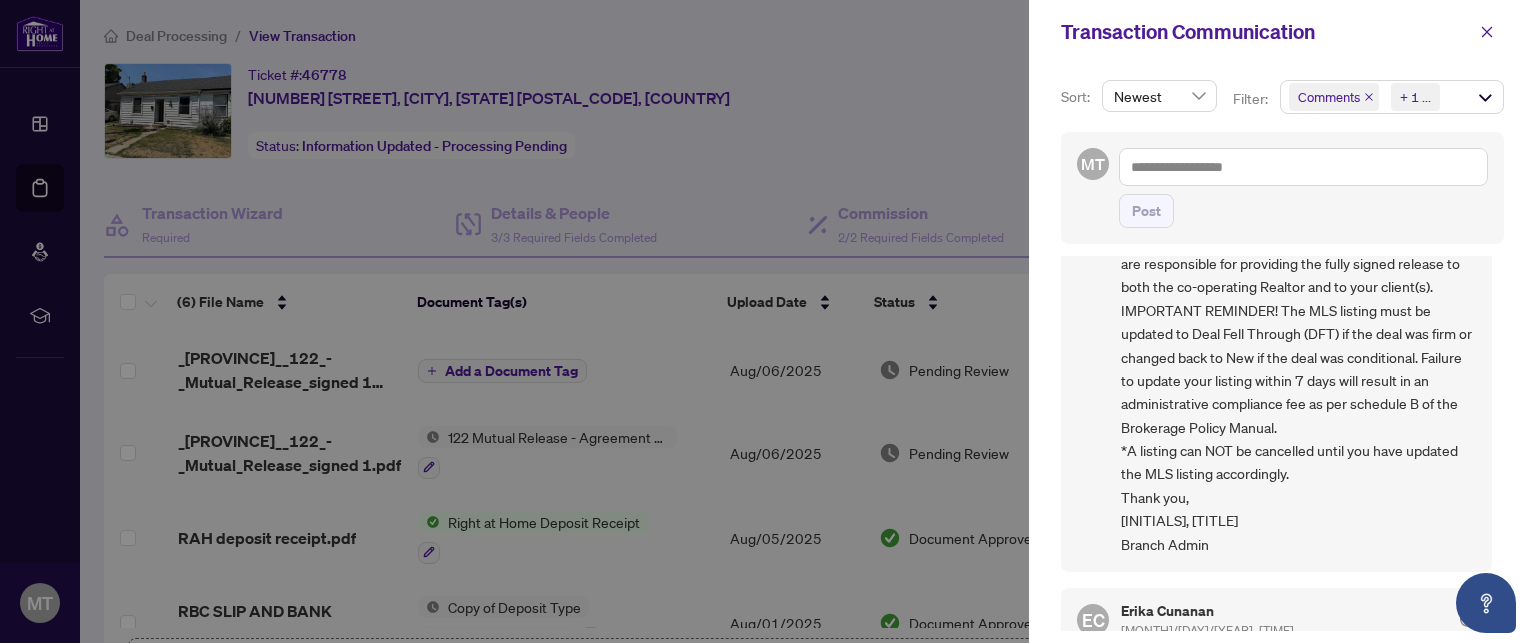click at bounding box center (768, 321) 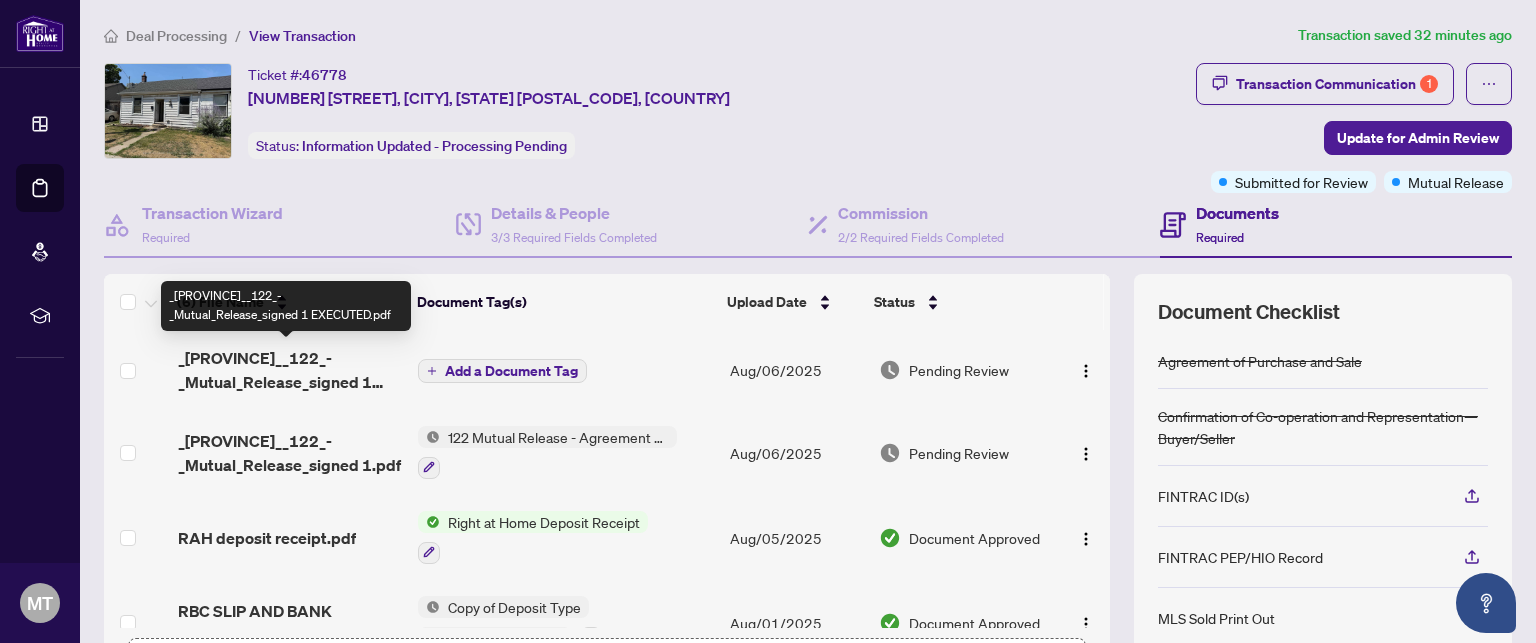 click on "_Ontario__122_-_Mutual_Release_signed 1 EXECUTED.pdf" at bounding box center [290, 370] 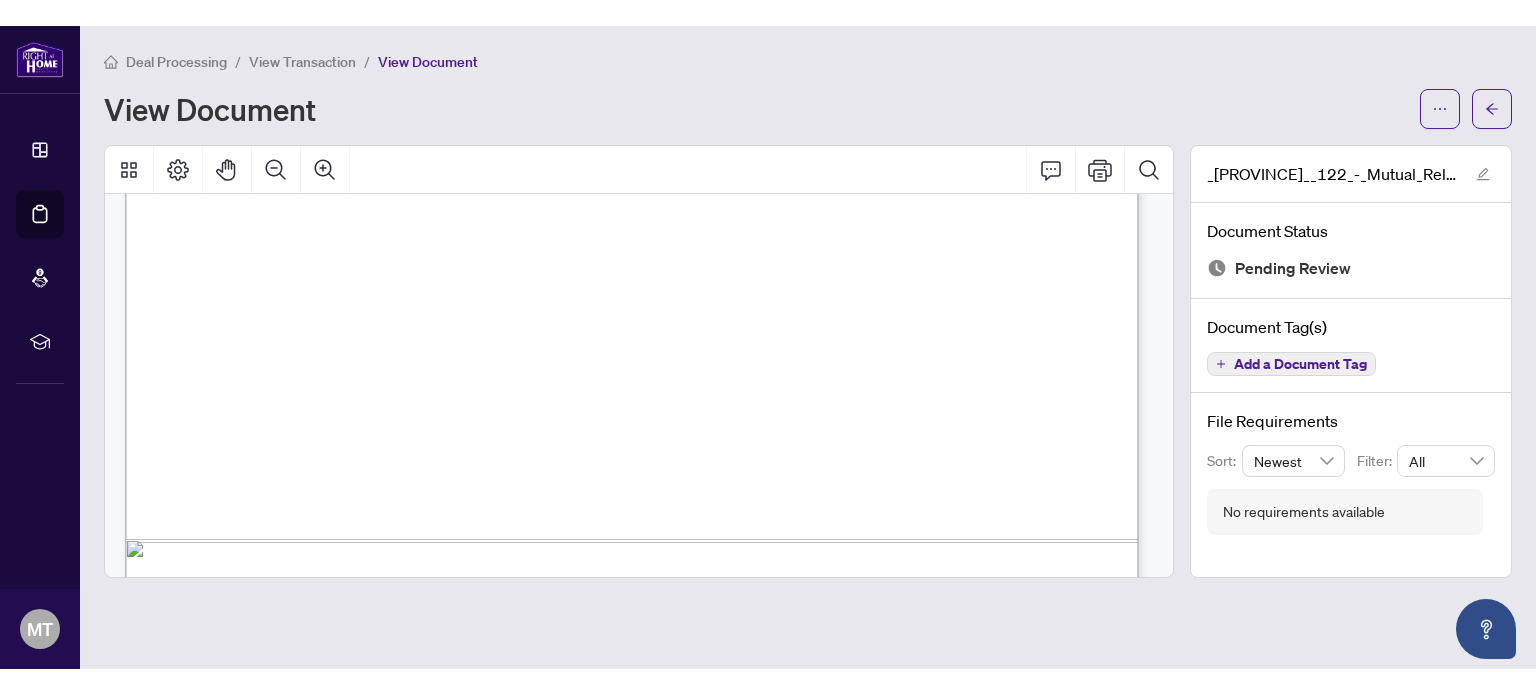 scroll, scrollTop: 0, scrollLeft: 0, axis: both 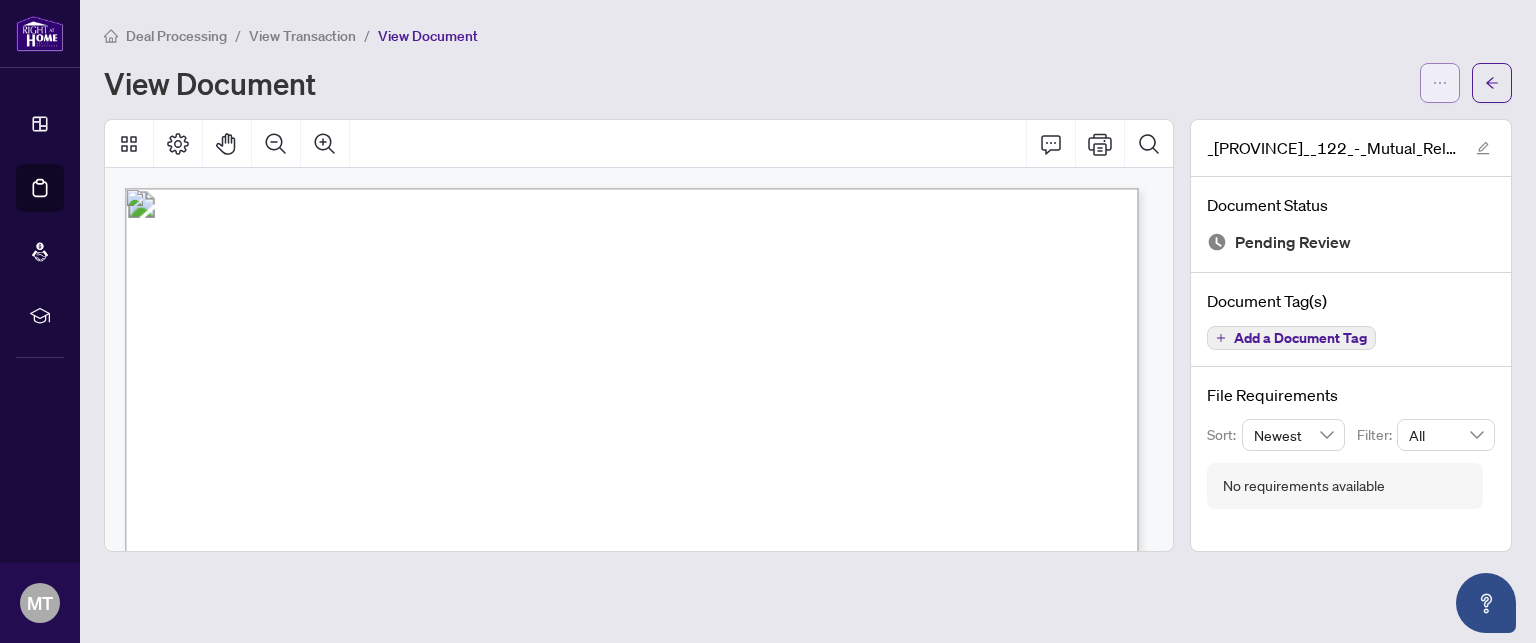 click 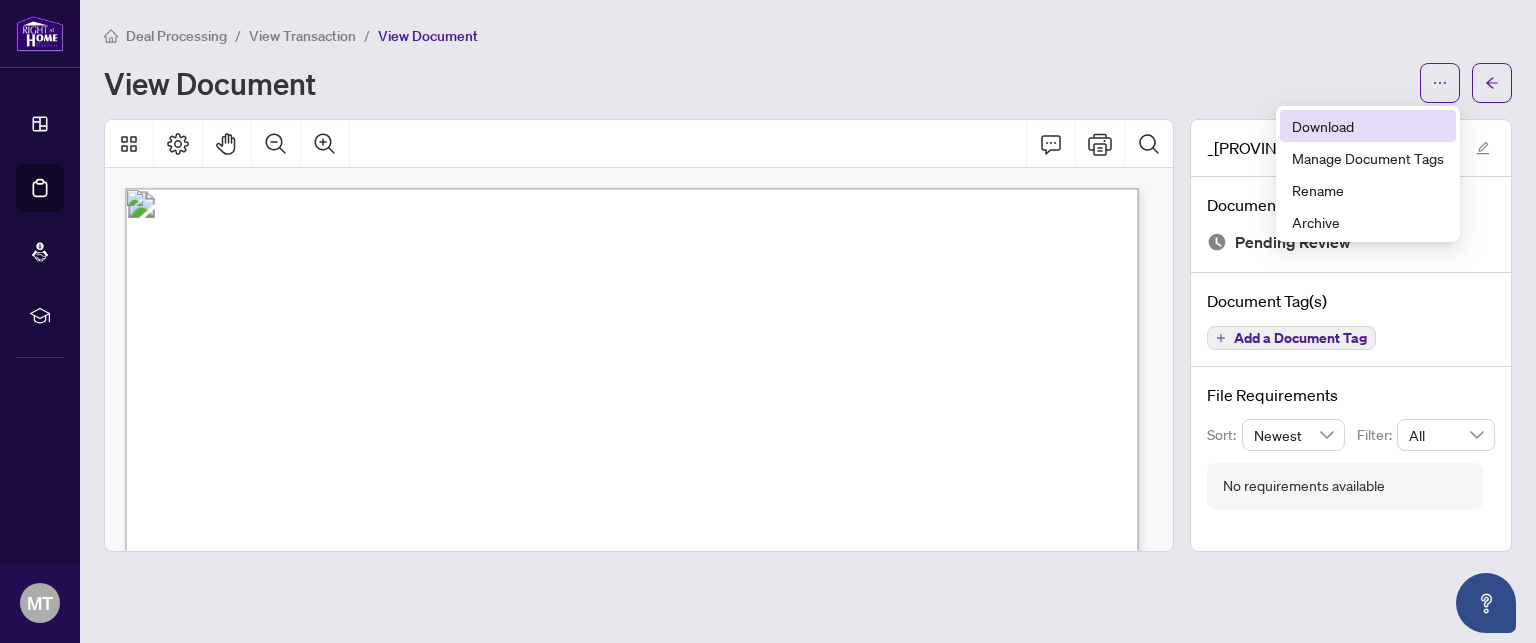 click on "Download" at bounding box center [1368, 126] 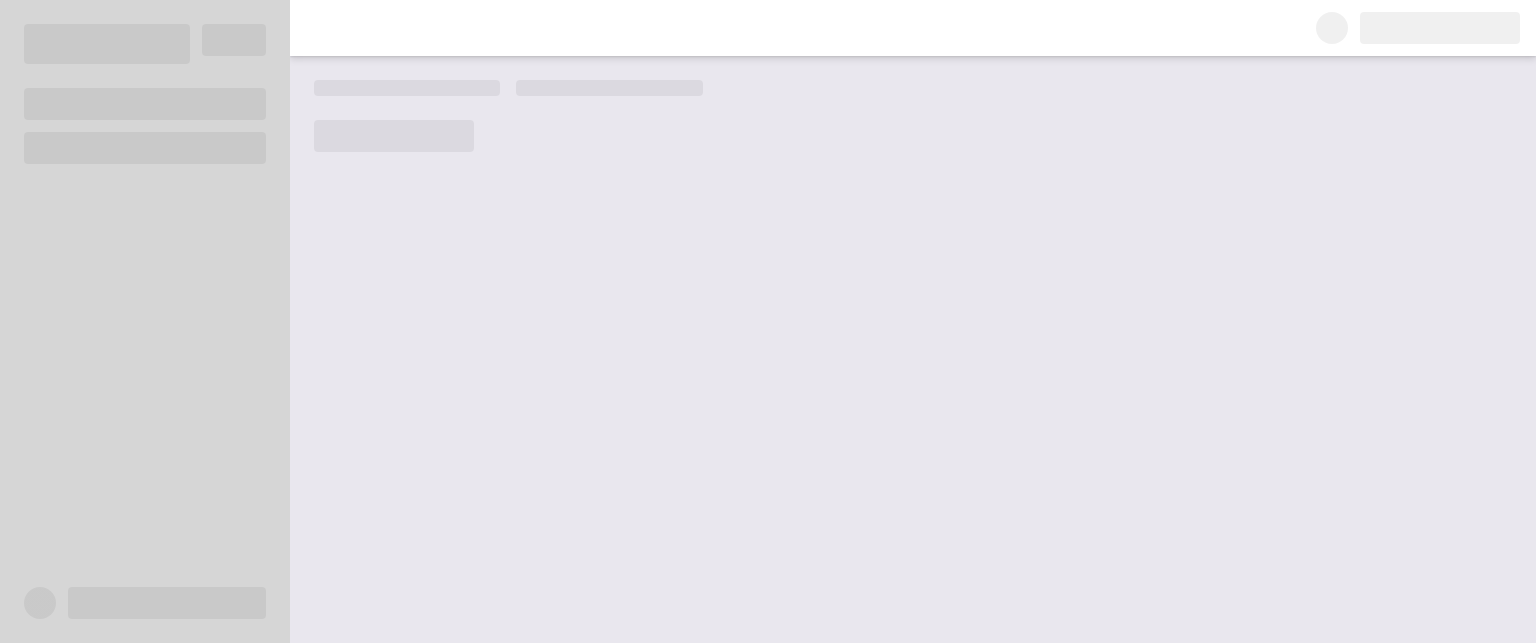 scroll, scrollTop: 0, scrollLeft: 0, axis: both 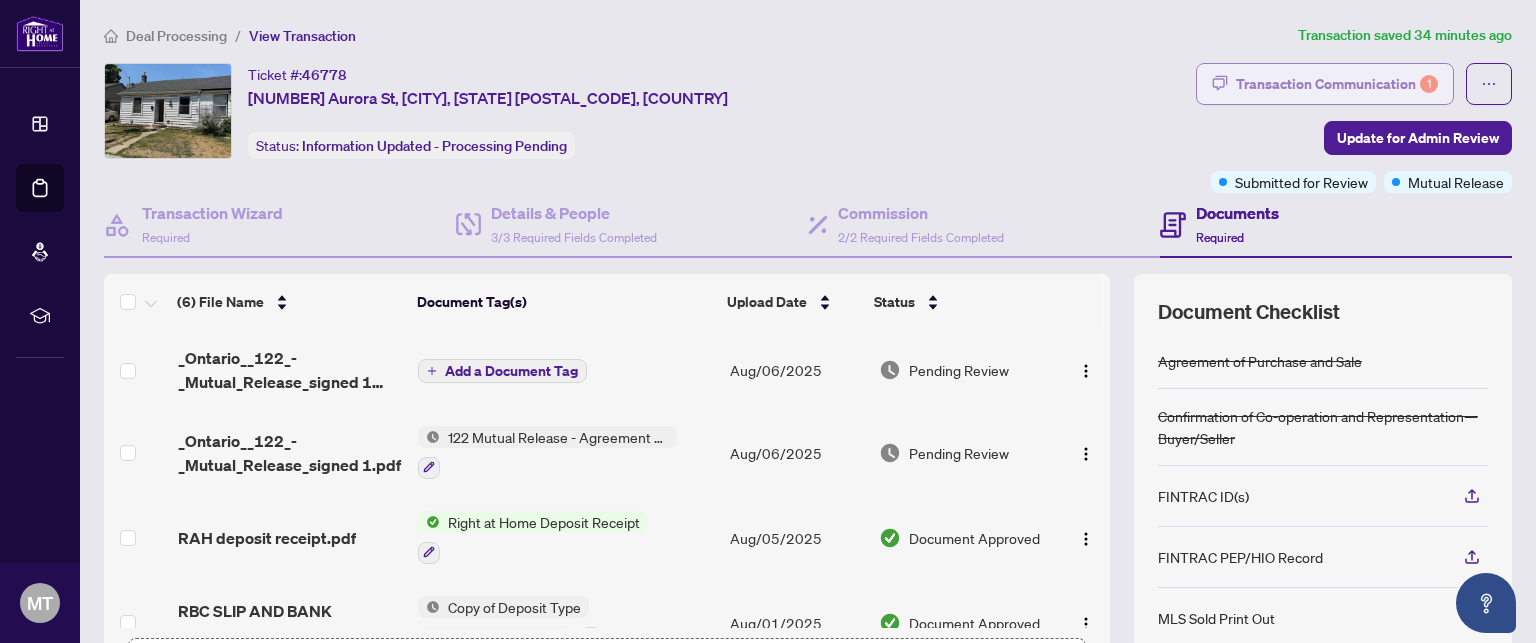 click on "Transaction Communication 1" at bounding box center [1337, 84] 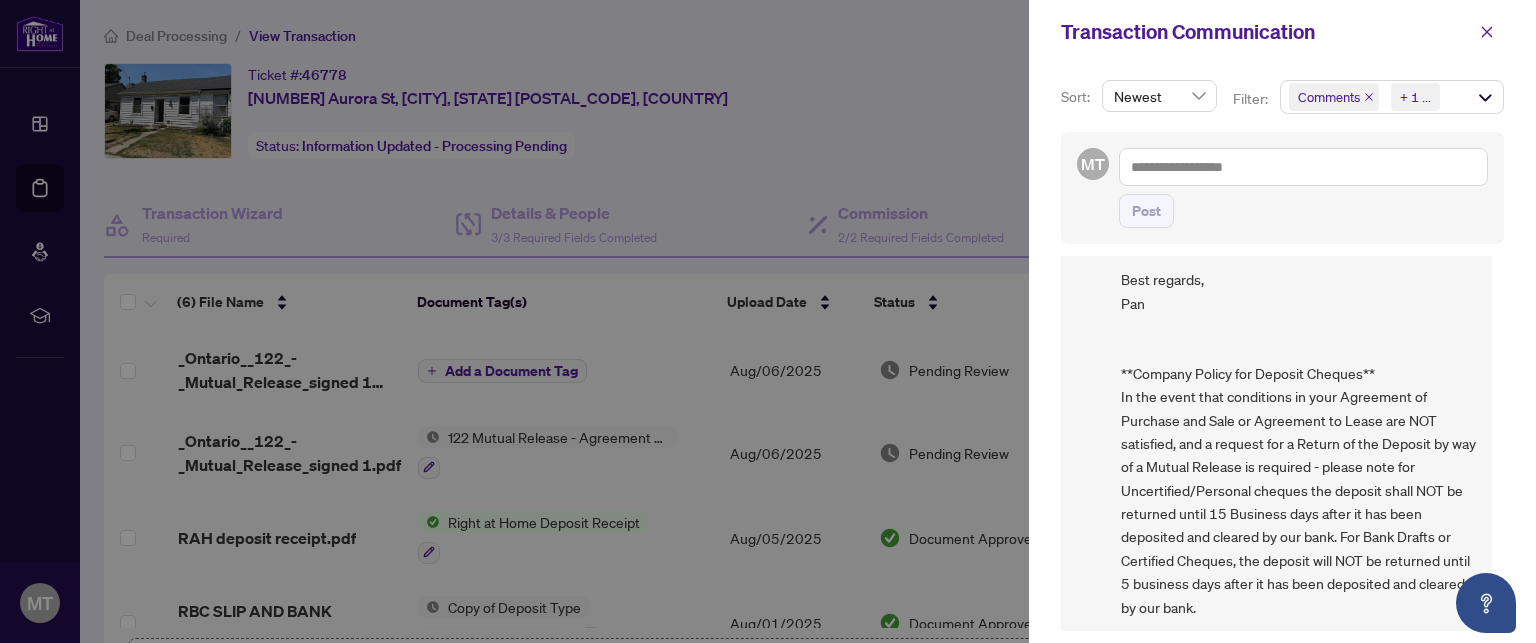 scroll, scrollTop: 0, scrollLeft: 0, axis: both 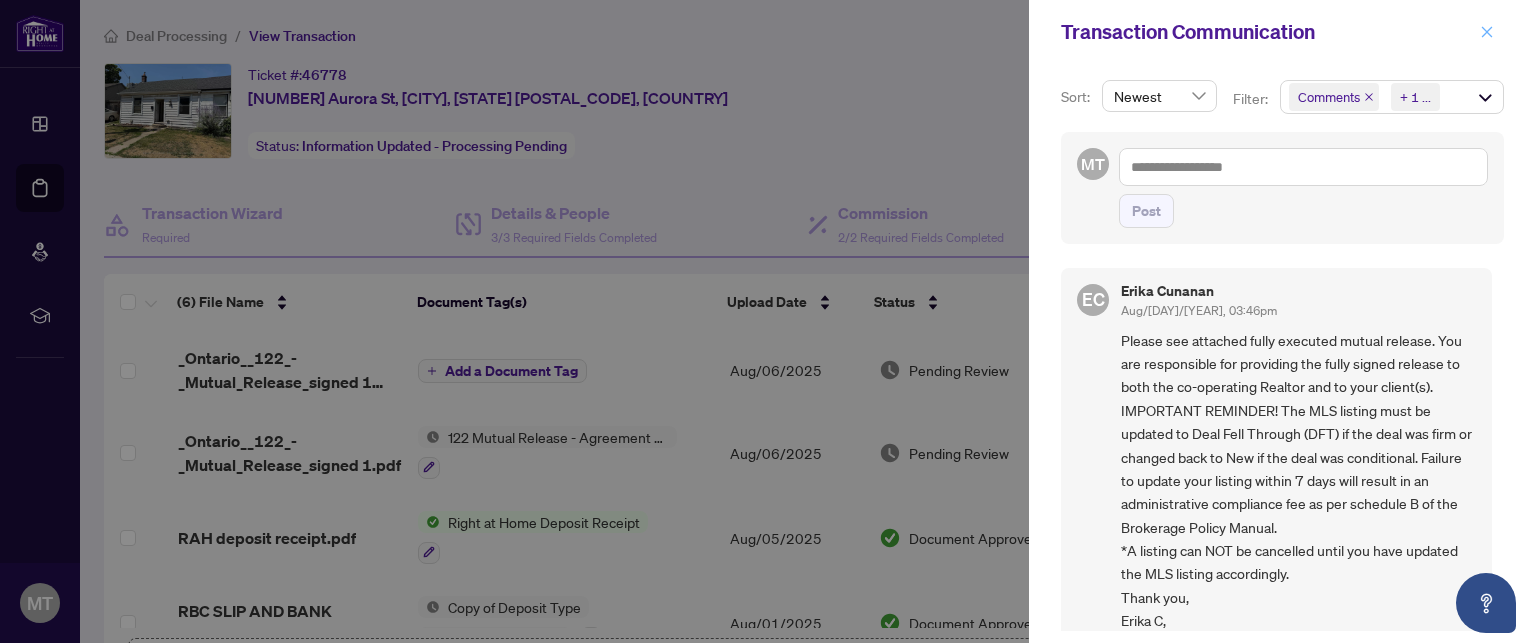 click 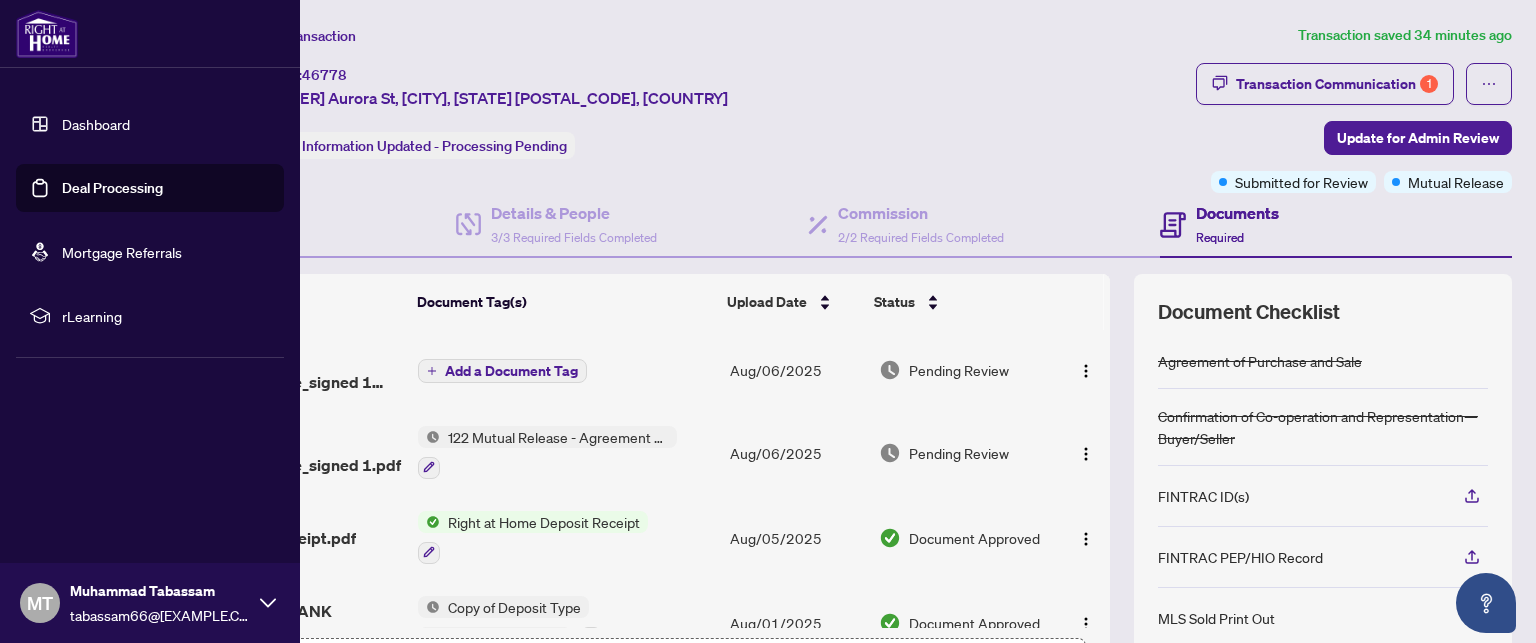 click on "Deal Processing" at bounding box center (112, 188) 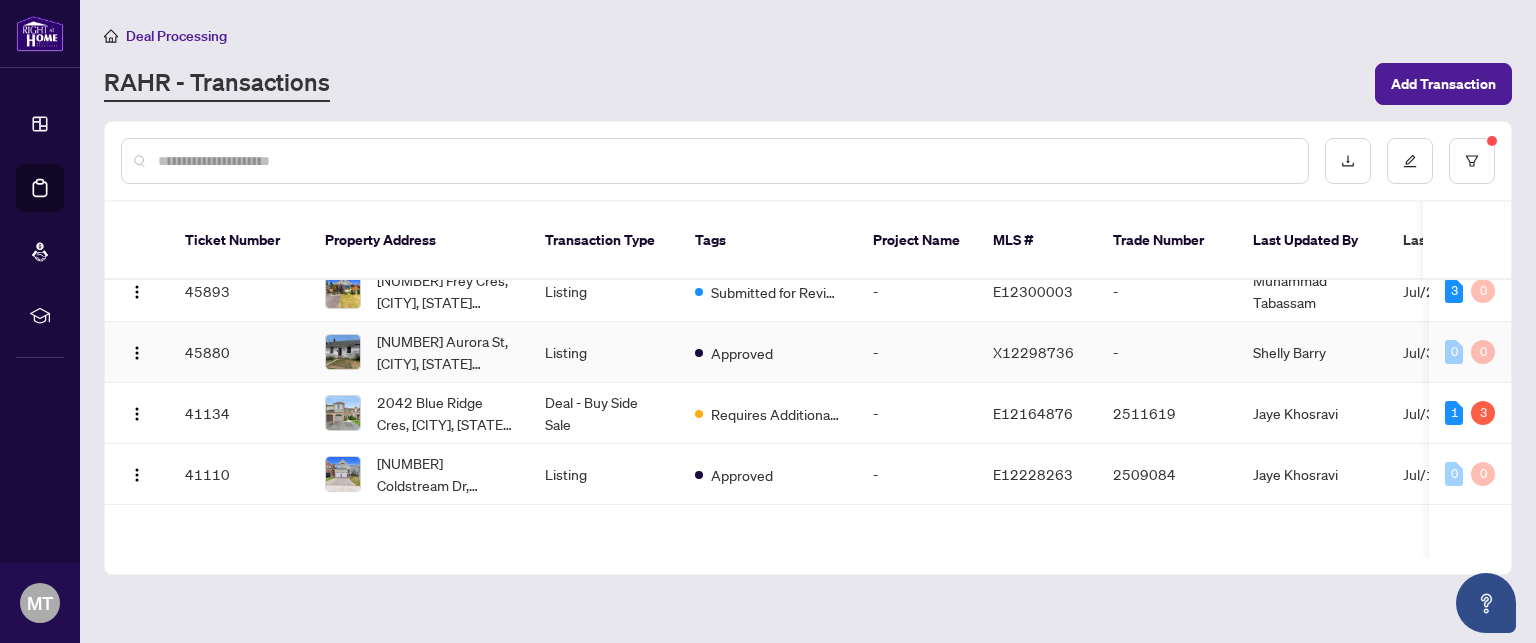 scroll, scrollTop: 100, scrollLeft: 0, axis: vertical 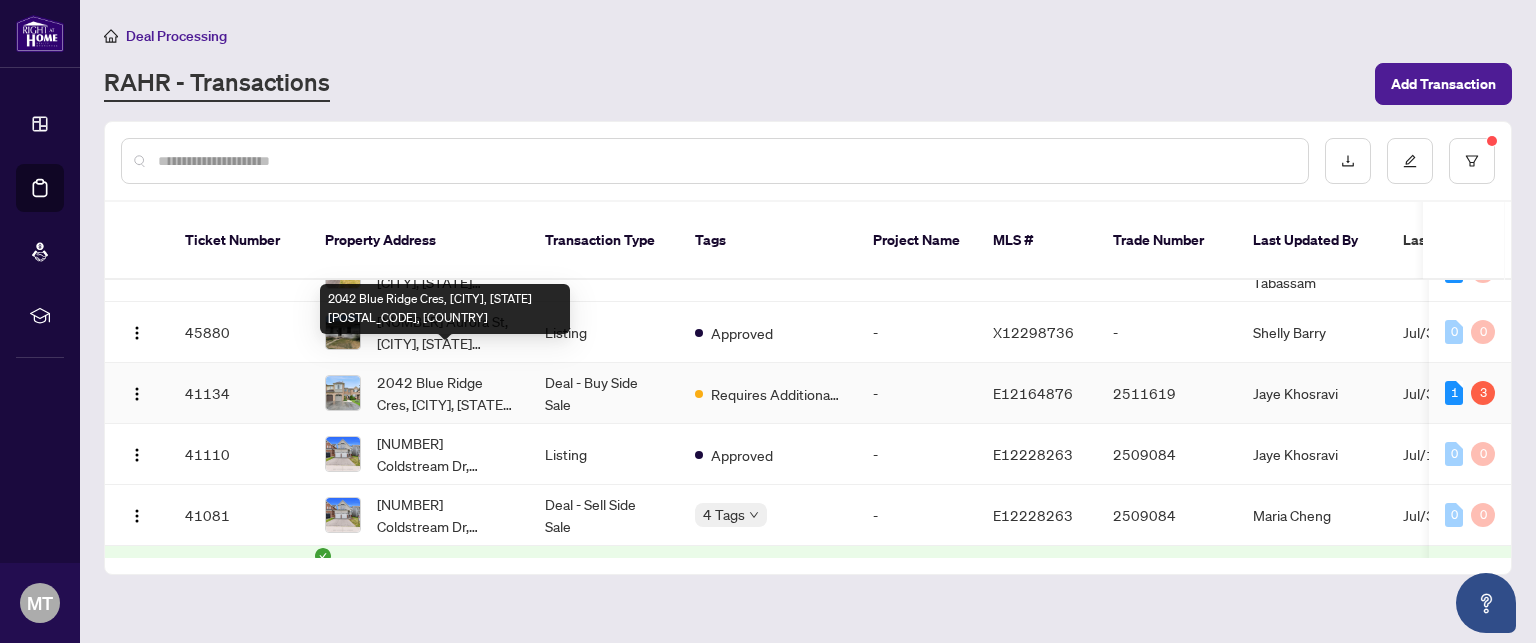 click on "2042 Blue Ridge Cres, [CITY], [STATE] [POSTAL_CODE], [COUNTRY]" at bounding box center (445, 393) 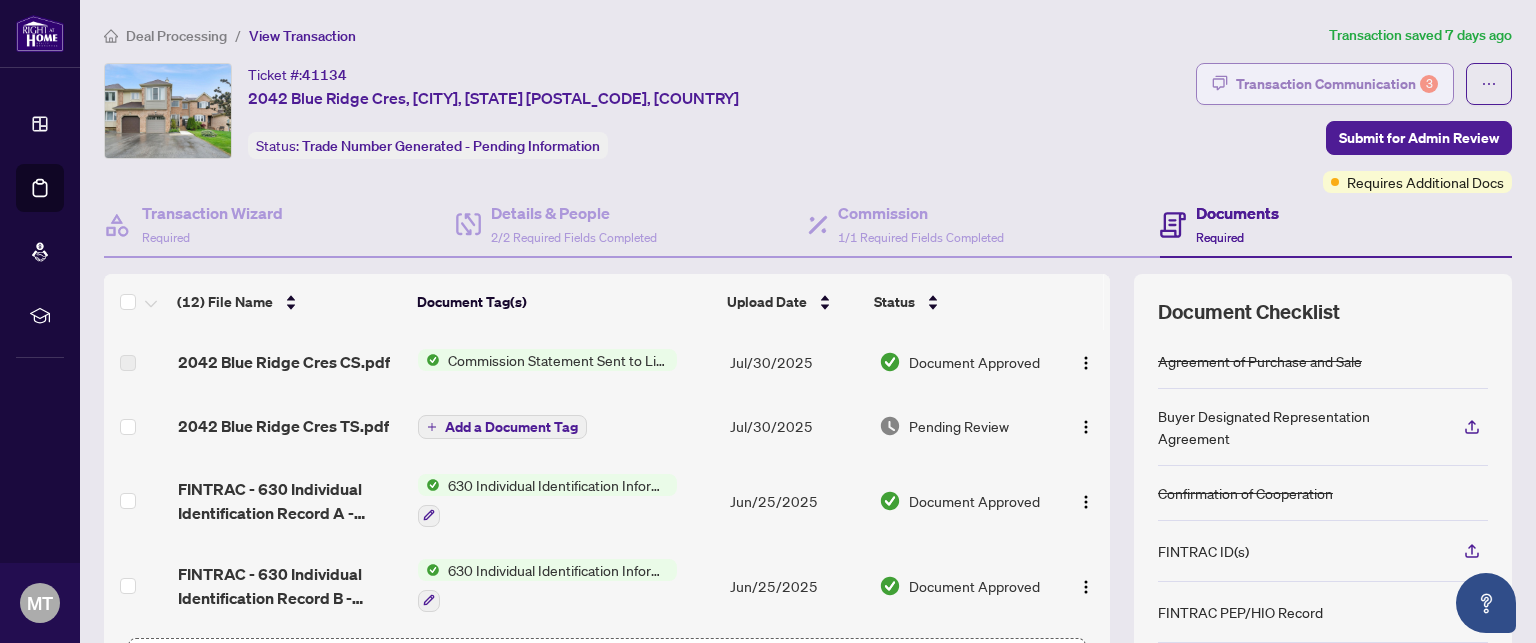 click on "Transaction Communication 3" at bounding box center (1337, 84) 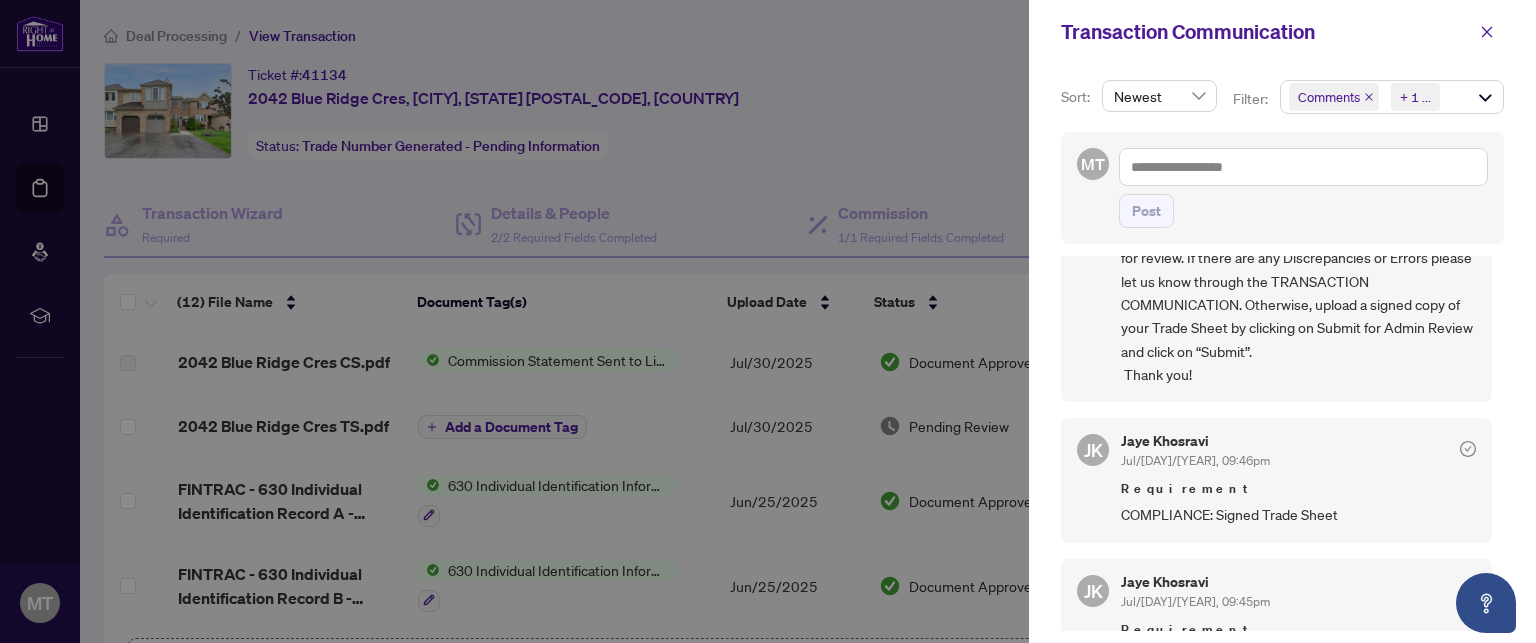 scroll, scrollTop: 248, scrollLeft: 0, axis: vertical 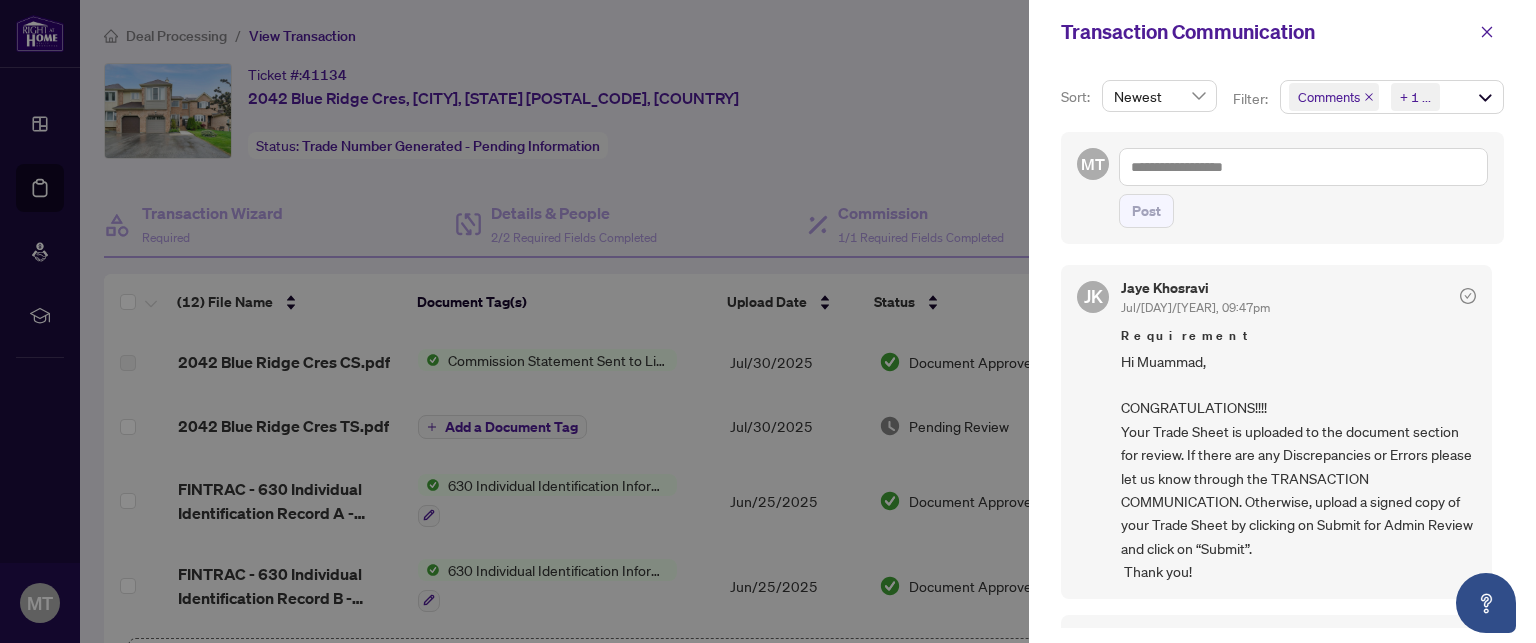 click at bounding box center [768, 321] 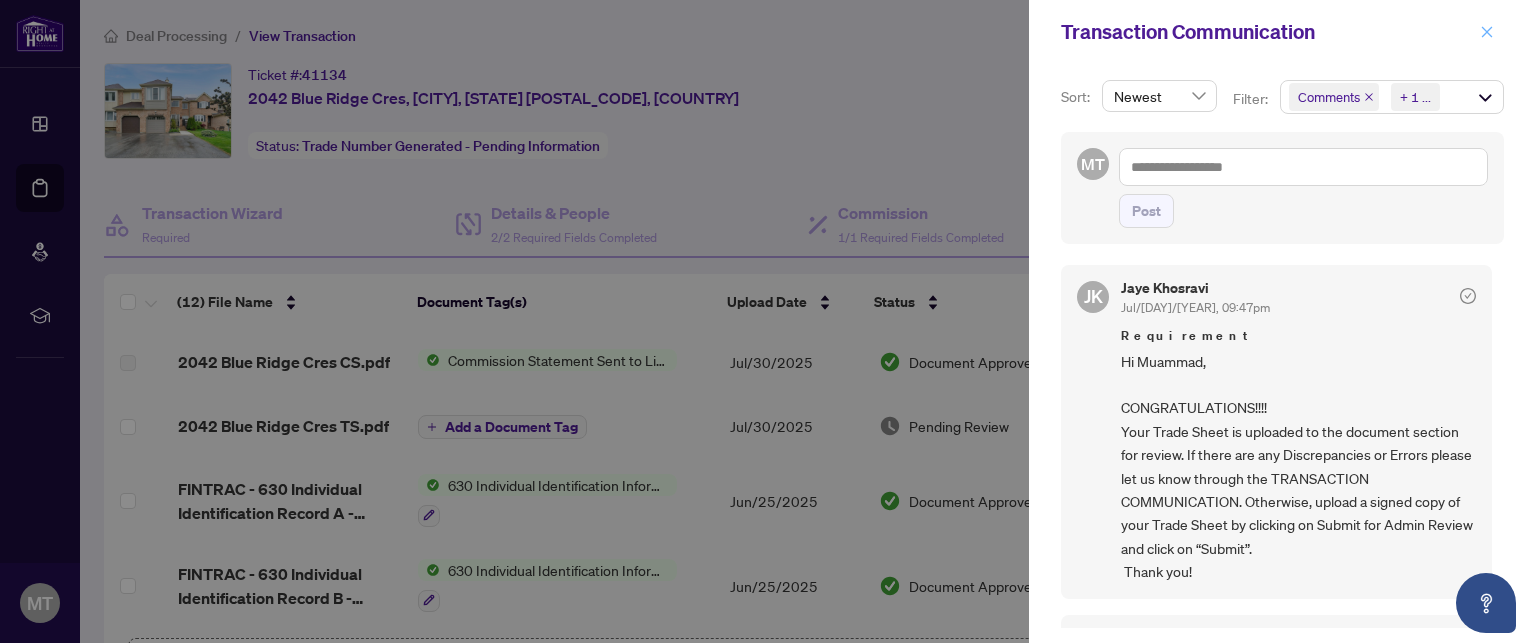click 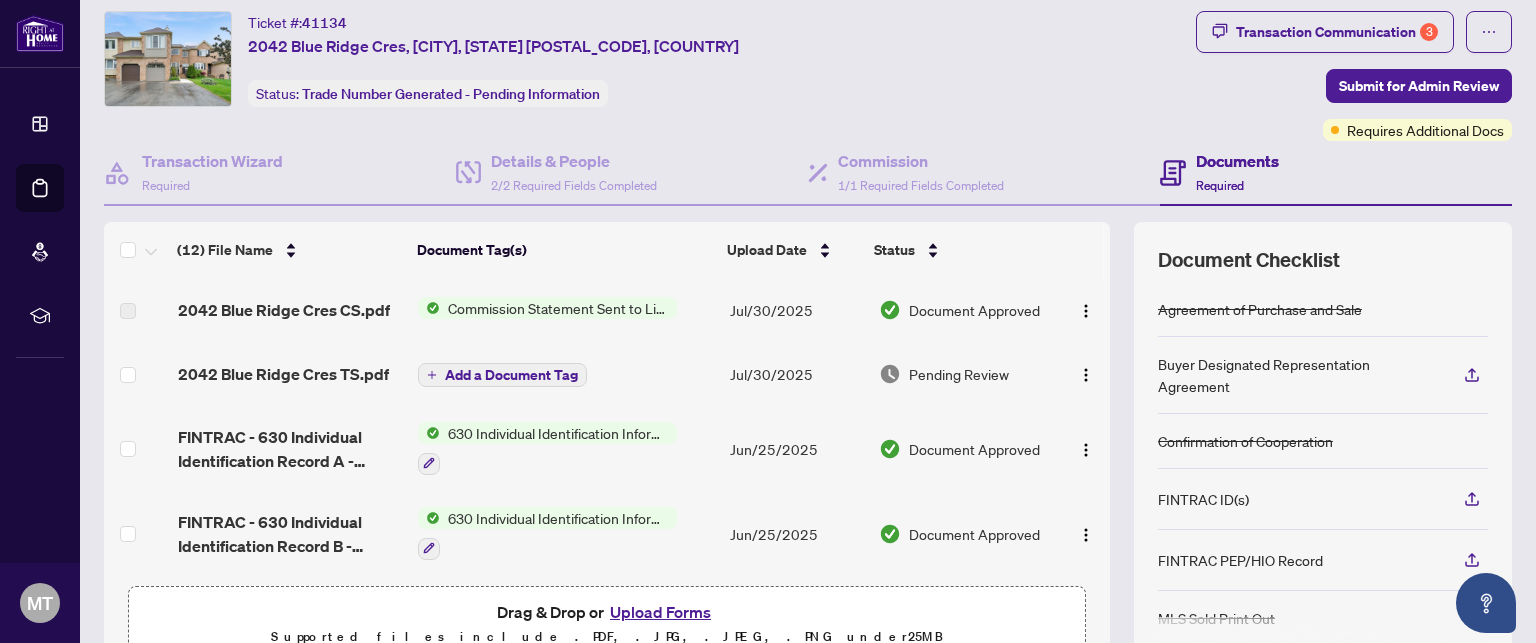 scroll, scrollTop: 100, scrollLeft: 0, axis: vertical 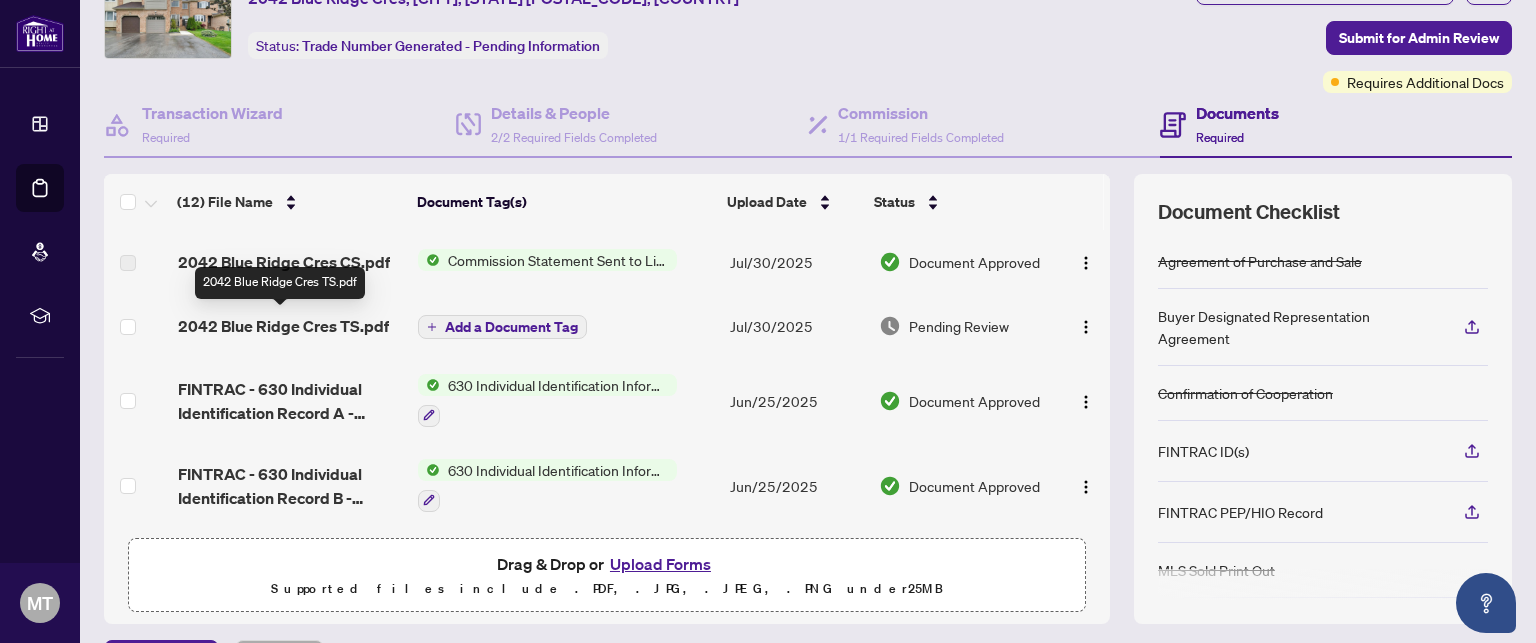 click on "2042 Blue Ridge Cres TS.pdf" at bounding box center (283, 326) 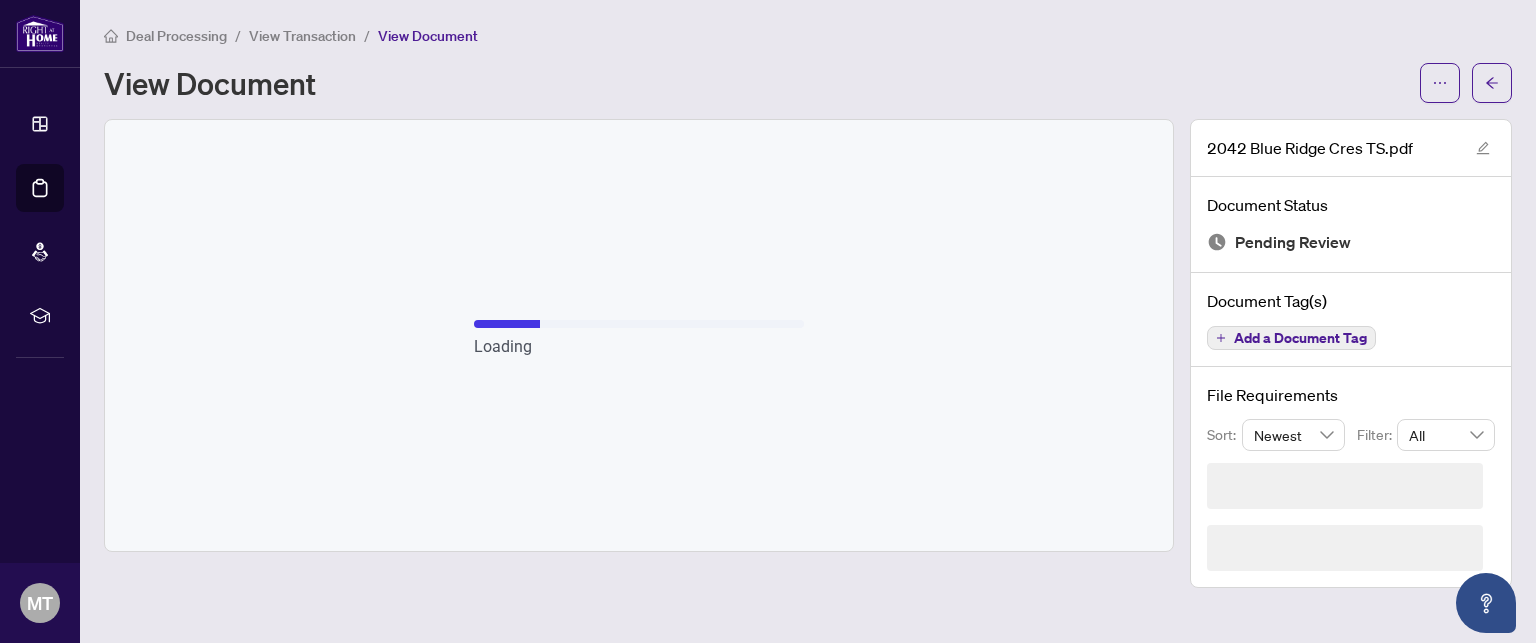 scroll, scrollTop: 0, scrollLeft: 0, axis: both 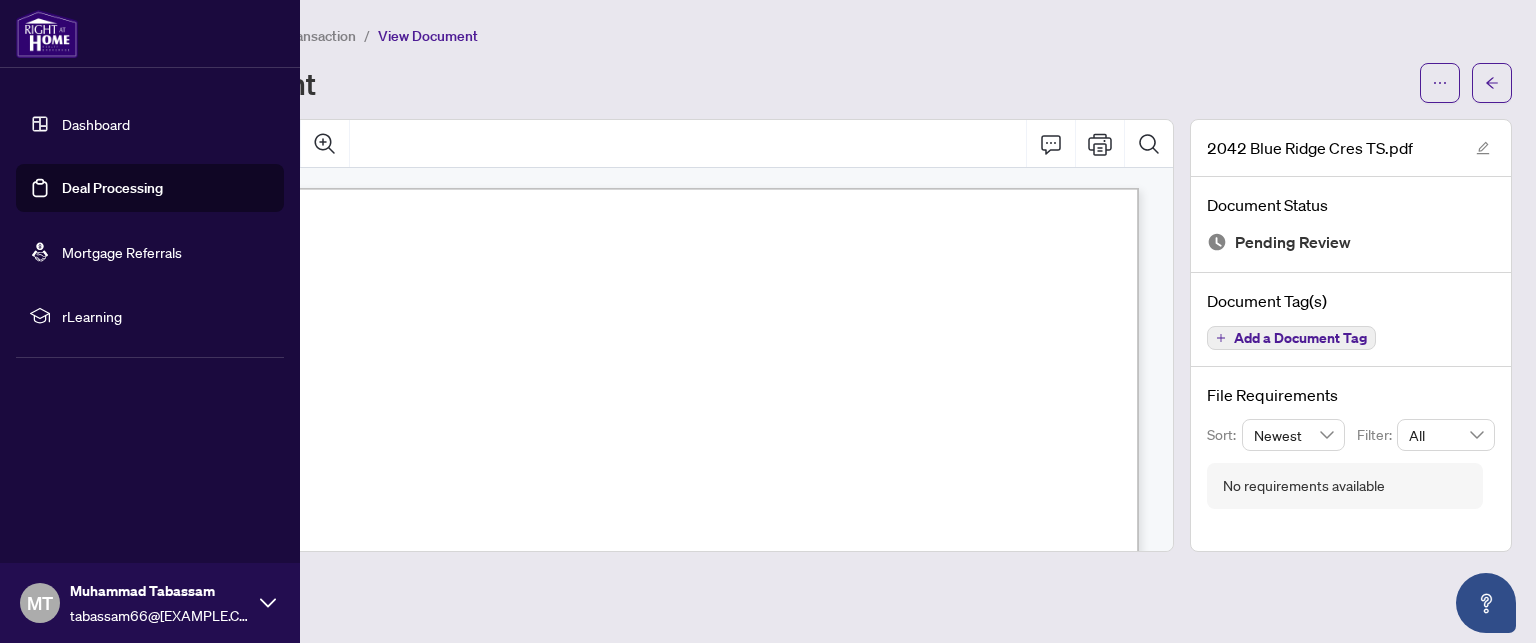 click on "Deal Processing" at bounding box center [112, 188] 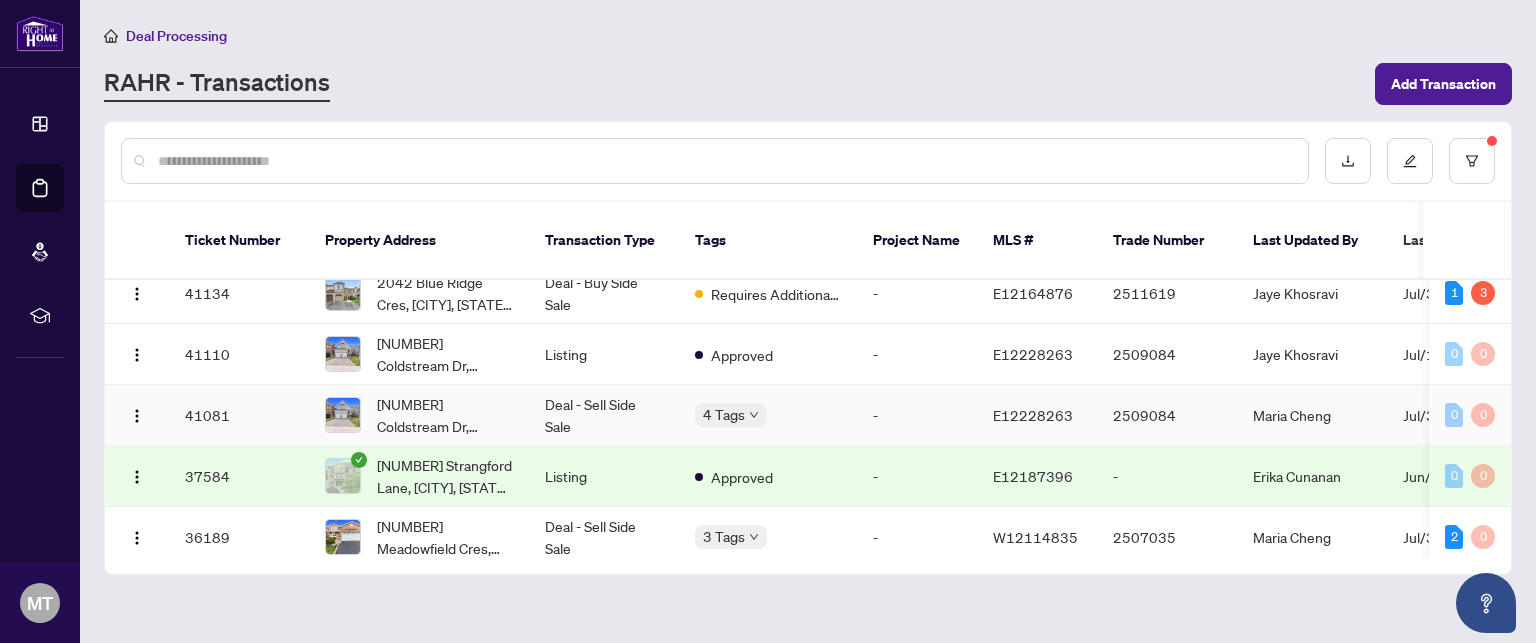scroll, scrollTop: 100, scrollLeft: 0, axis: vertical 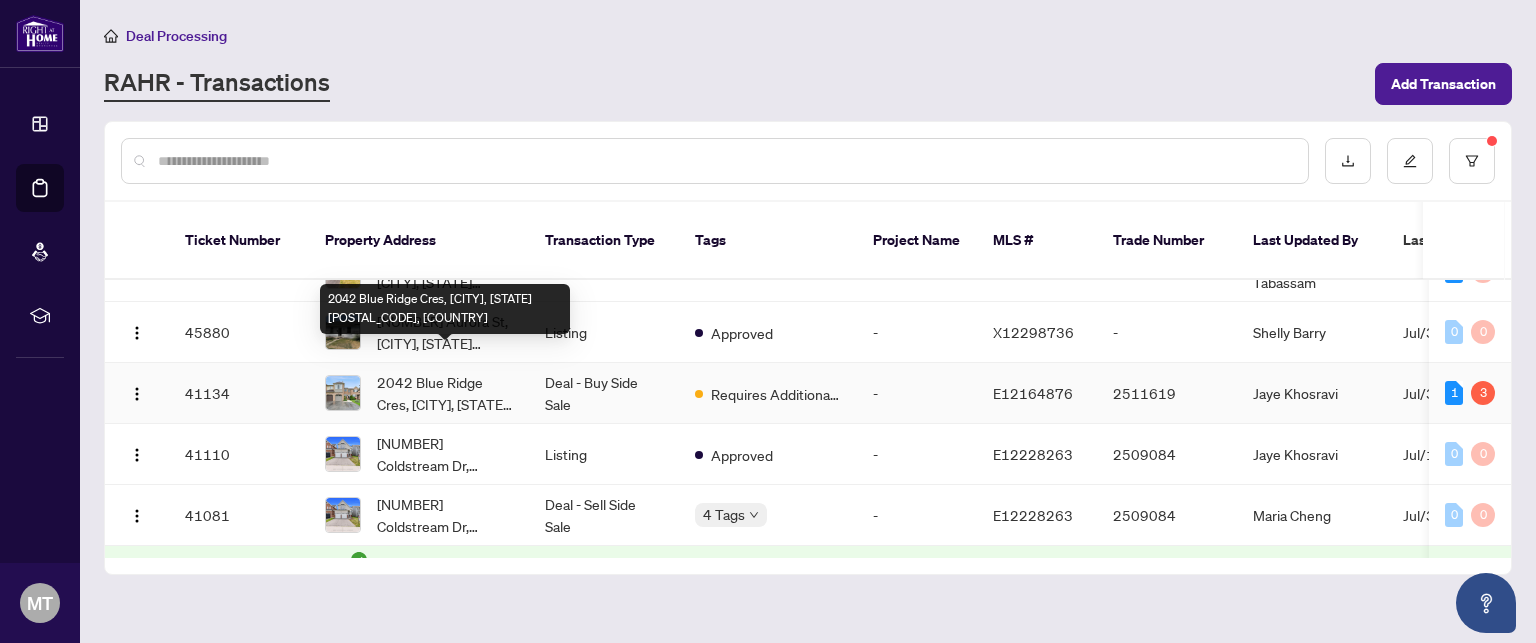 click on "2042 Blue Ridge Cres, [CITY], [STATE] [POSTAL_CODE], [COUNTRY]" at bounding box center (445, 393) 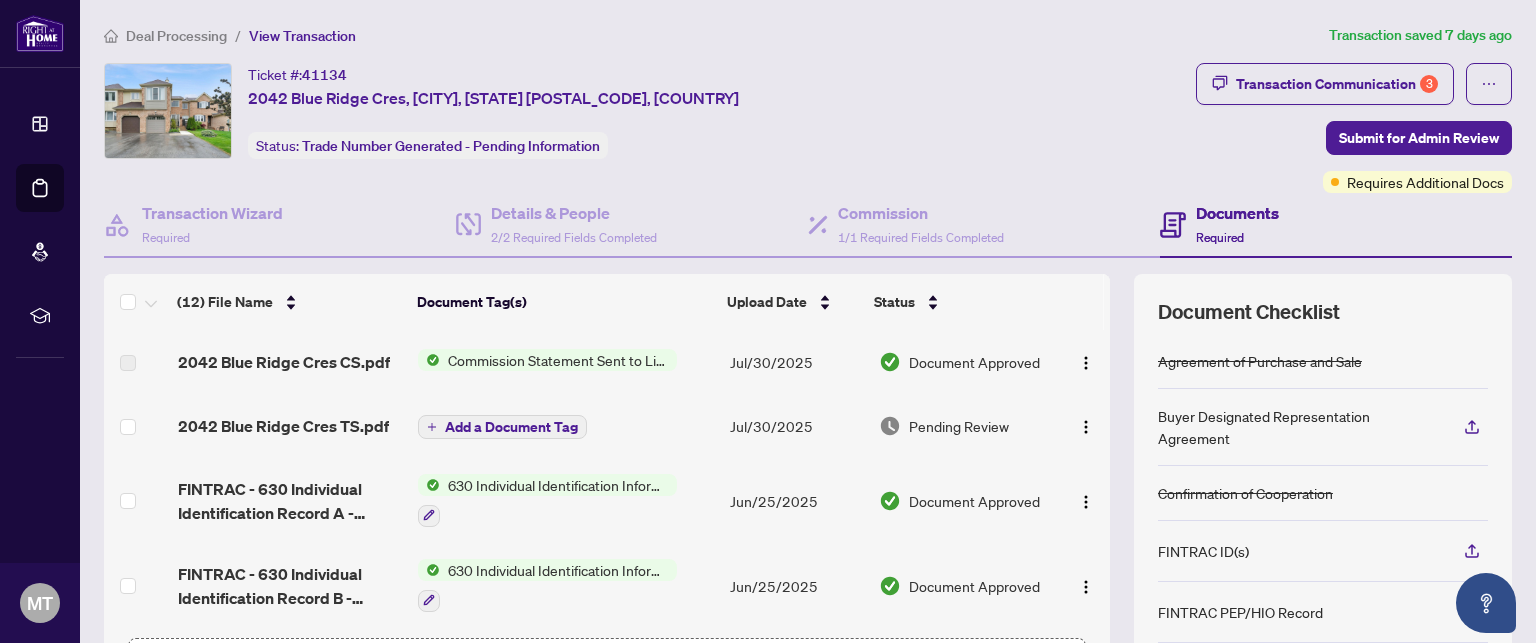 click on "Commission Statement Sent to Listing Brokerage" at bounding box center (558, 360) 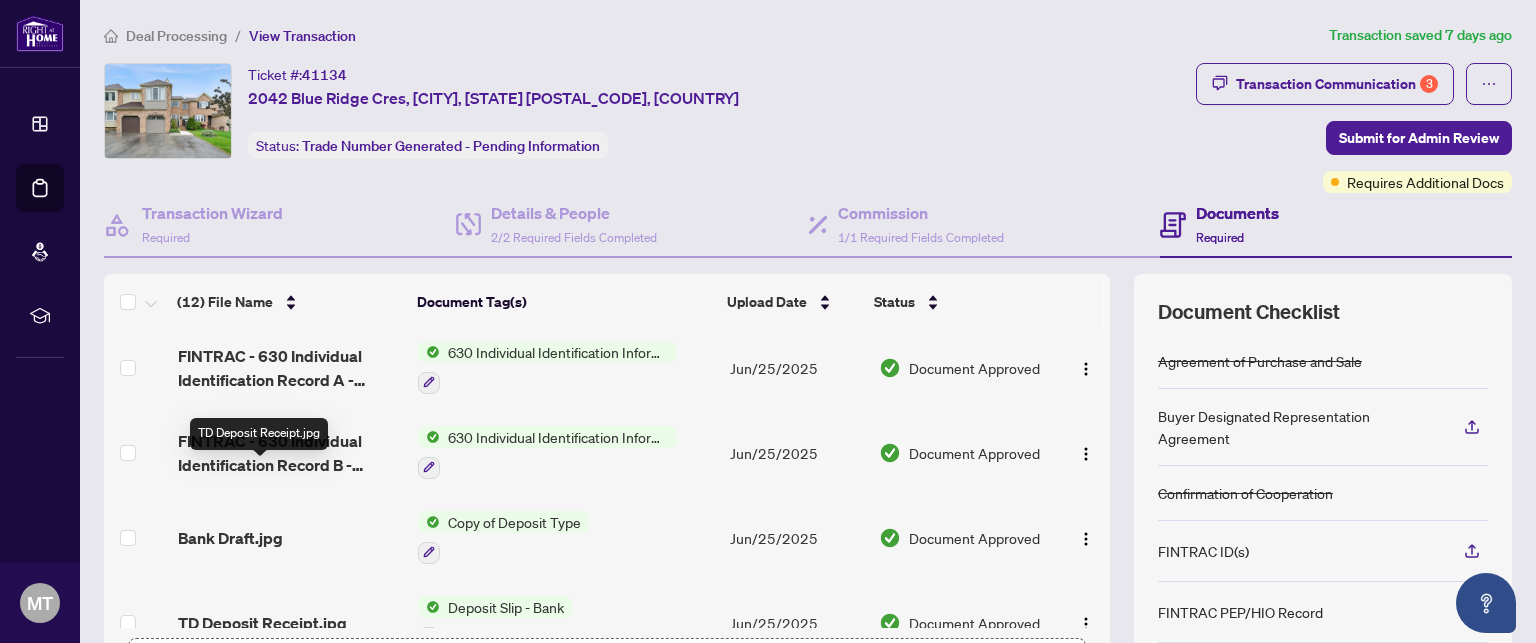 scroll, scrollTop: 0, scrollLeft: 0, axis: both 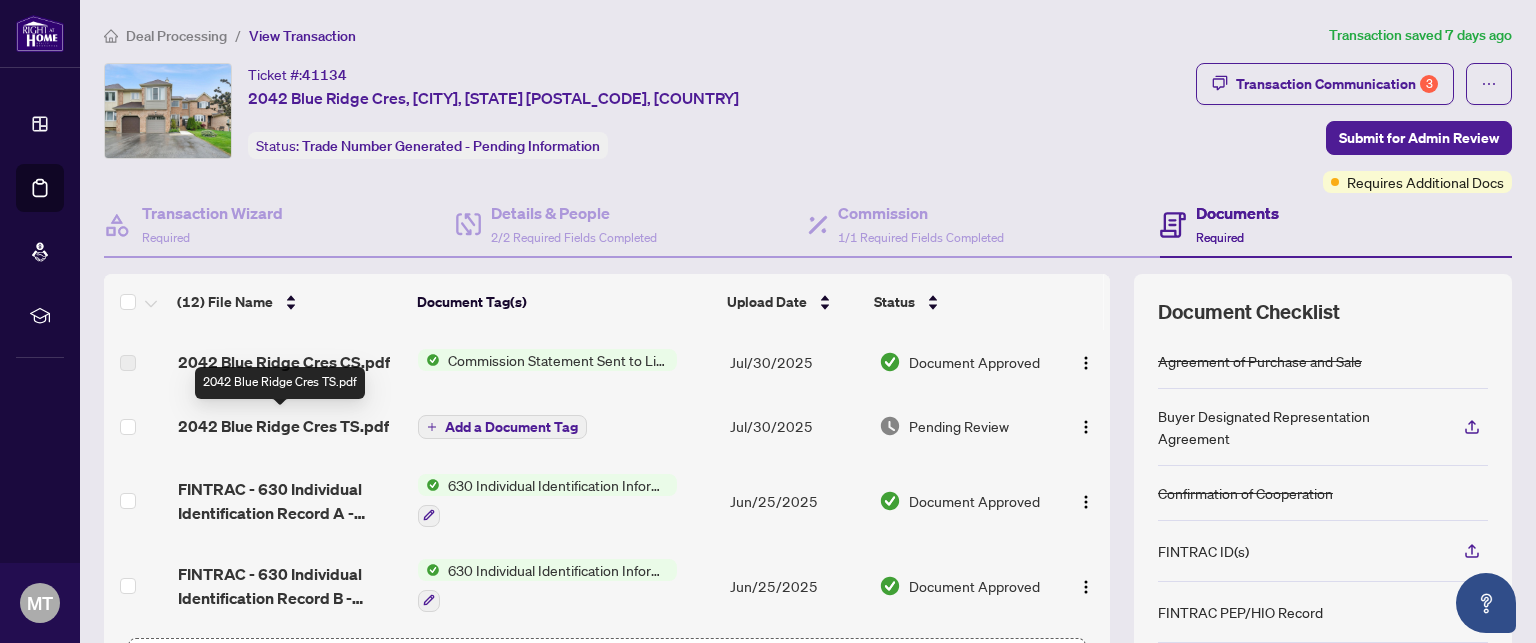click on "2042 Blue Ridge Cres TS.pdf" at bounding box center [283, 426] 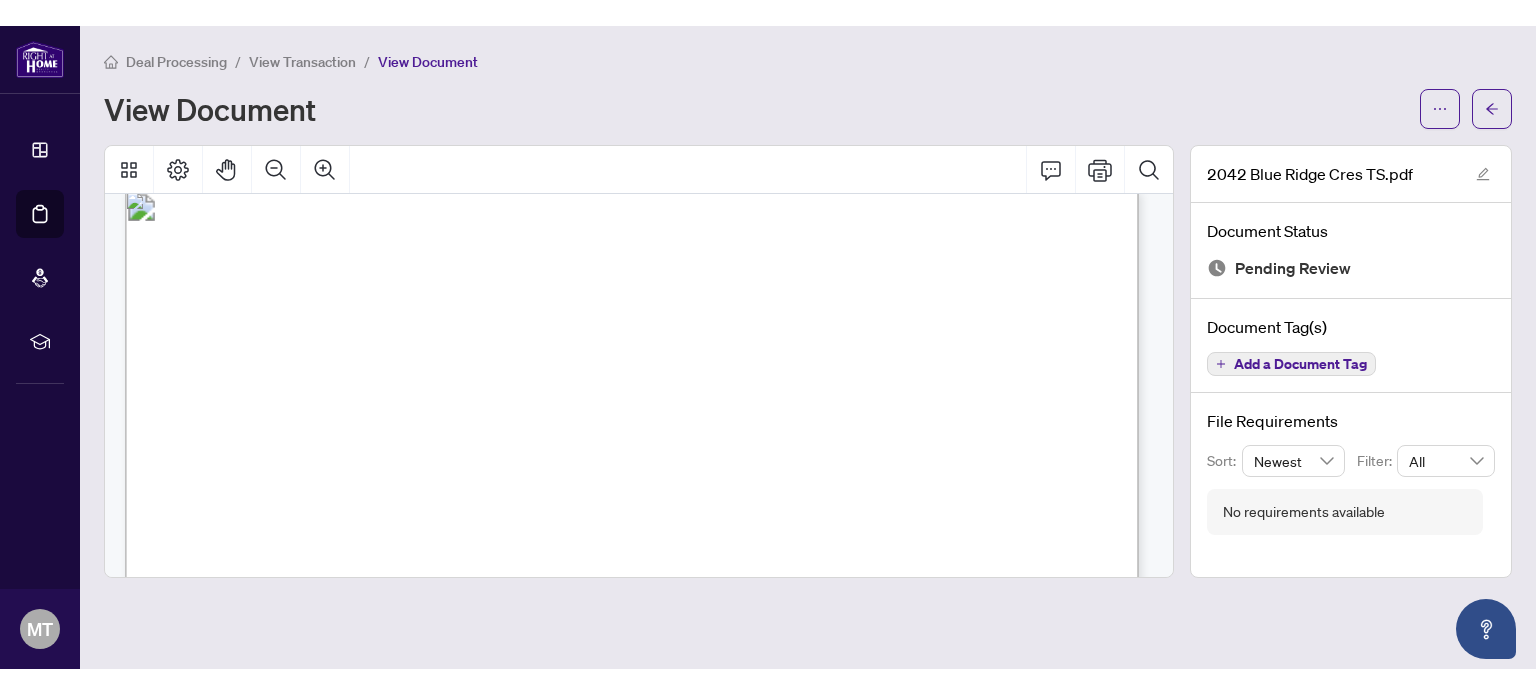scroll, scrollTop: 0, scrollLeft: 0, axis: both 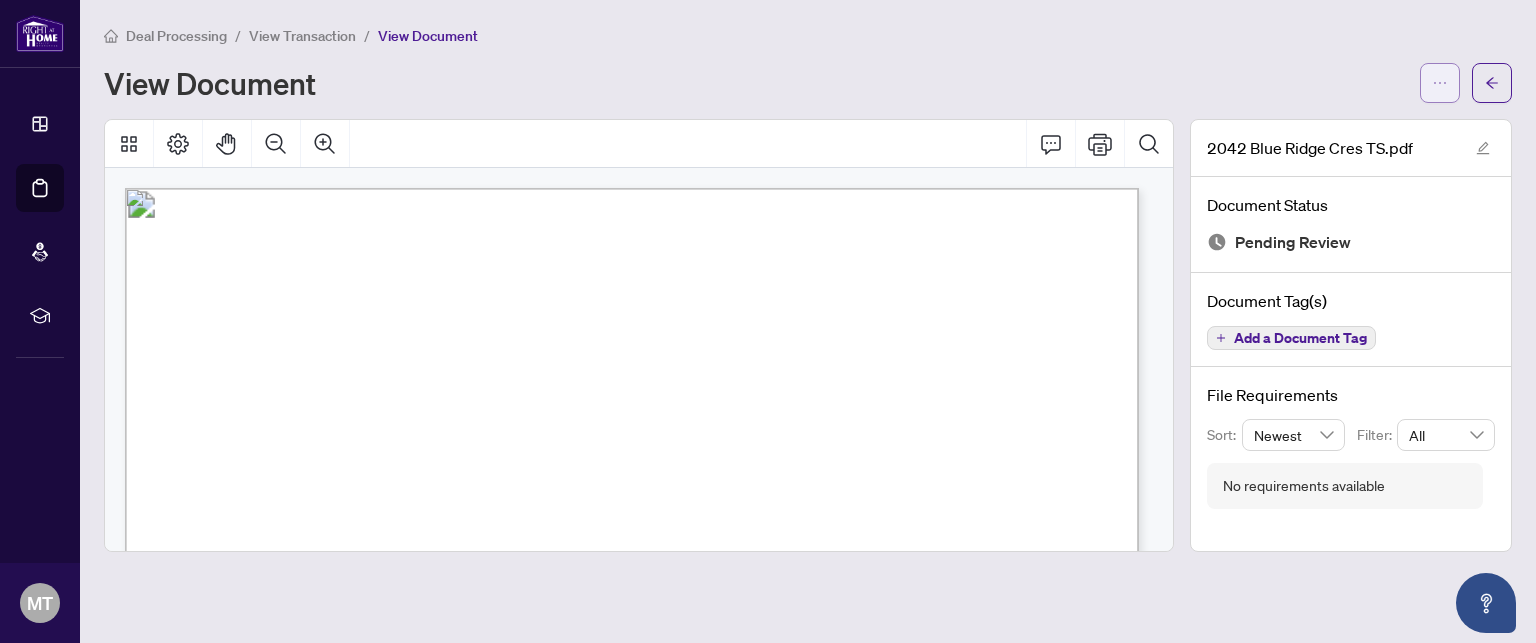 click 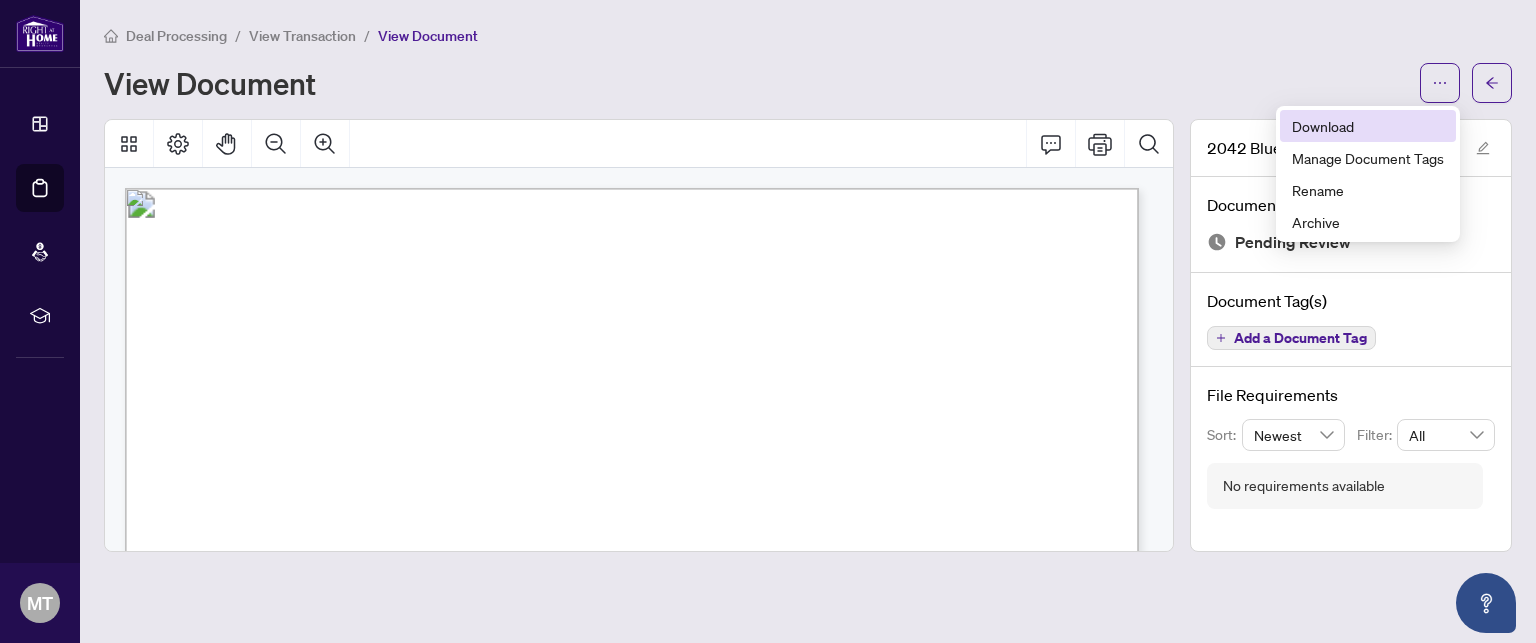 click on "Download" at bounding box center (1368, 126) 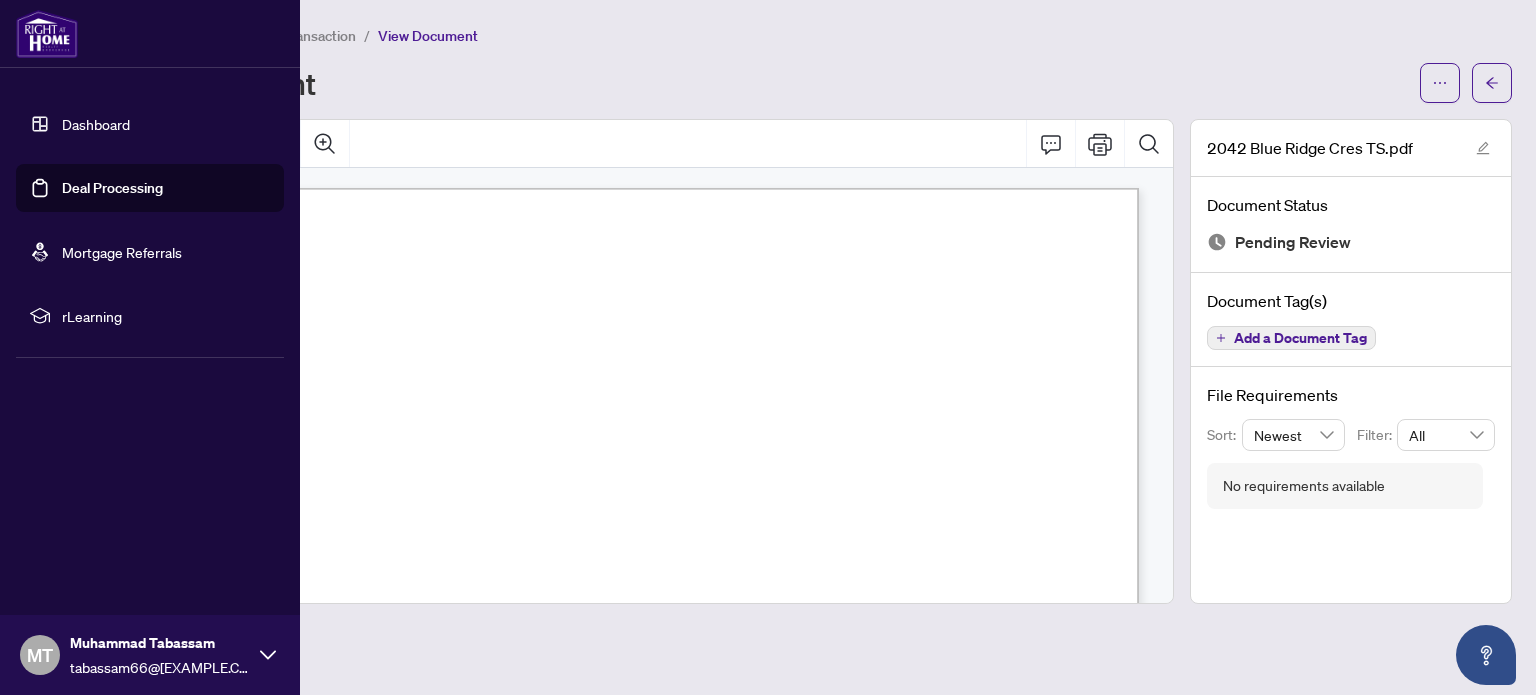click on "Deal Processing" at bounding box center [112, 188] 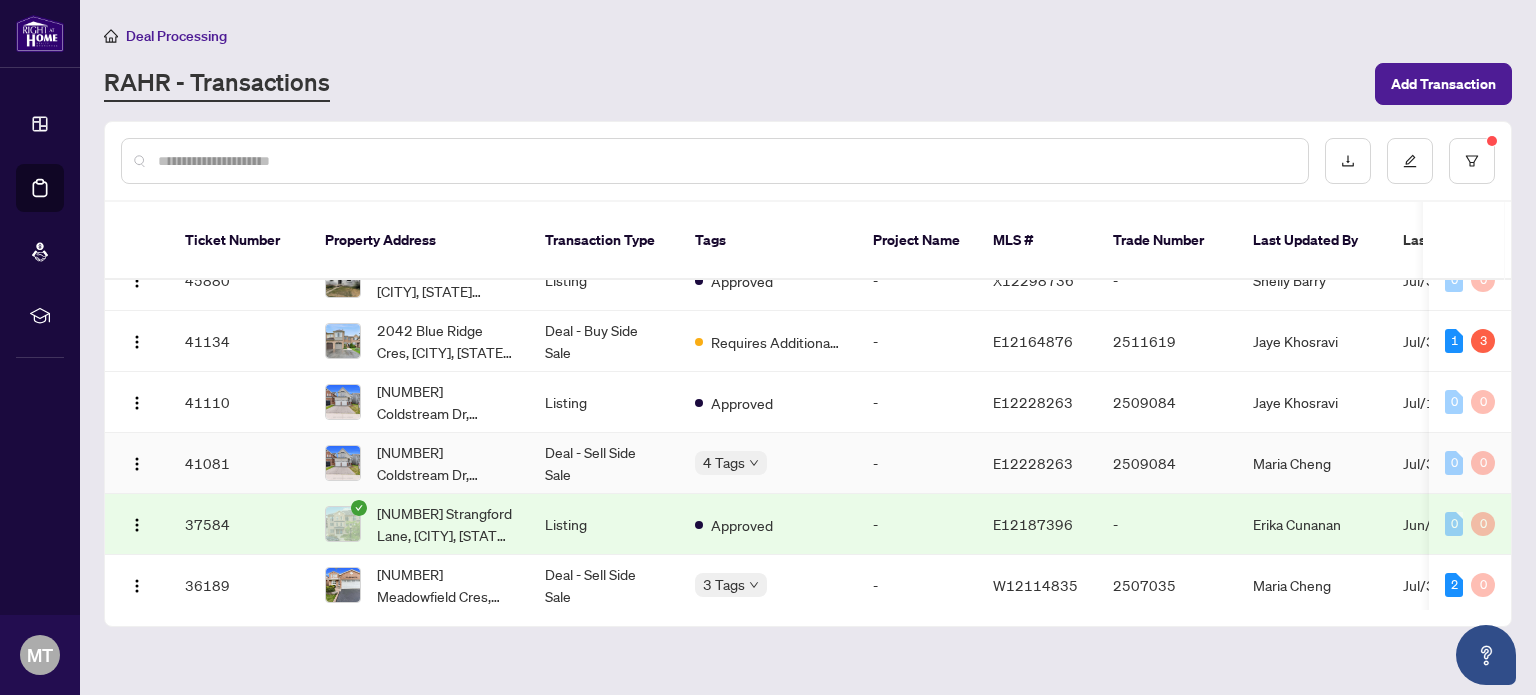 scroll, scrollTop: 200, scrollLeft: 0, axis: vertical 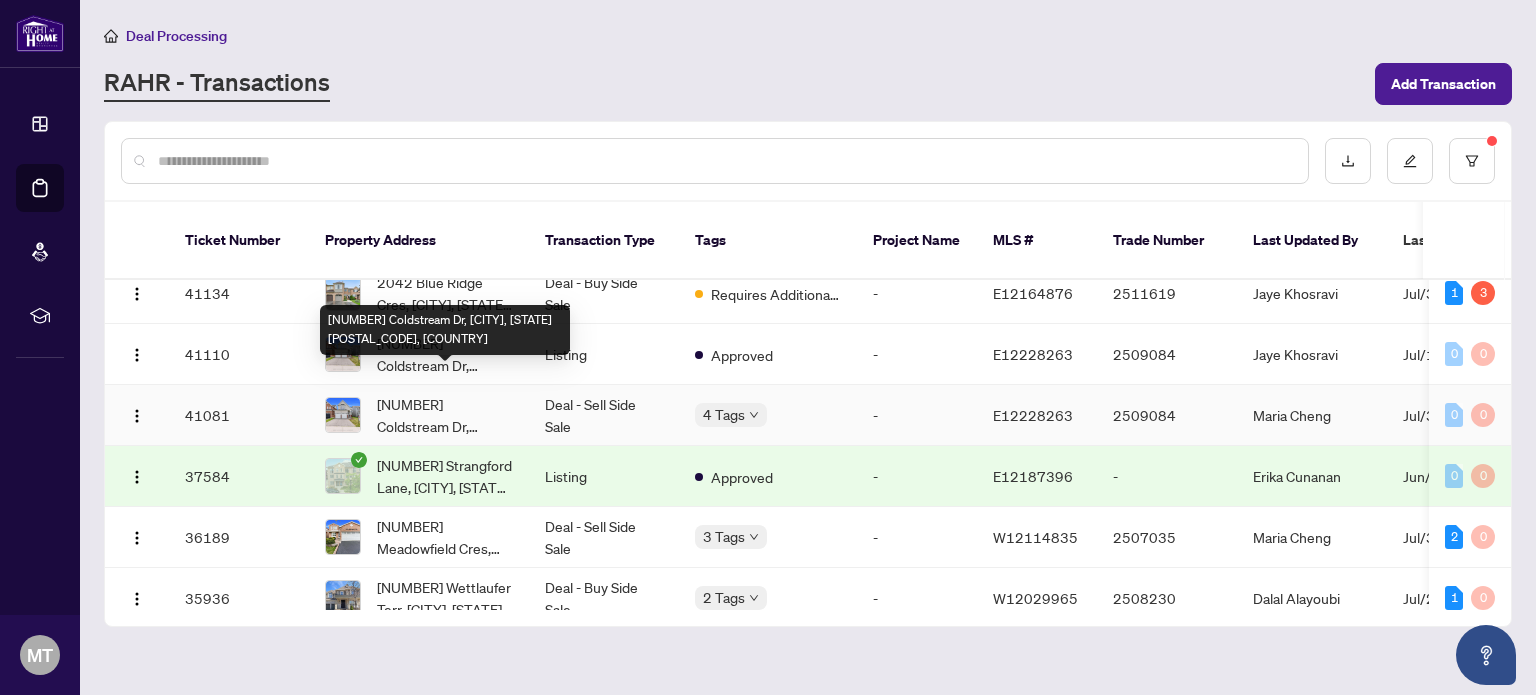 click on "[NUMBER] Coldstream Dr, [CITY], [STATE] [POSTAL_CODE], [COUNTRY]" at bounding box center [445, 415] 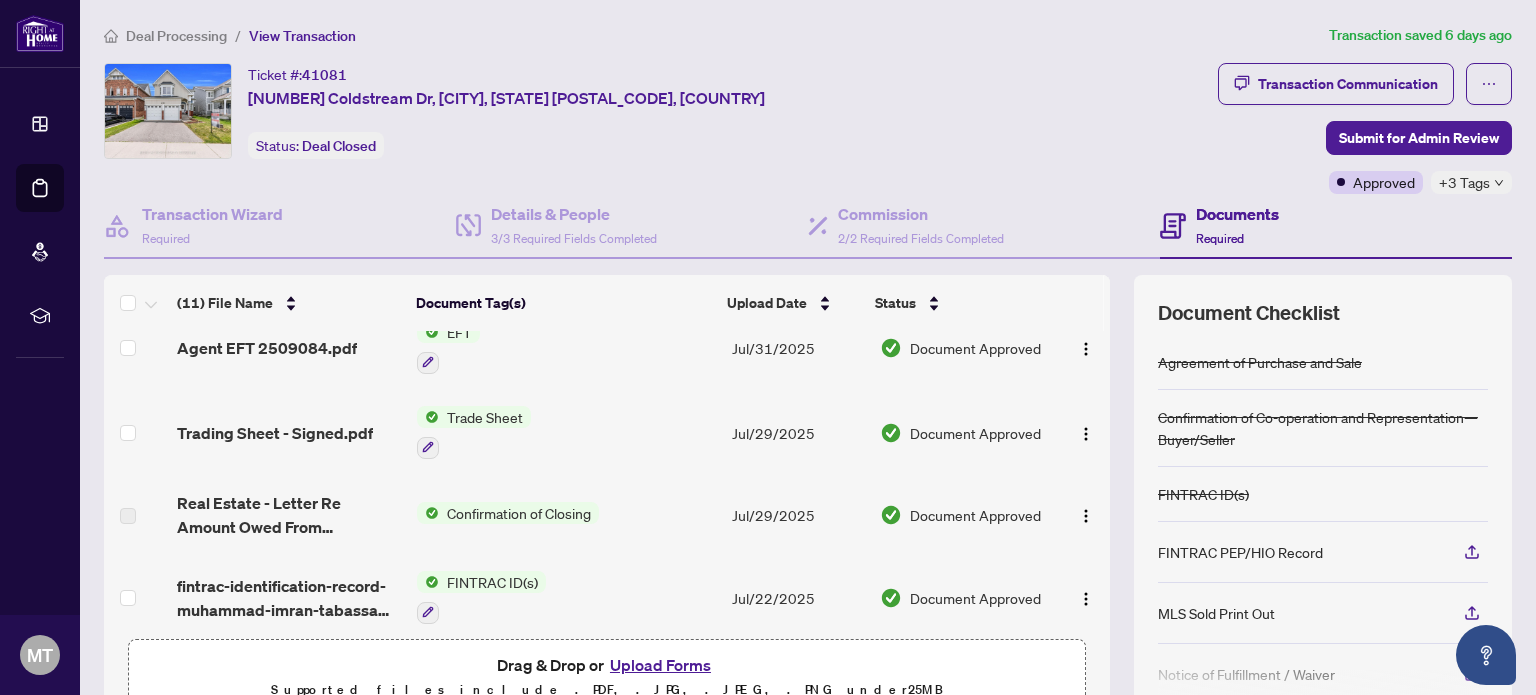 scroll, scrollTop: 0, scrollLeft: 0, axis: both 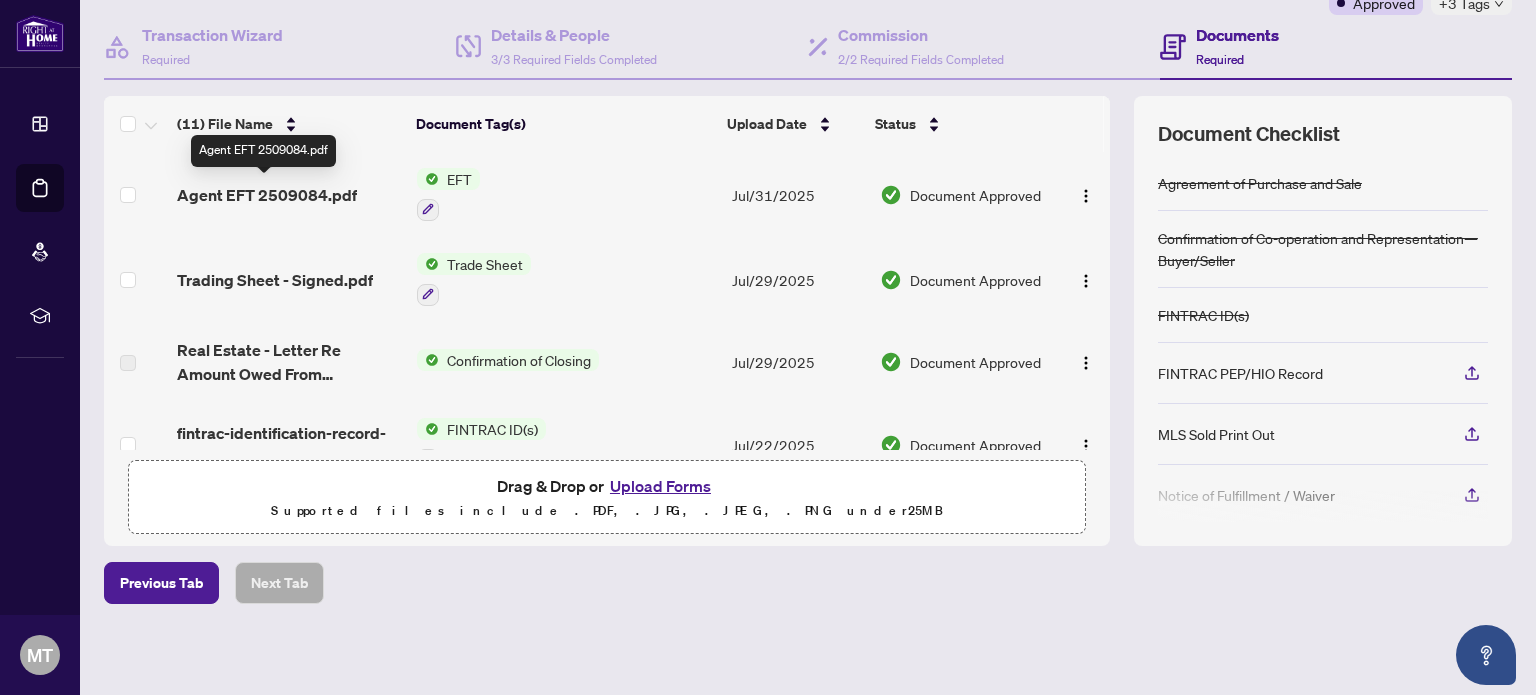 click on "Agent EFT 2509084.pdf" at bounding box center (267, 195) 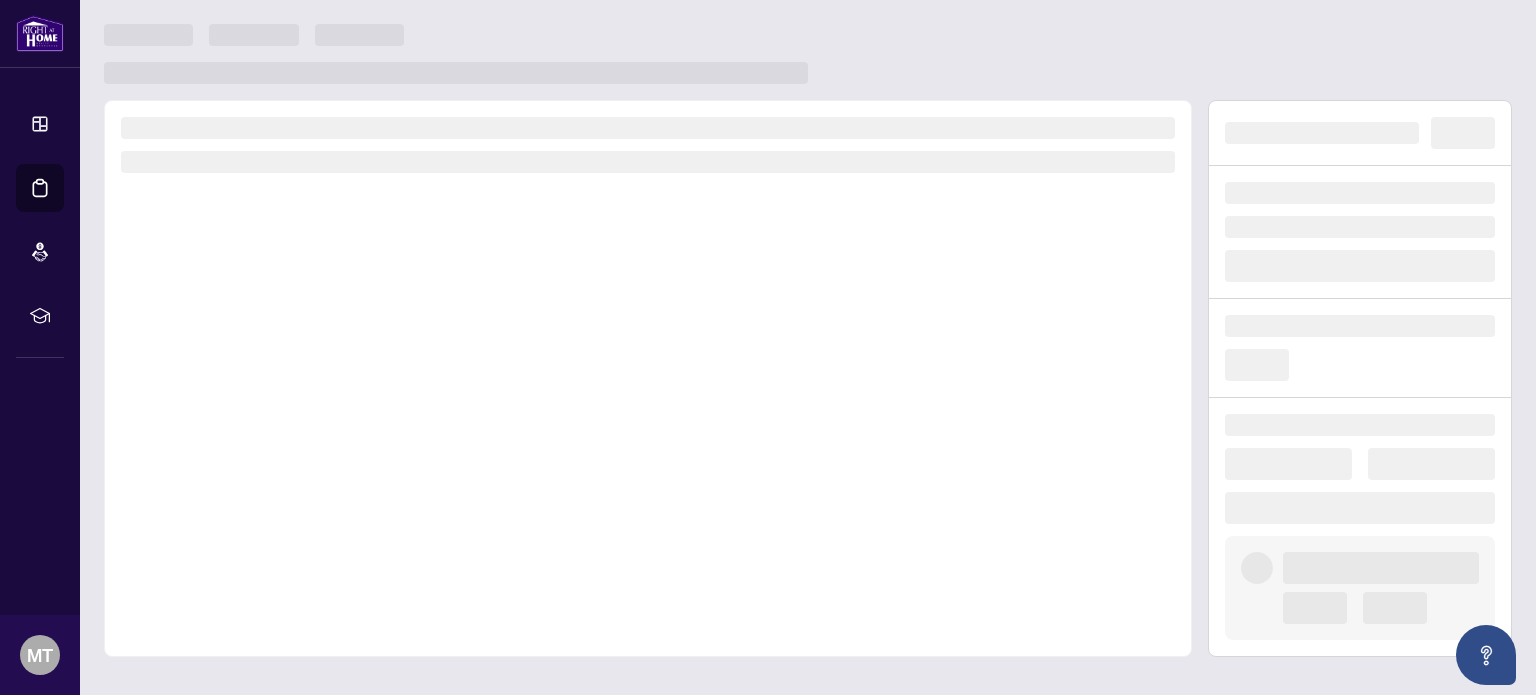 scroll, scrollTop: 0, scrollLeft: 0, axis: both 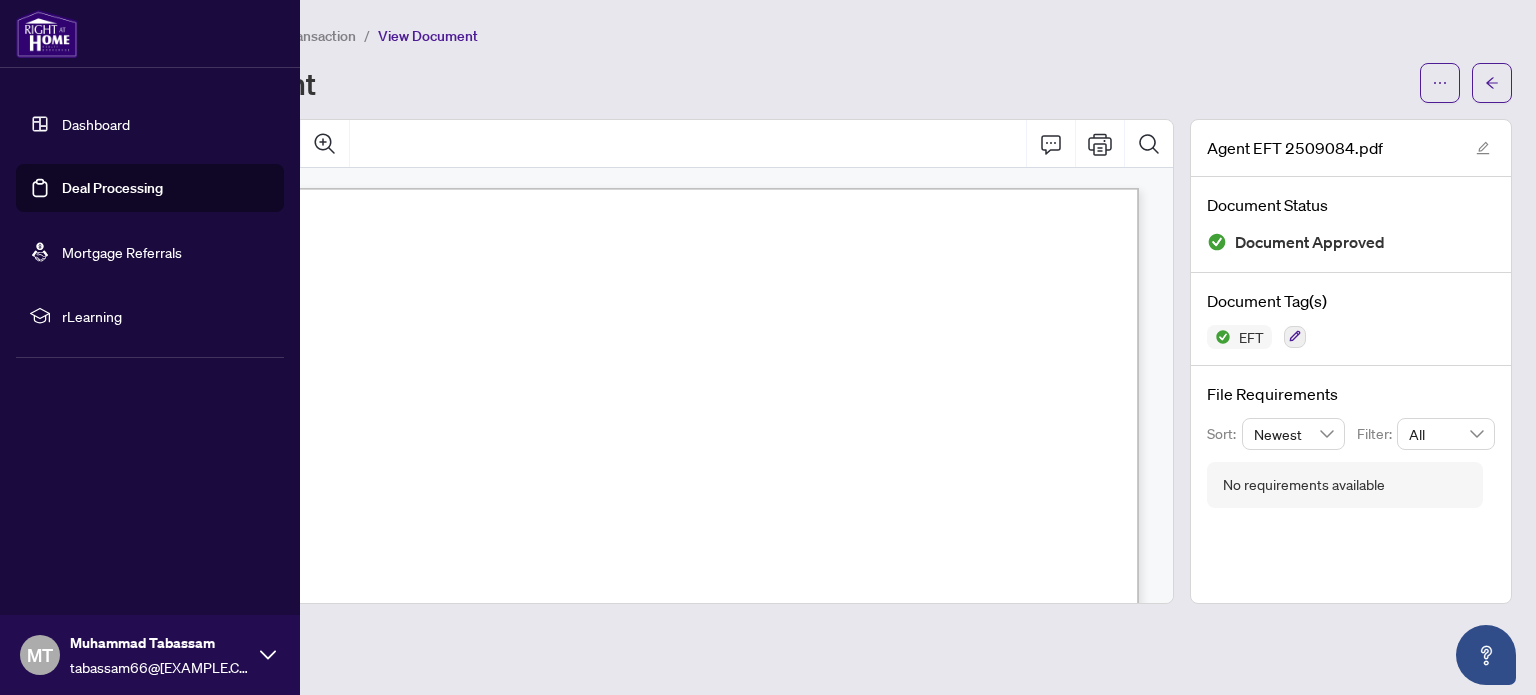 click on "Deal Processing" at bounding box center (112, 188) 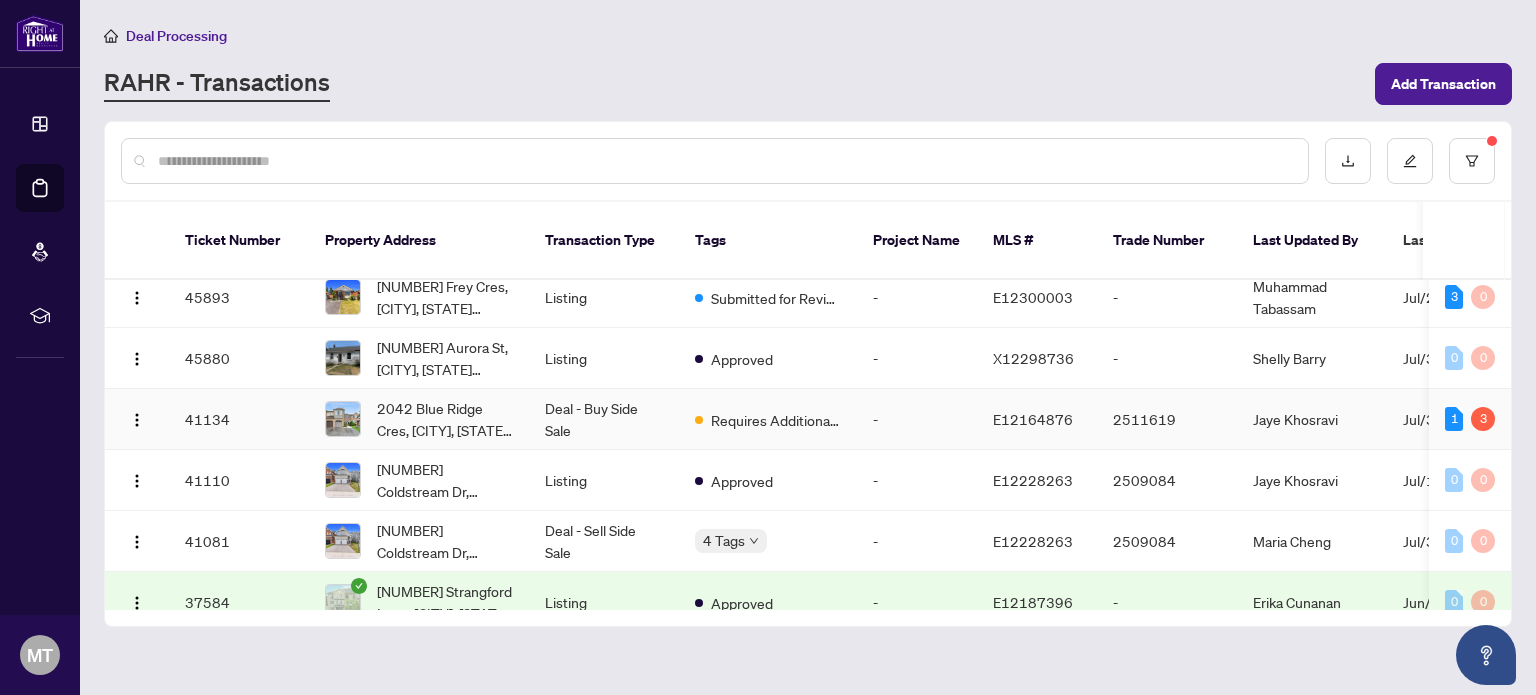 scroll, scrollTop: 100, scrollLeft: 0, axis: vertical 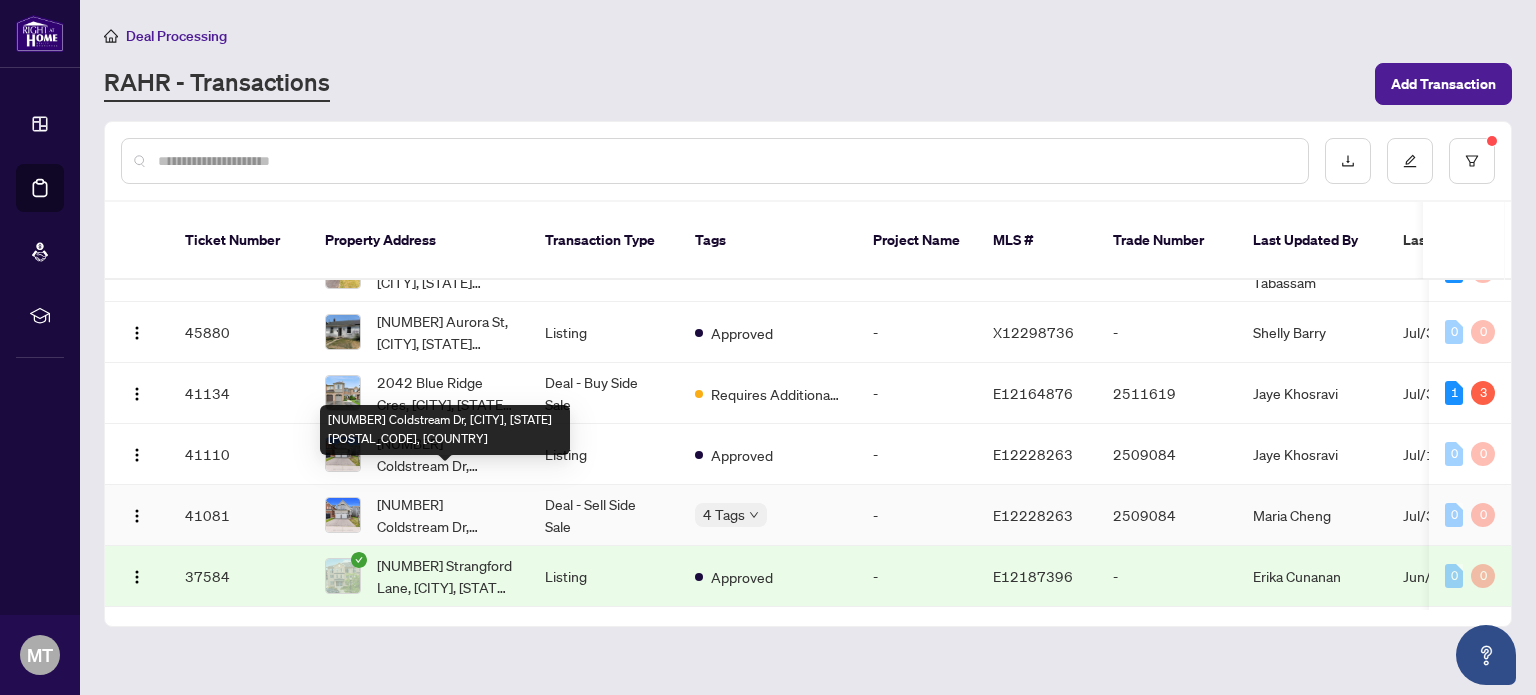 click on "[NUMBER] Coldstream Dr, [CITY], [STATE] [POSTAL_CODE], [COUNTRY]" at bounding box center (445, 515) 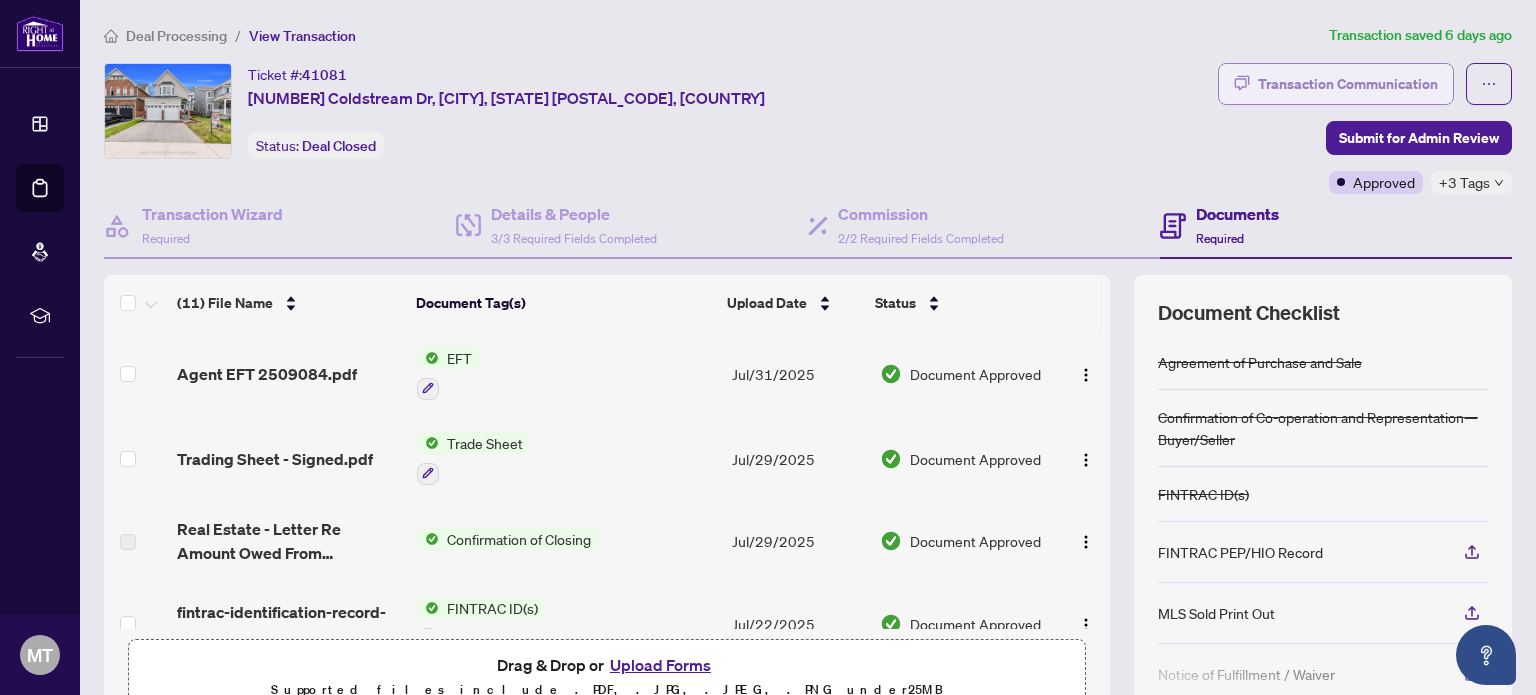 click on "Transaction Communication" at bounding box center (1348, 84) 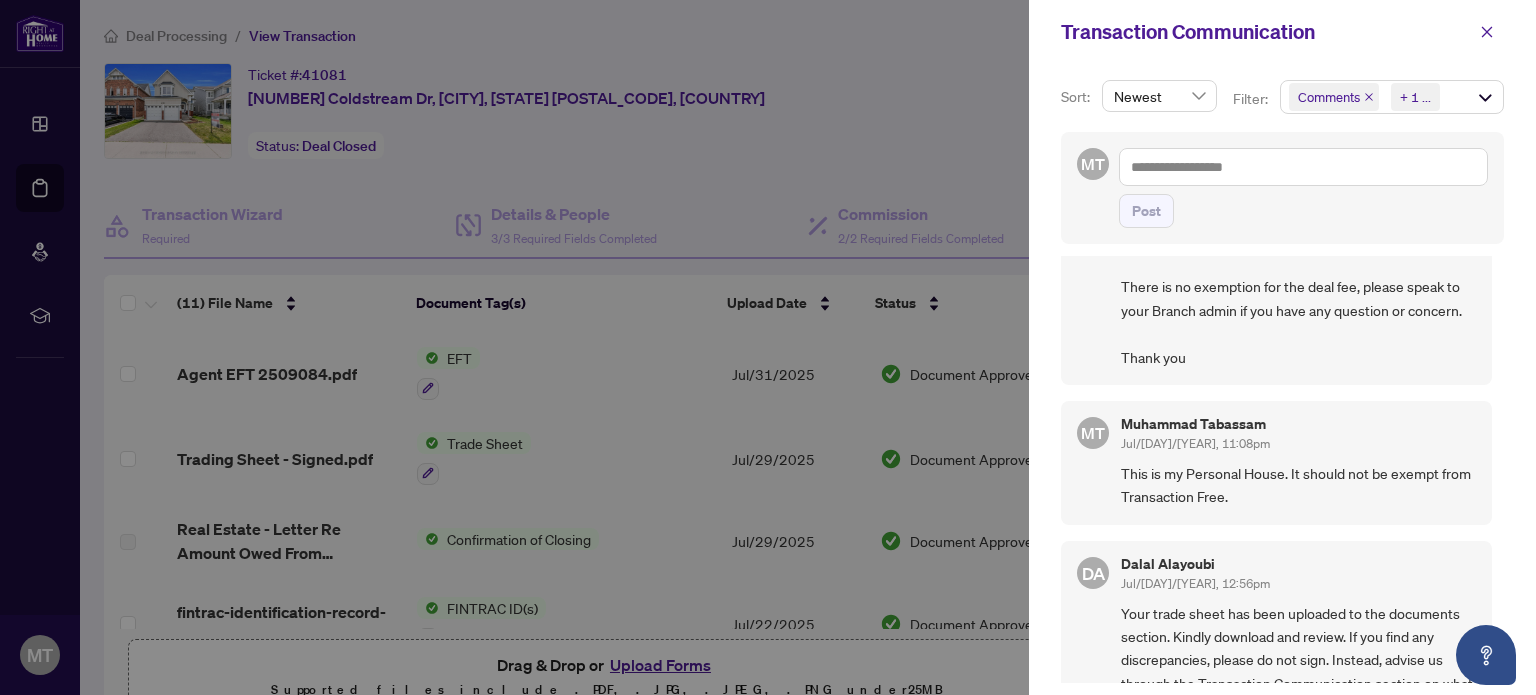 scroll, scrollTop: 200, scrollLeft: 0, axis: vertical 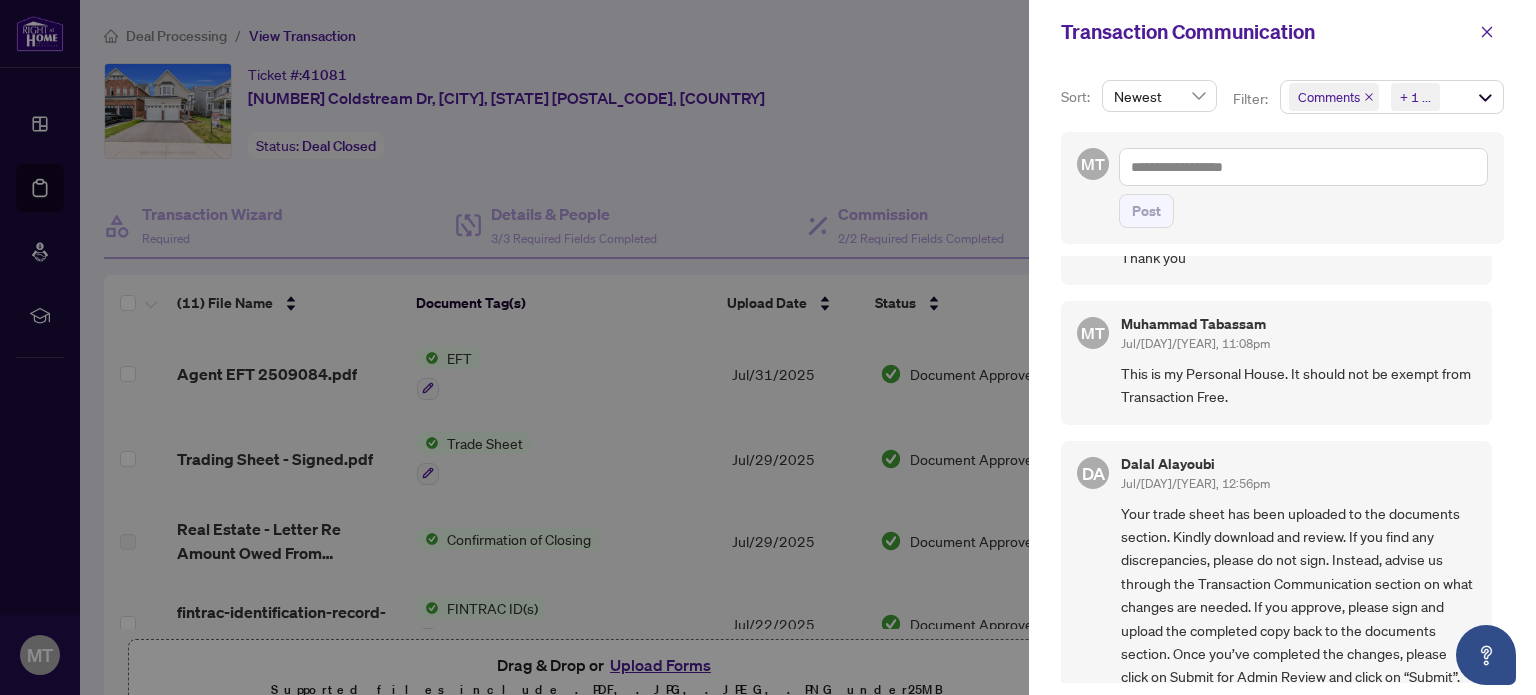 click at bounding box center [768, 347] 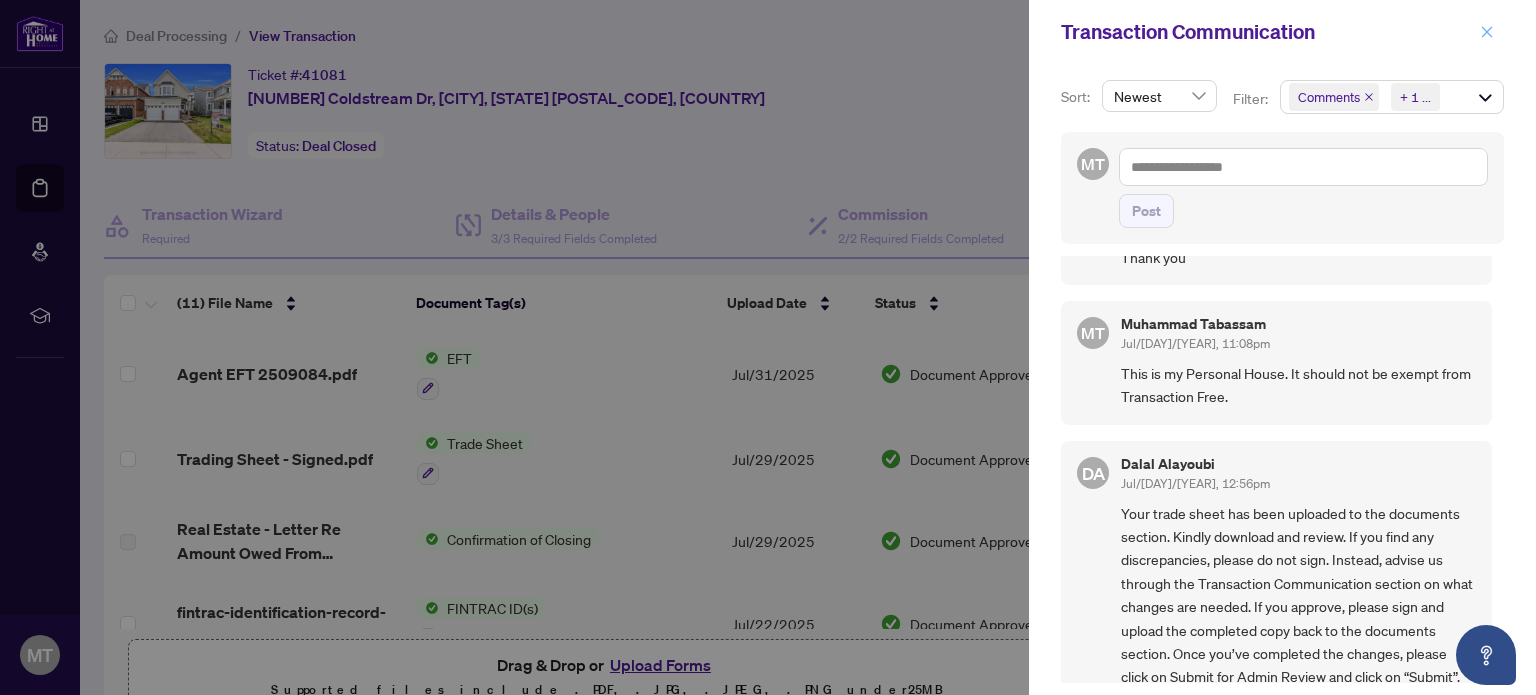 click 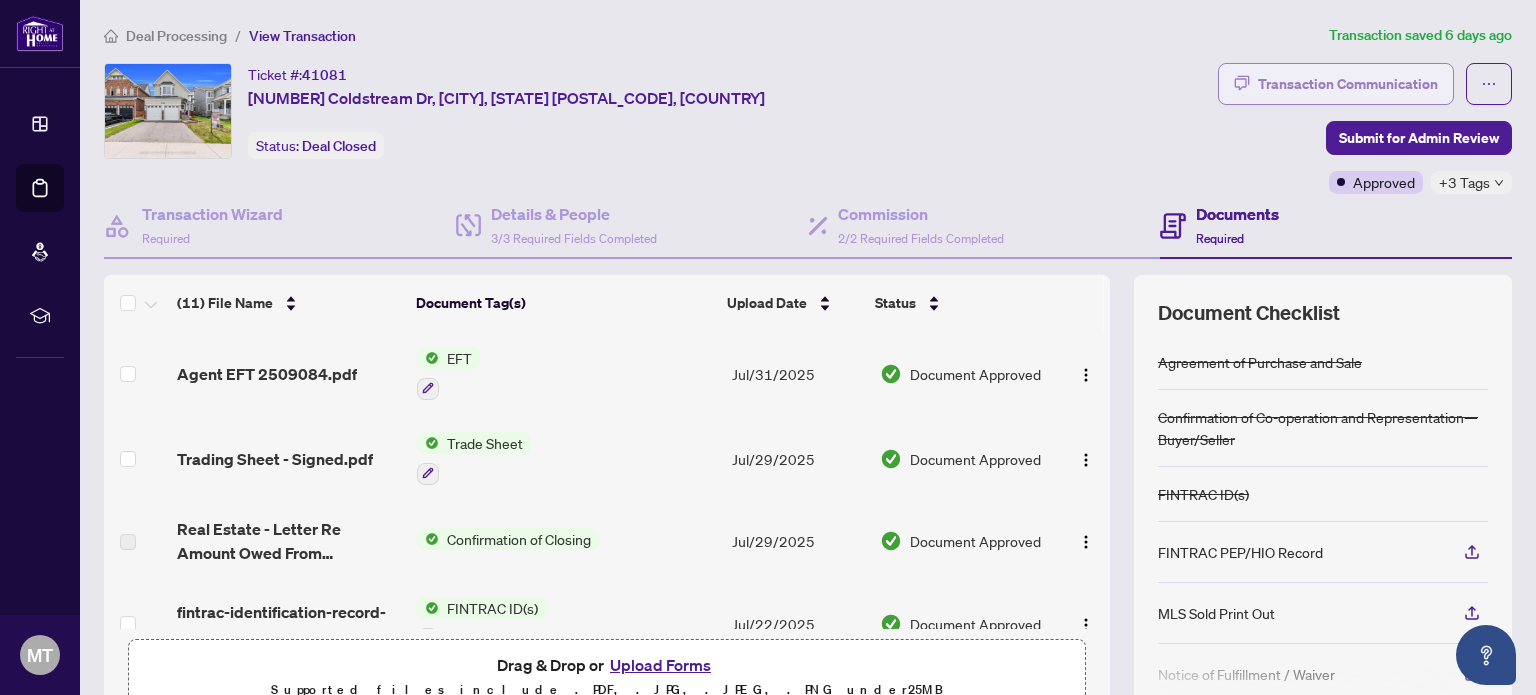 click on "Transaction Communication" at bounding box center (1348, 84) 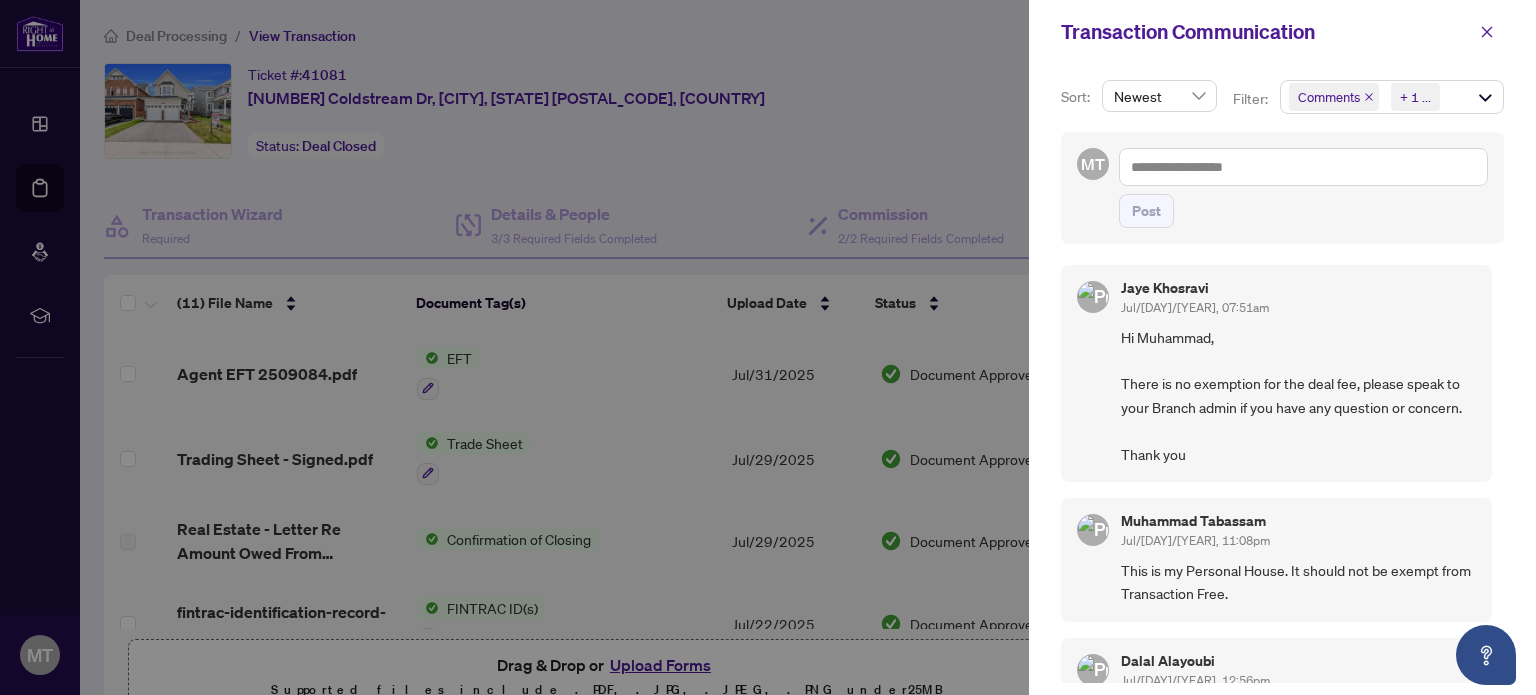 scroll, scrollTop: 0, scrollLeft: 0, axis: both 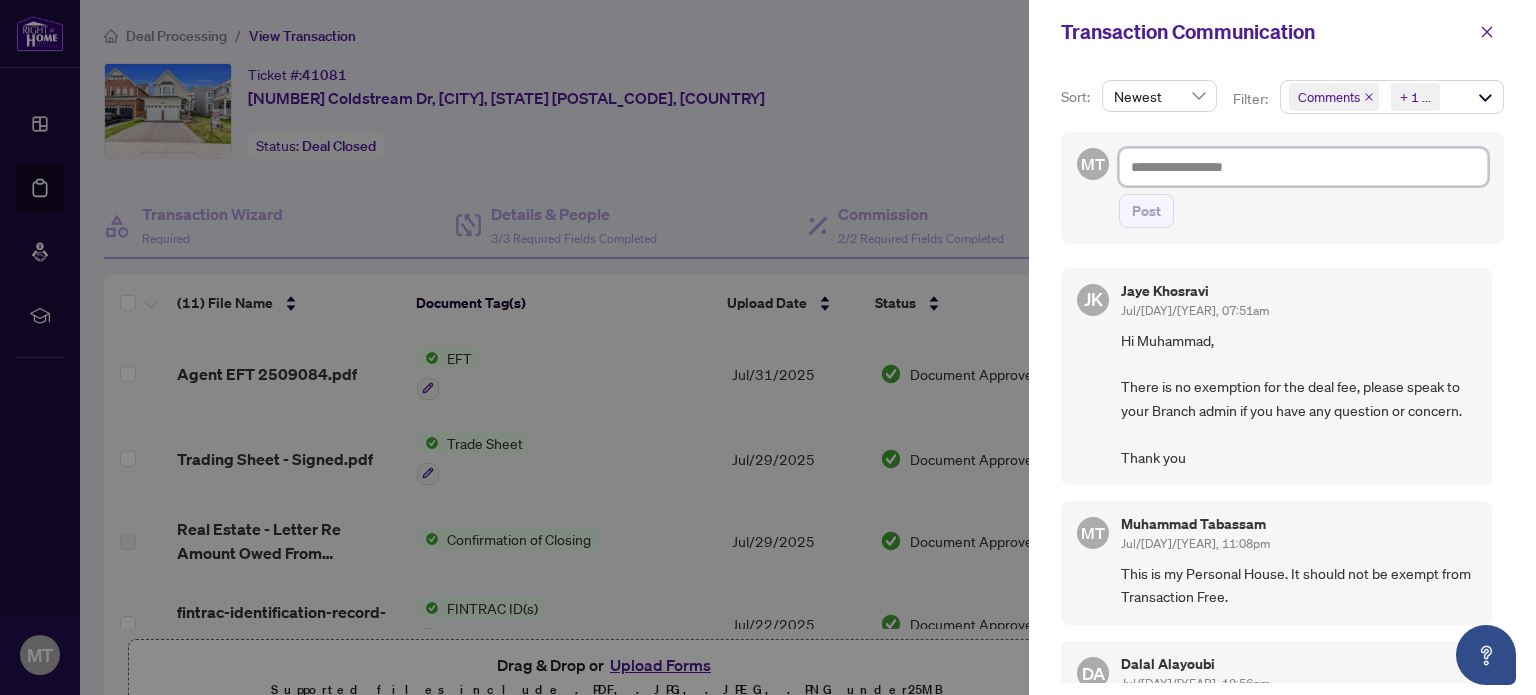 click at bounding box center [1303, 167] 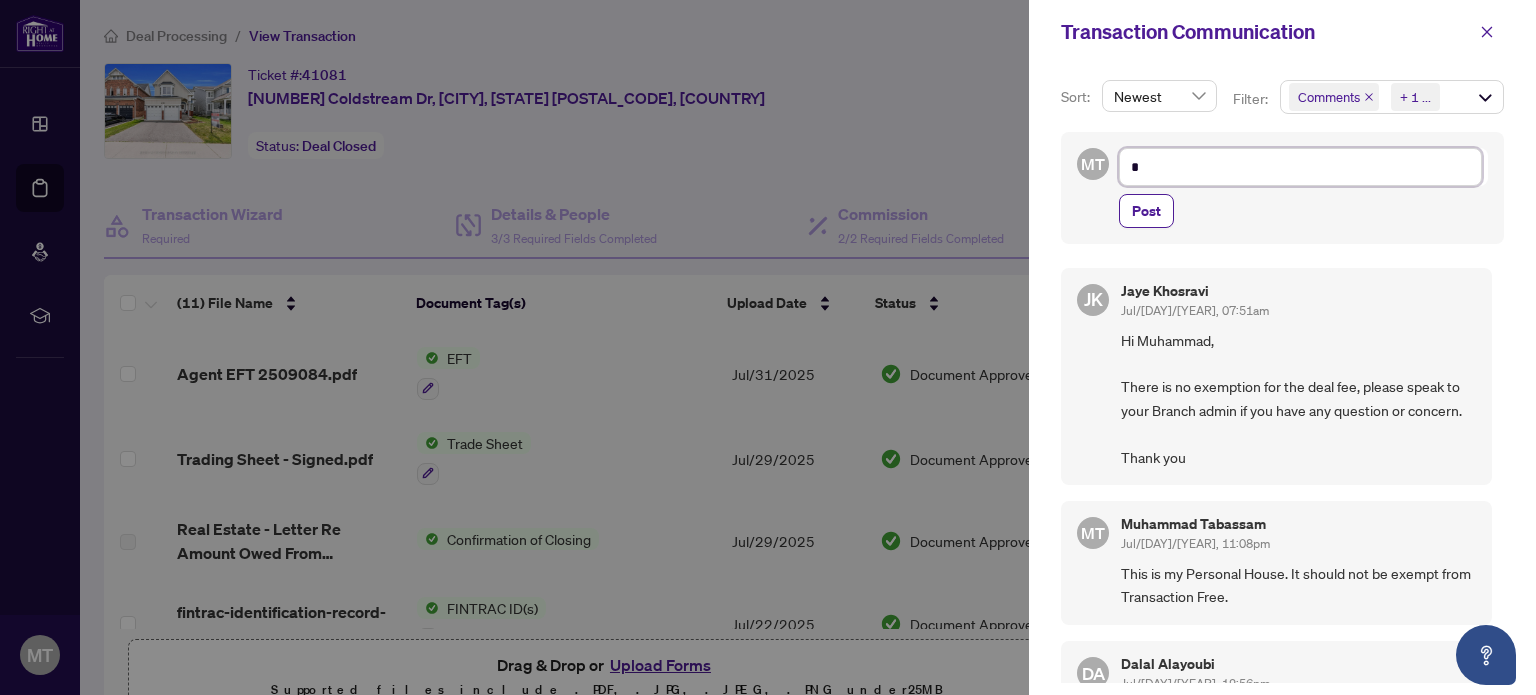 type on "**" 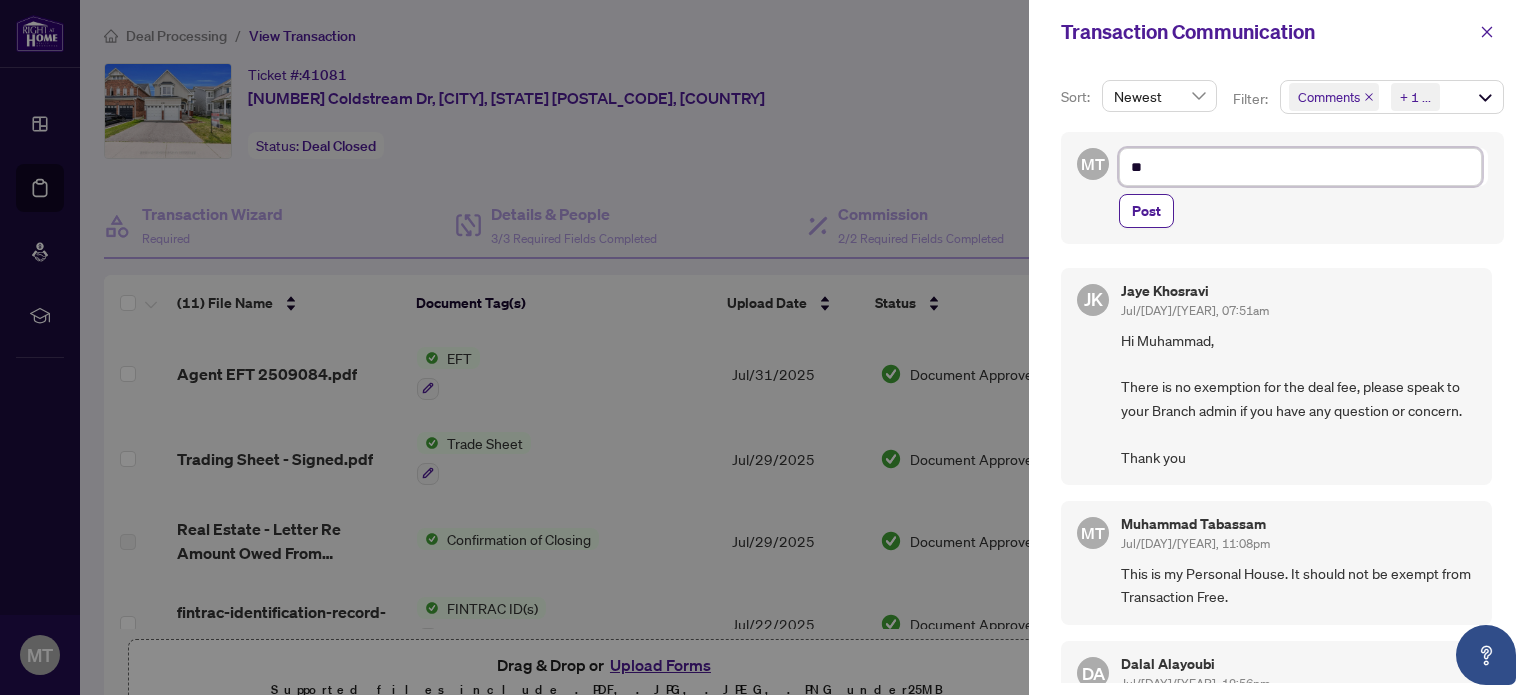 type on "***" 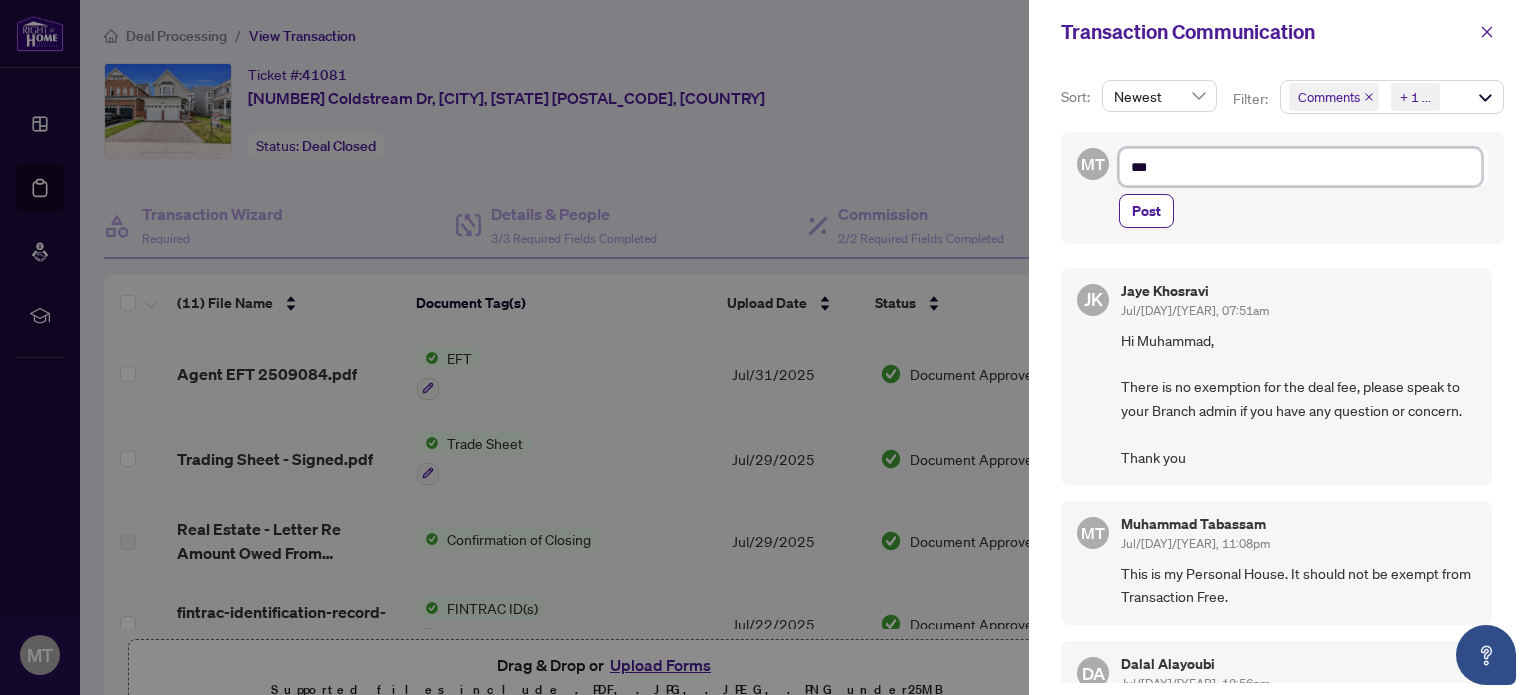 type on "****" 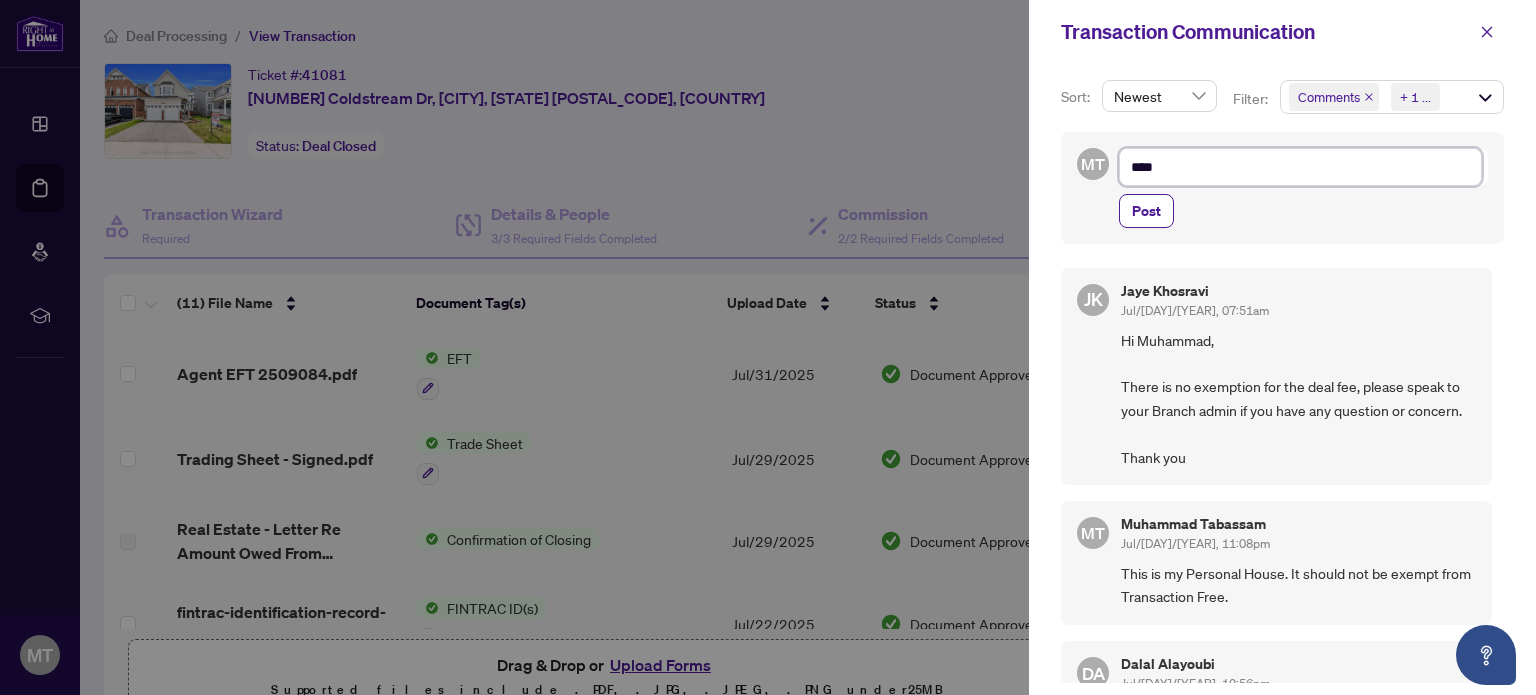 type on "****" 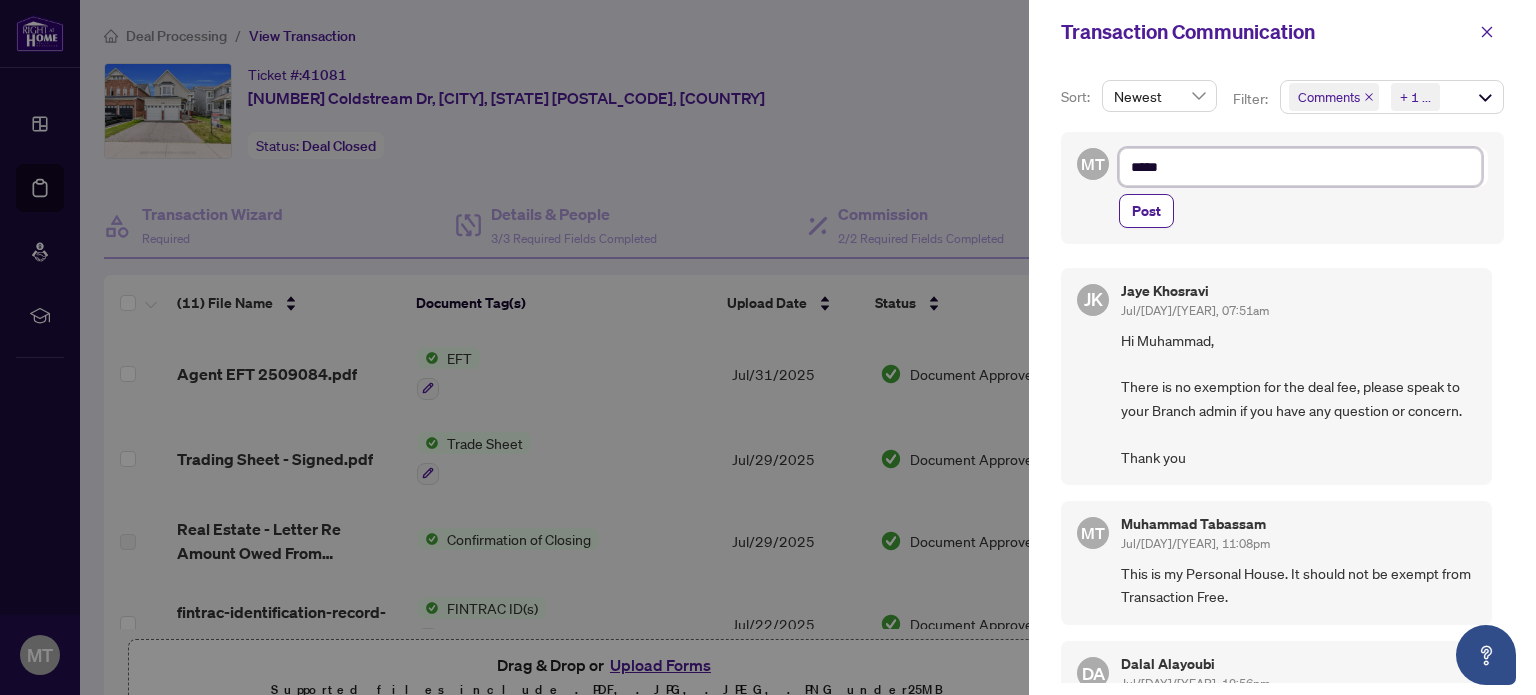 type on "******" 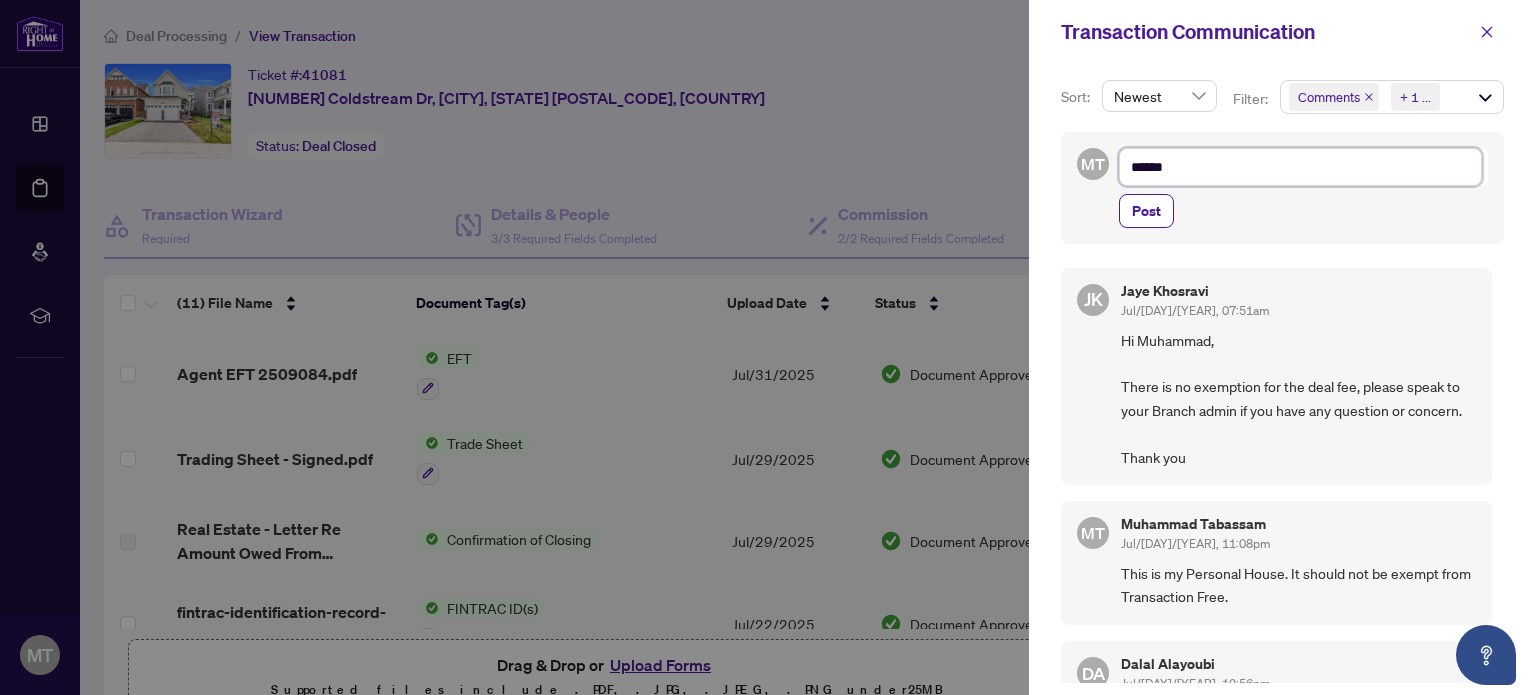 type on "******" 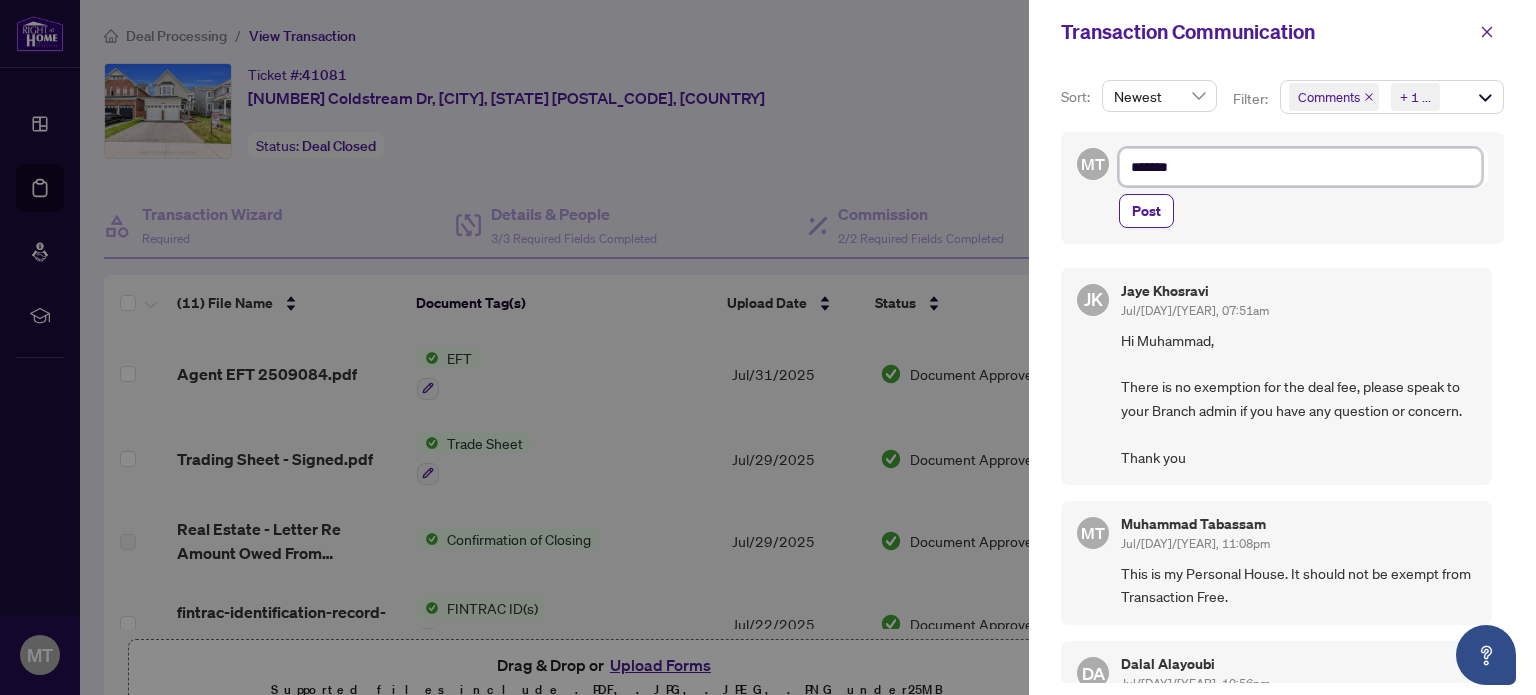 type on "********" 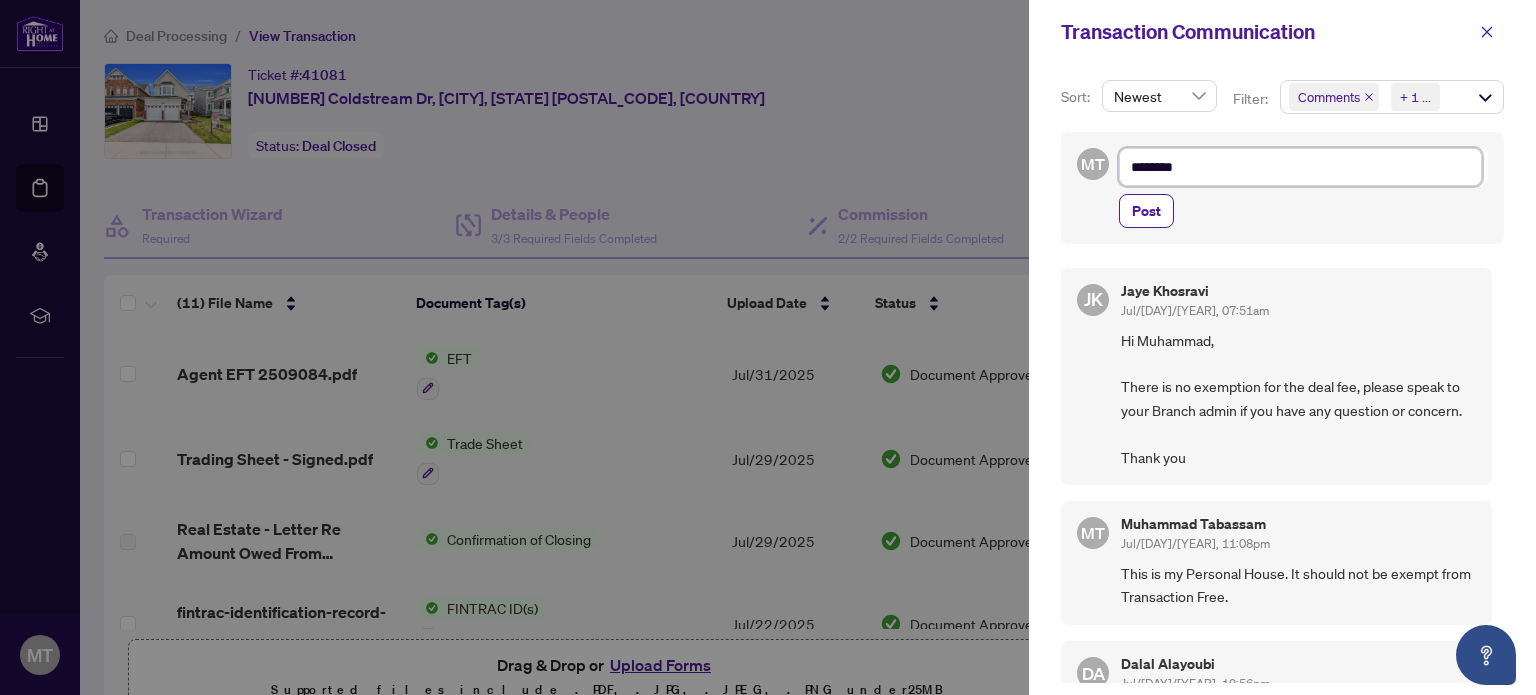 type on "*********" 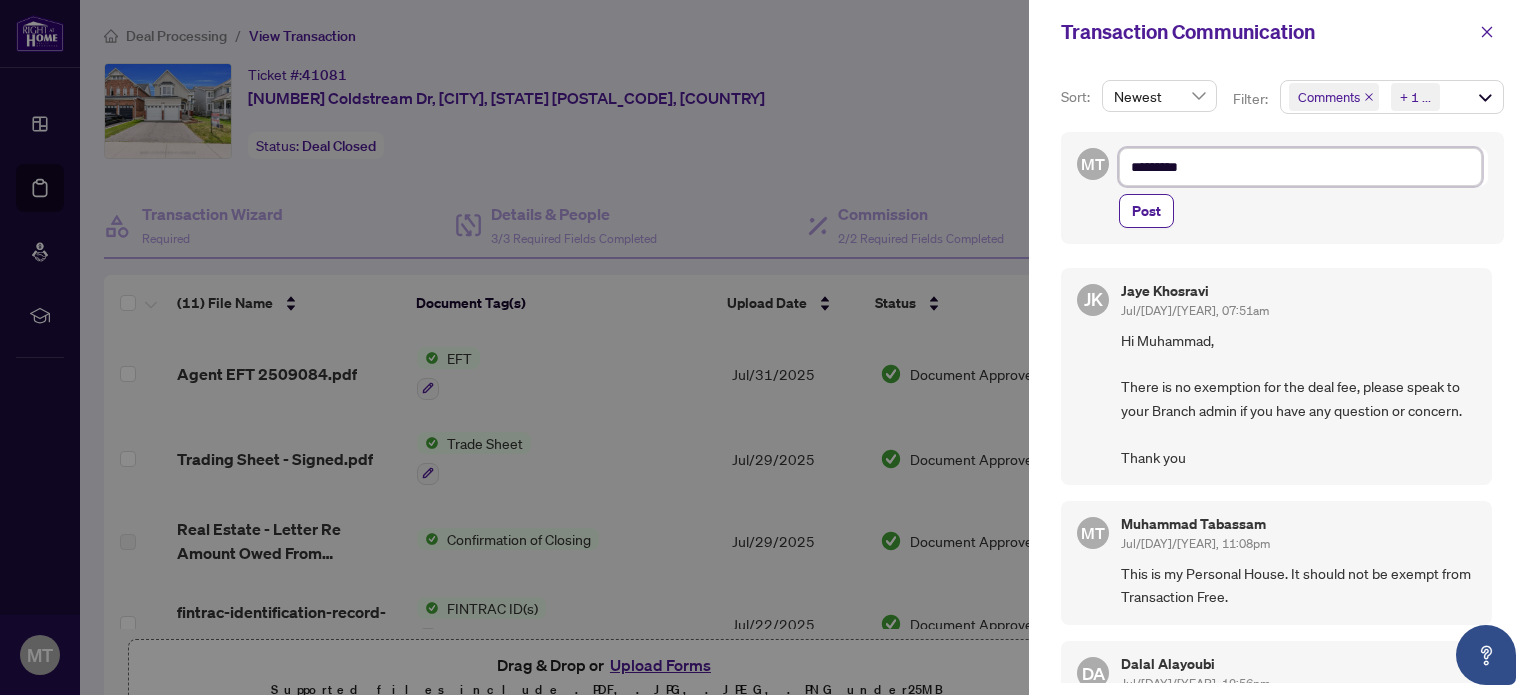 type on "**********" 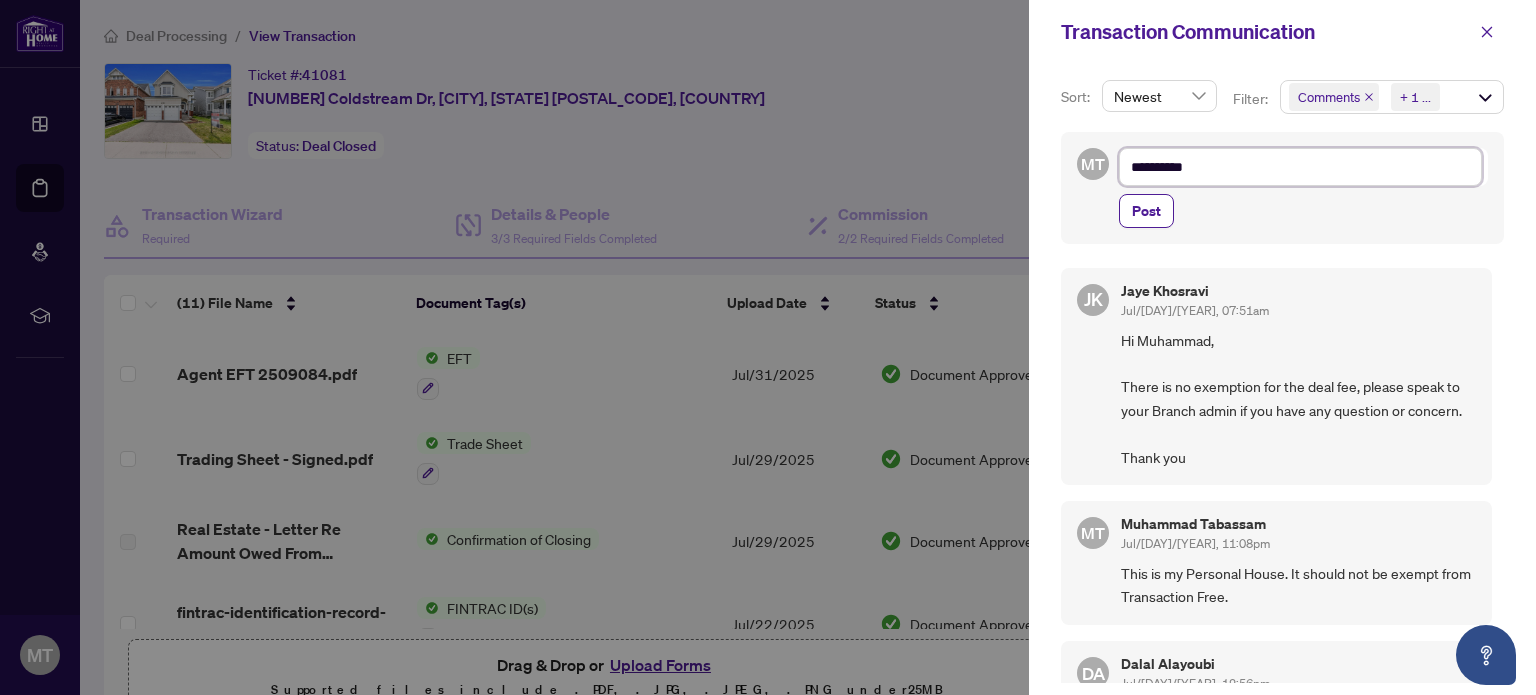 type on "**********" 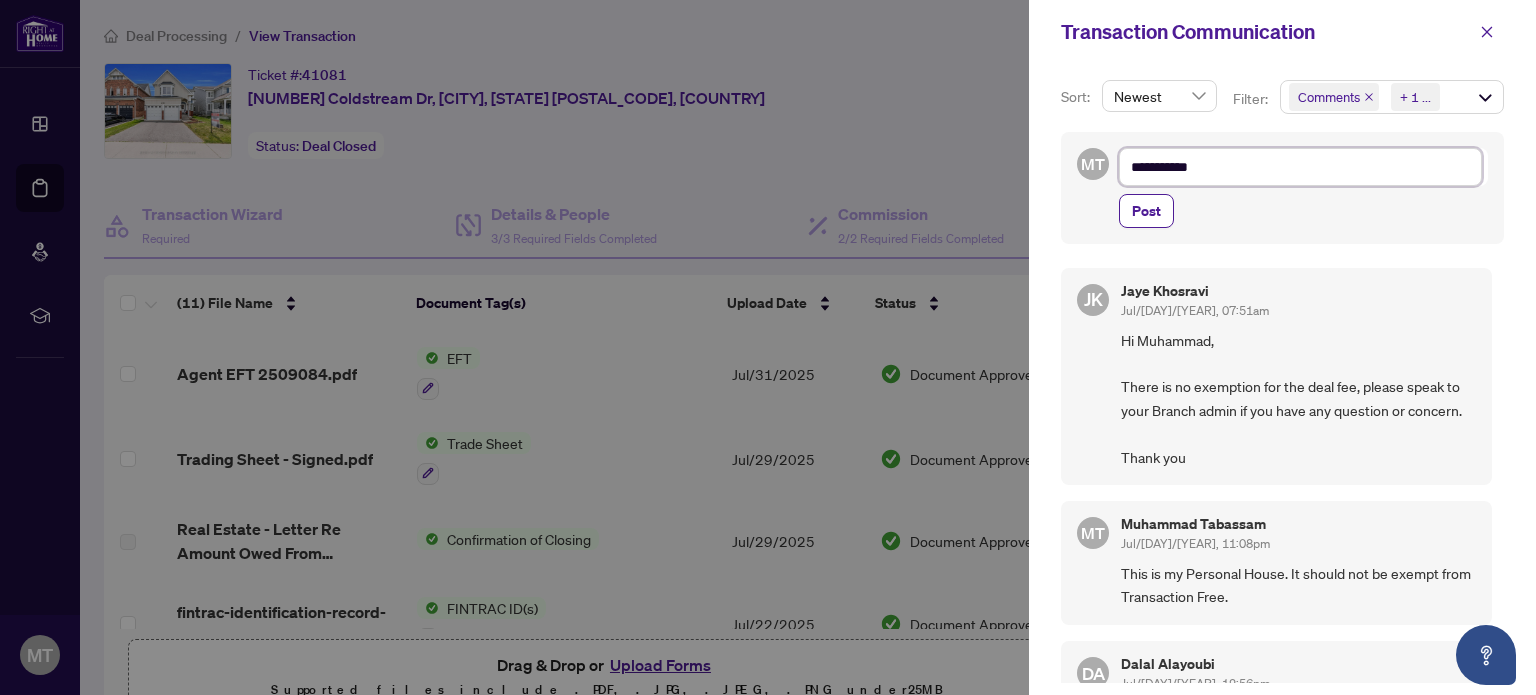 type on "**********" 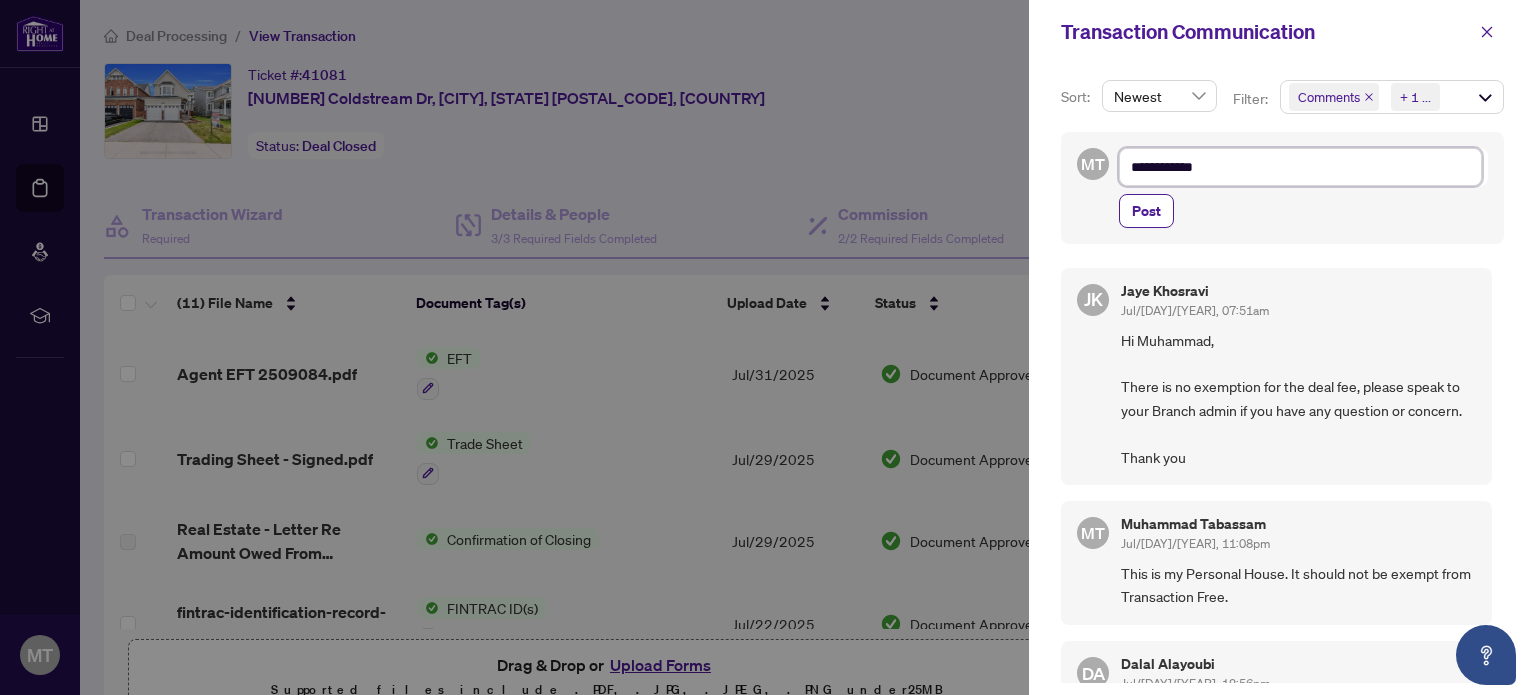 type on "**********" 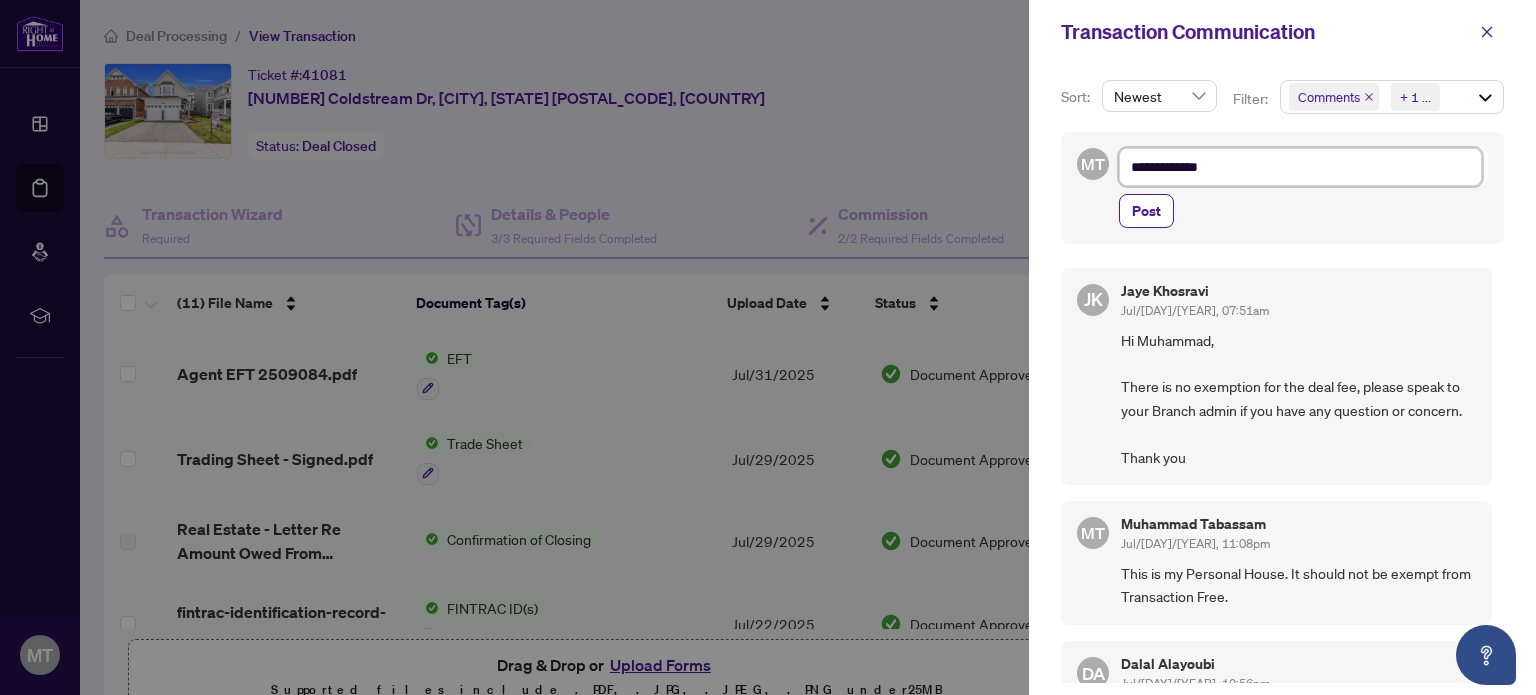 type on "**********" 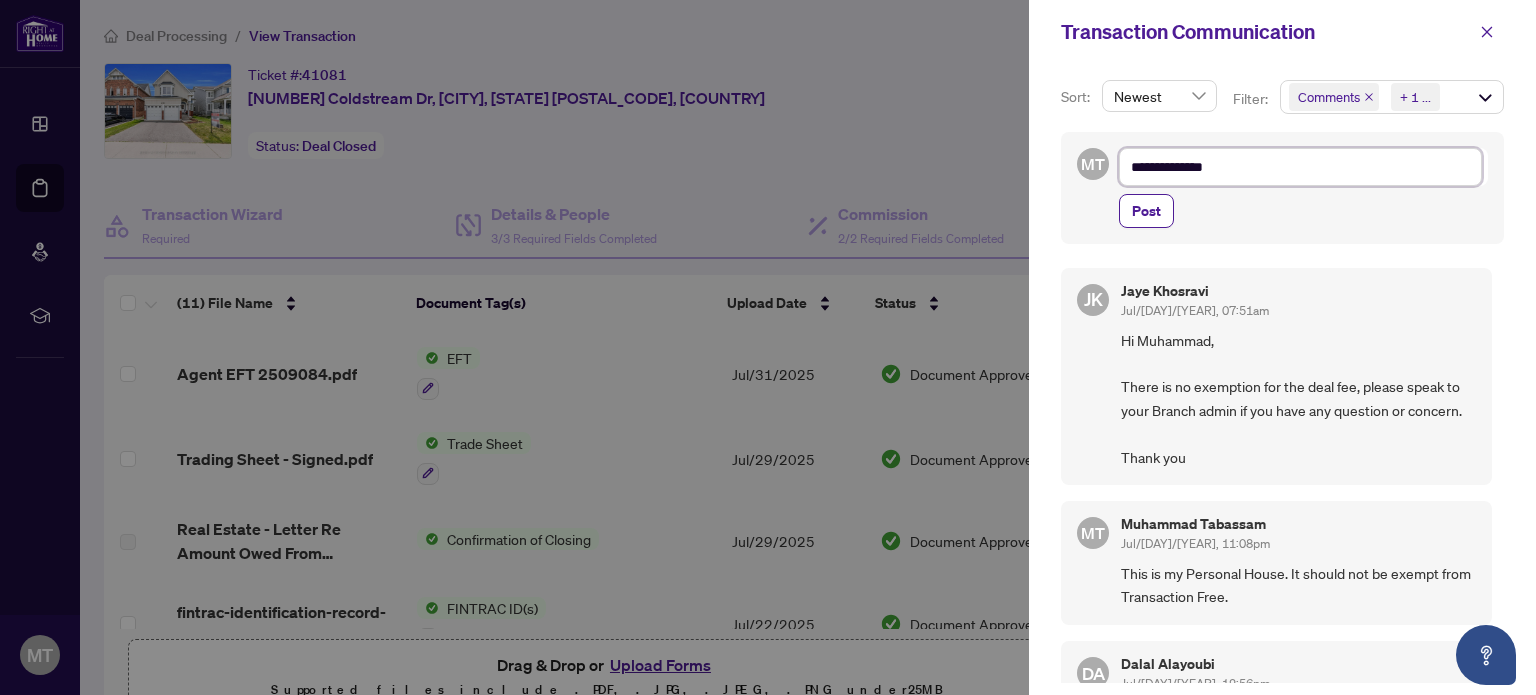 type on "**********" 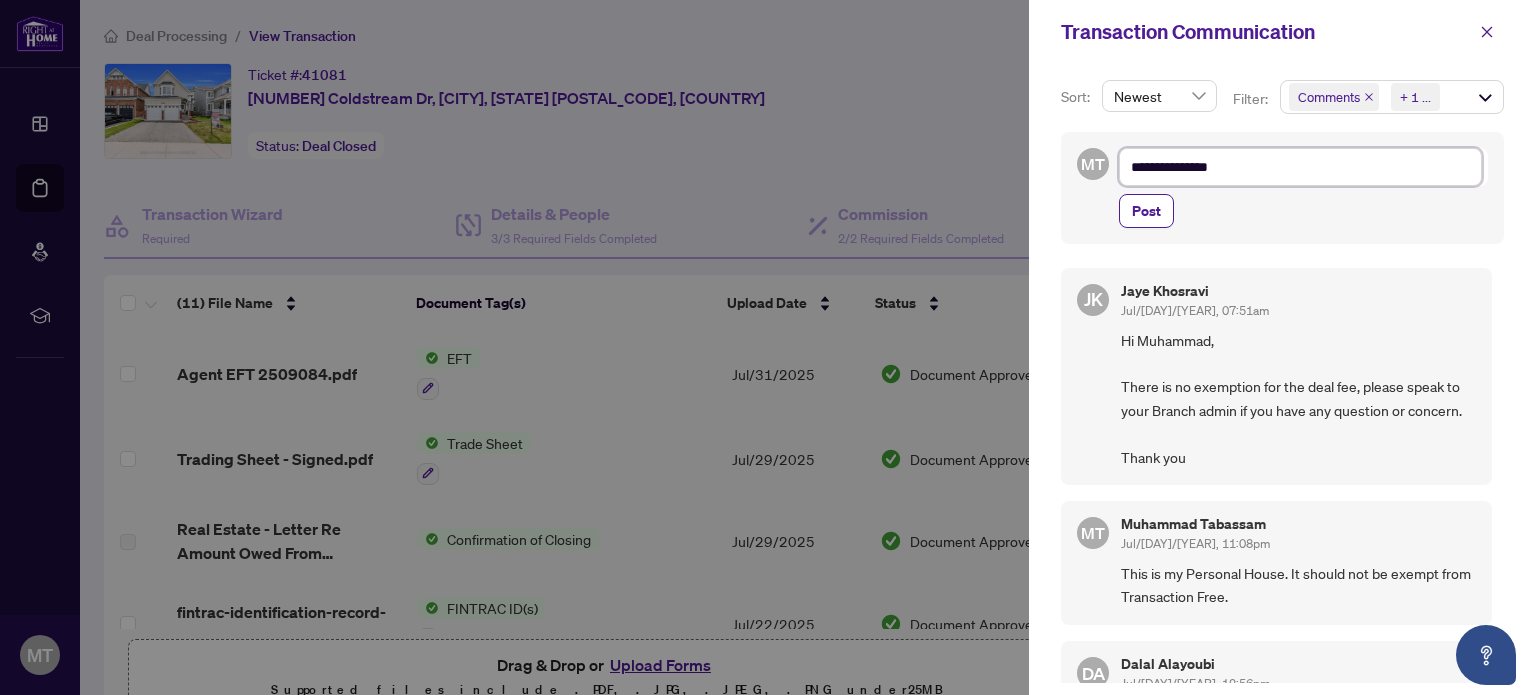 type on "**********" 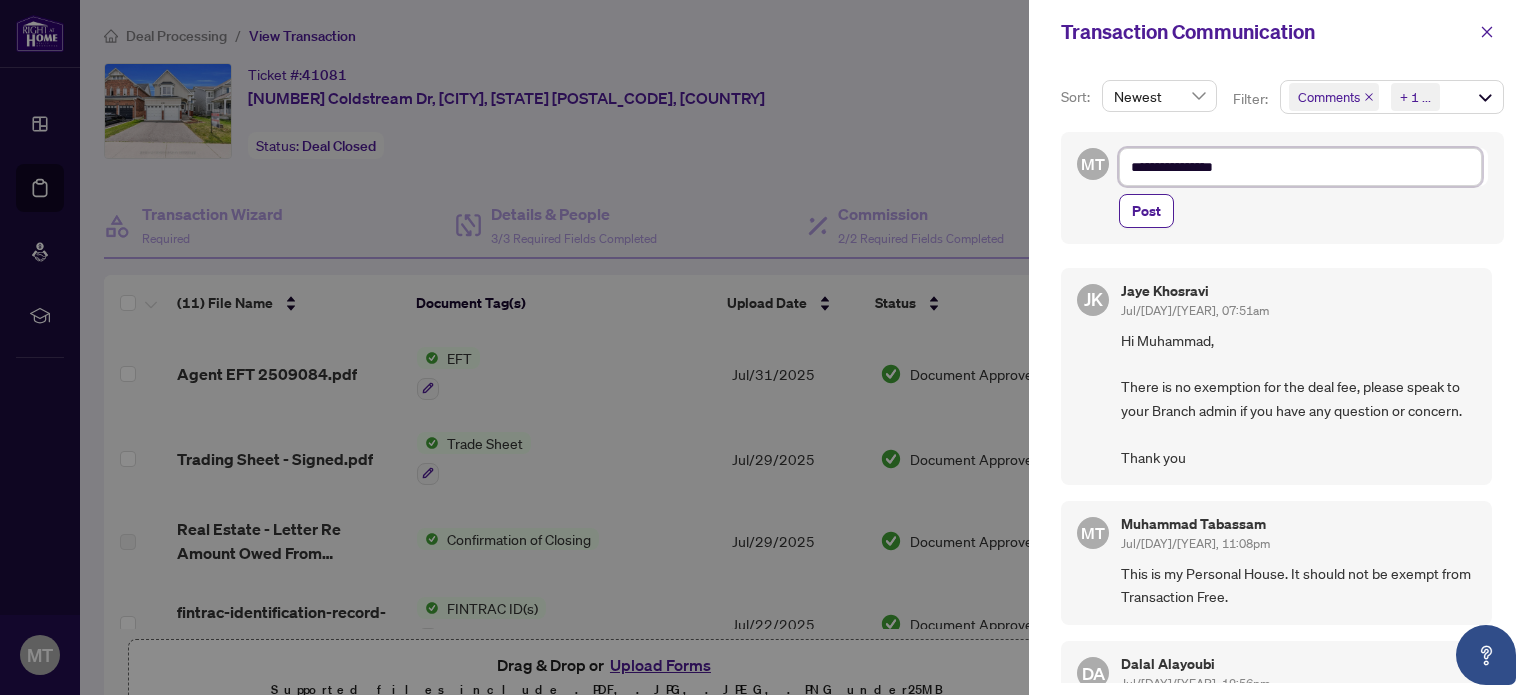 type on "**********" 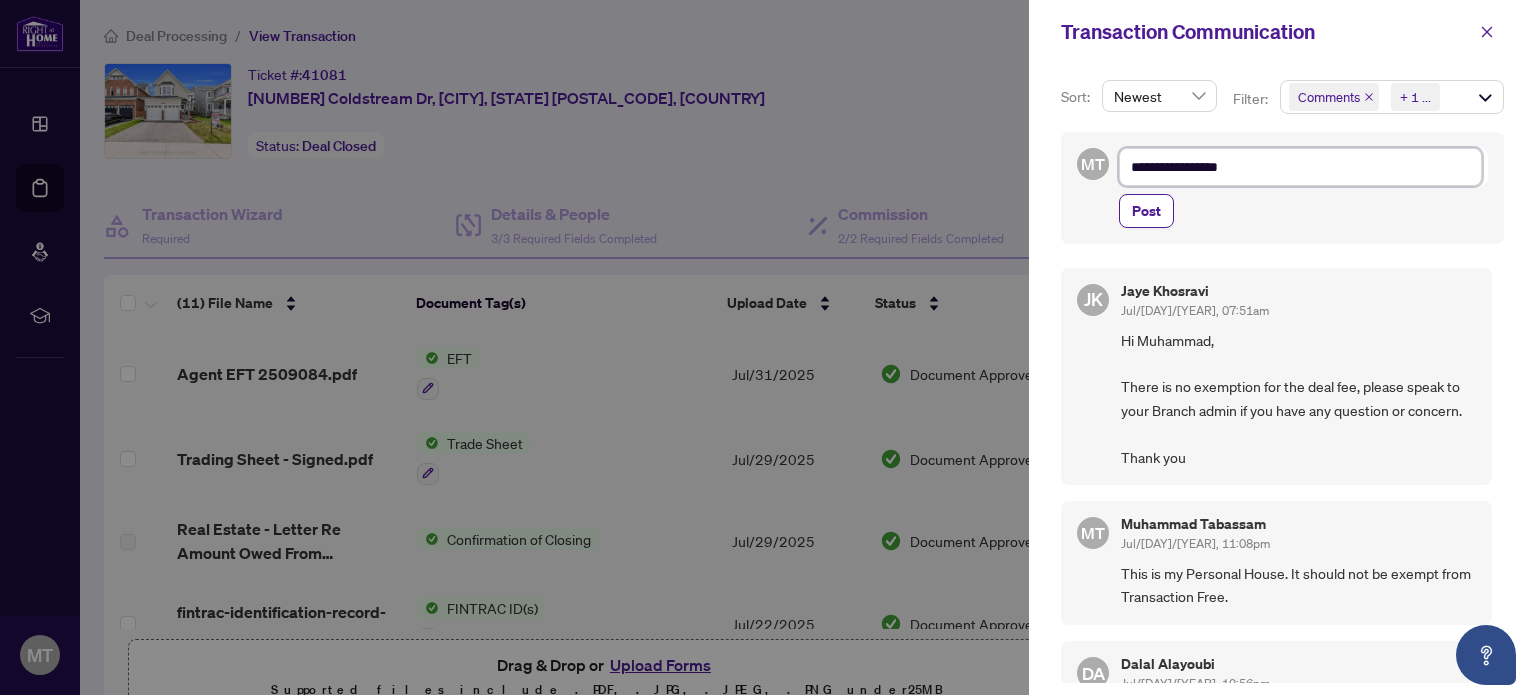 type on "**********" 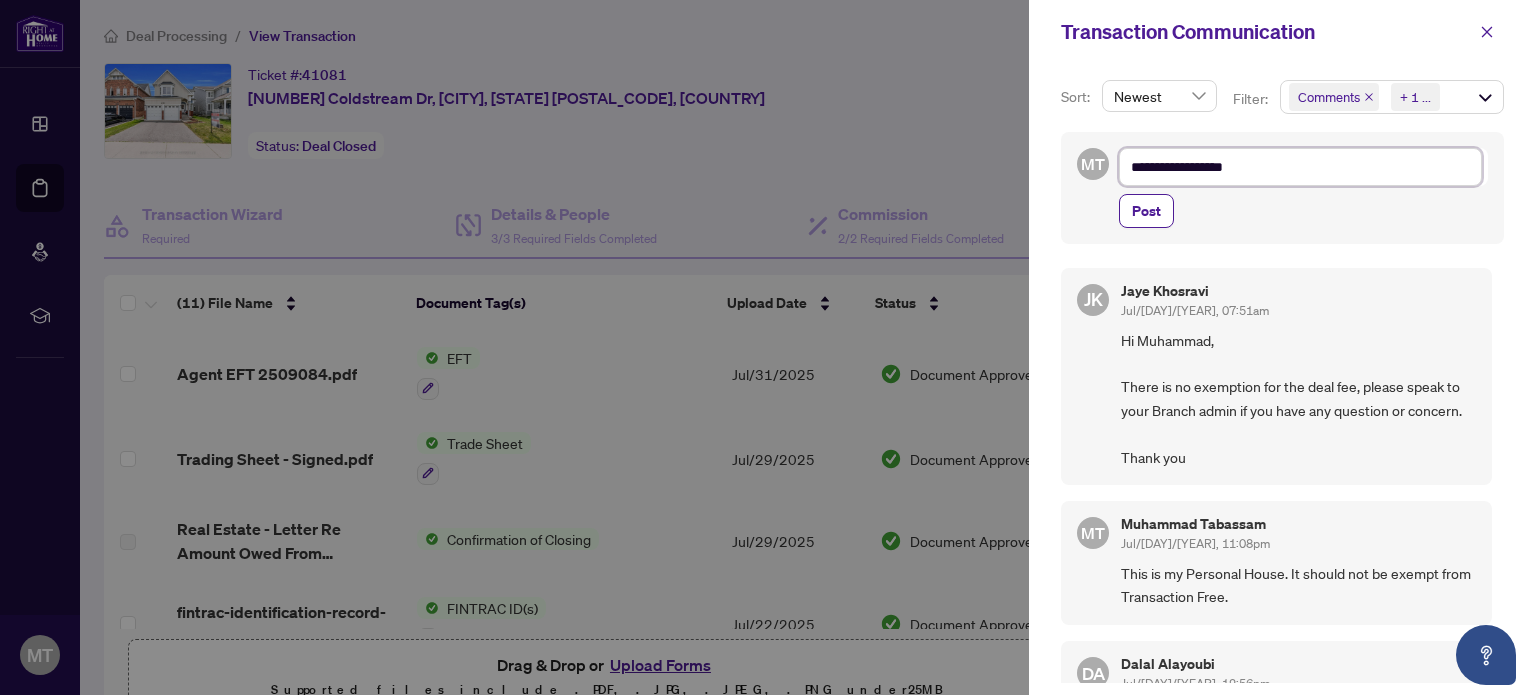 type on "**********" 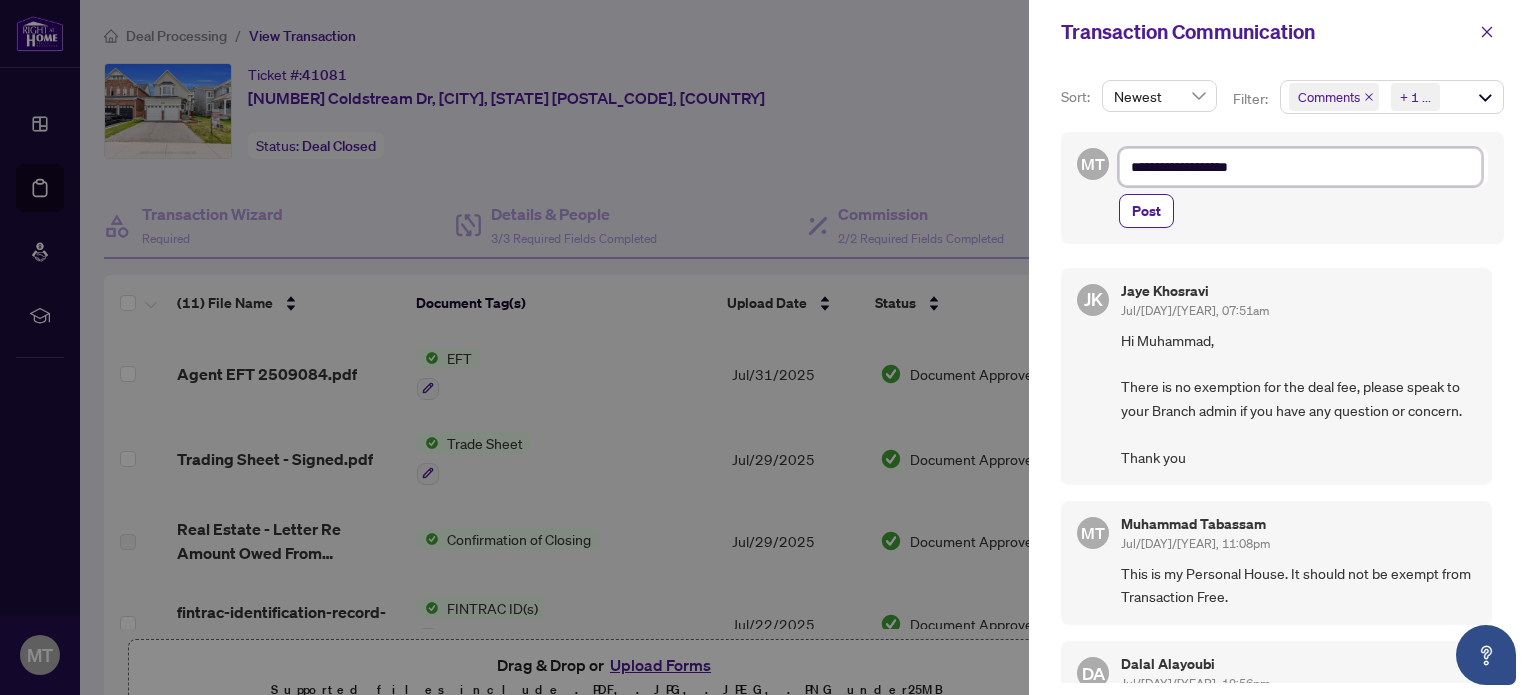 type on "**********" 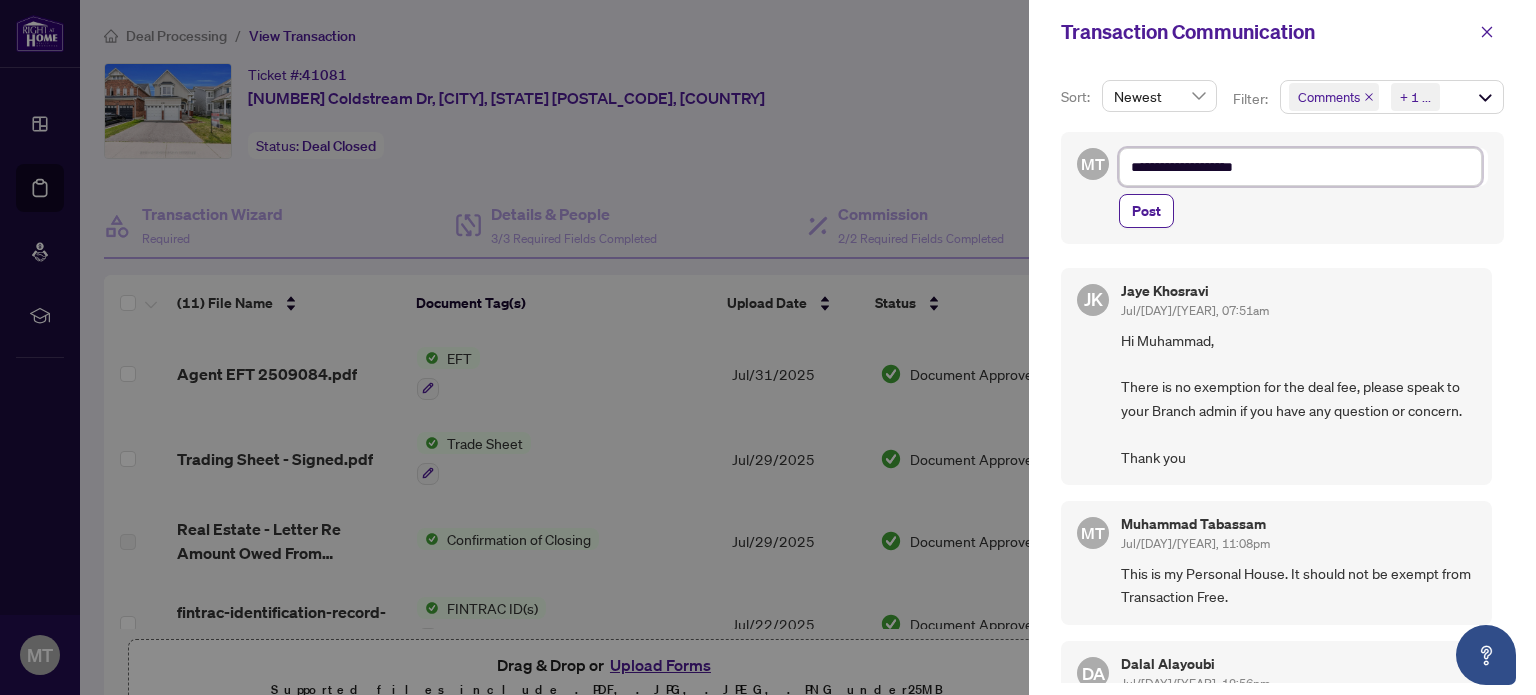 type on "**********" 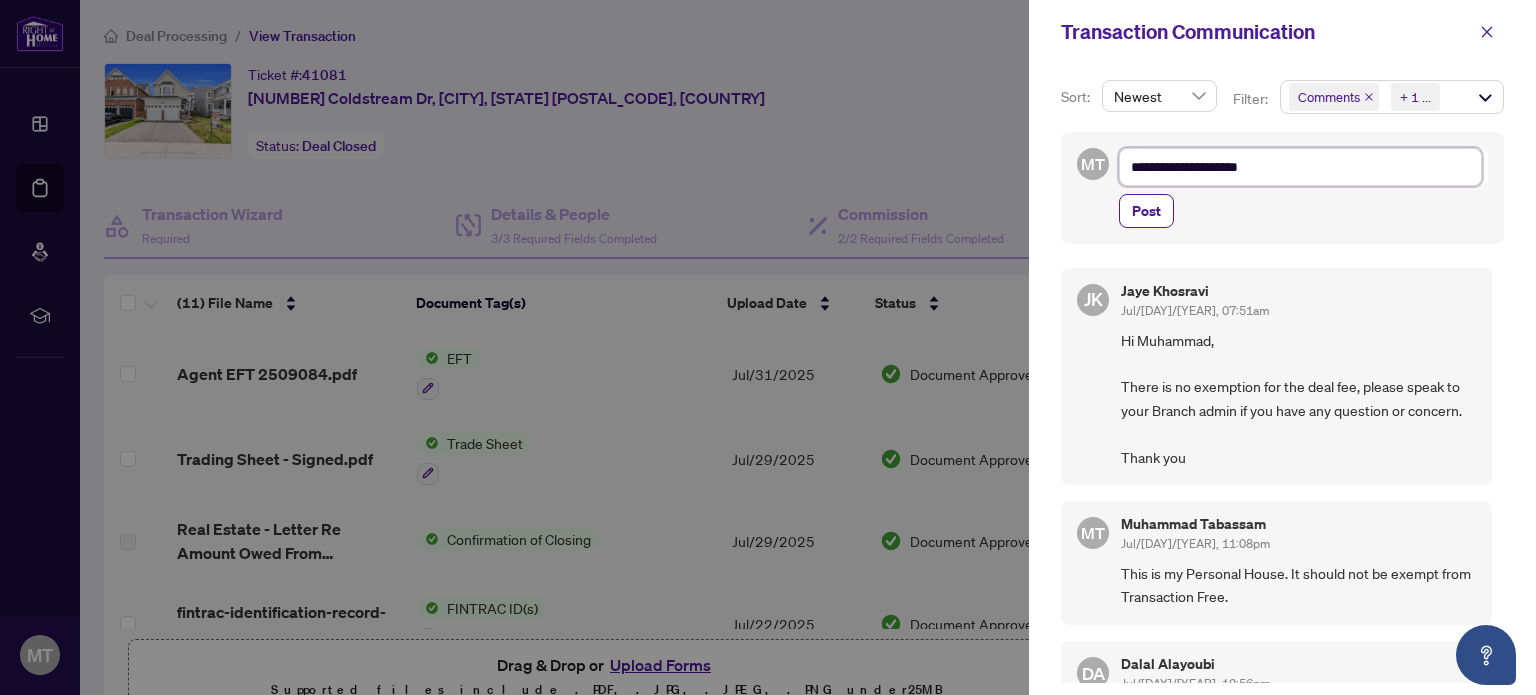 type on "**********" 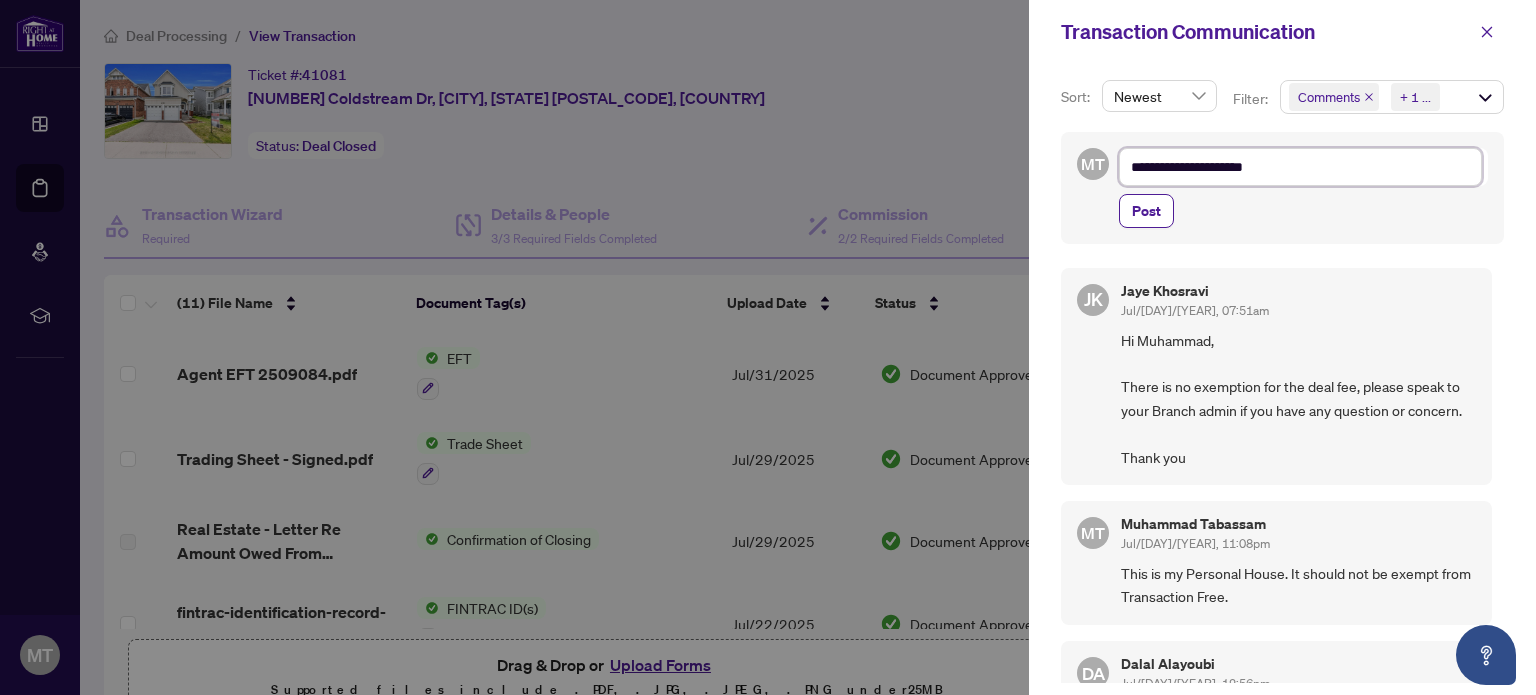 type on "**********" 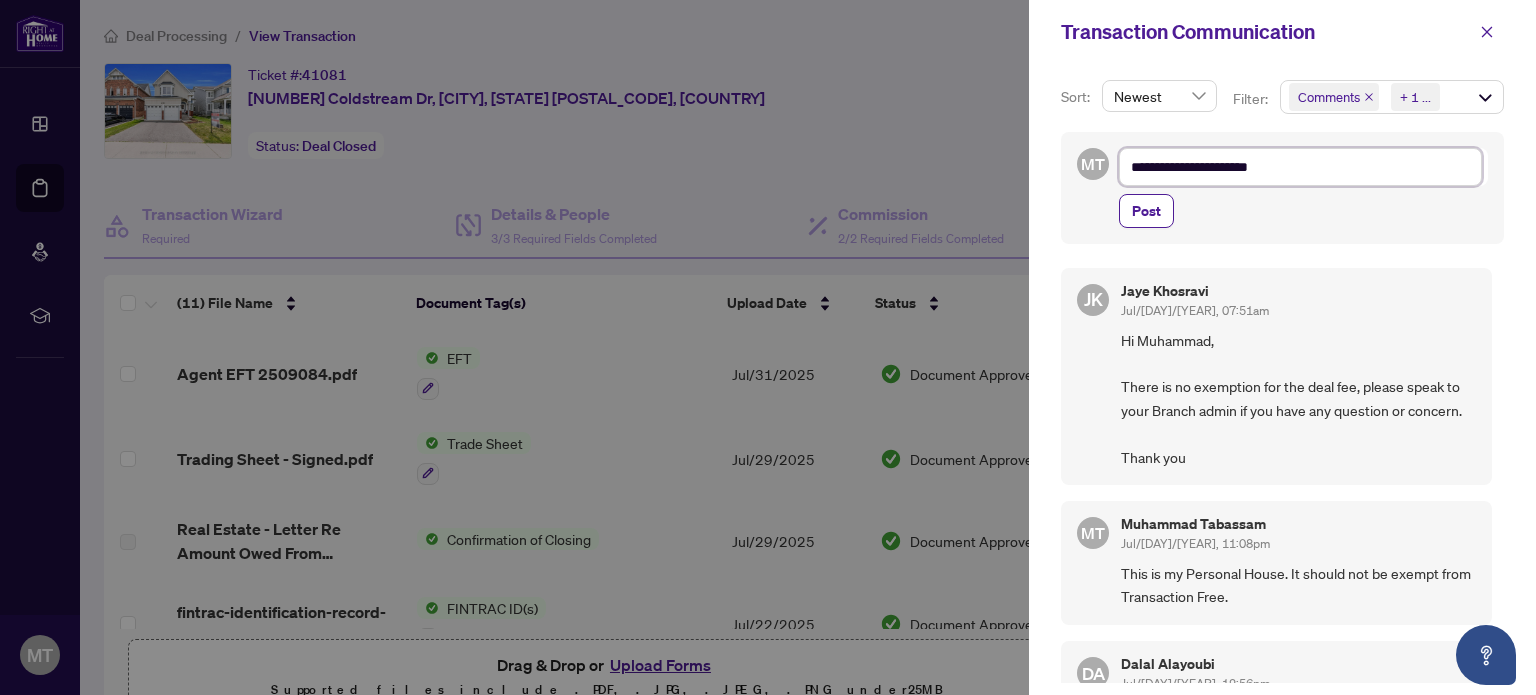 type on "**********" 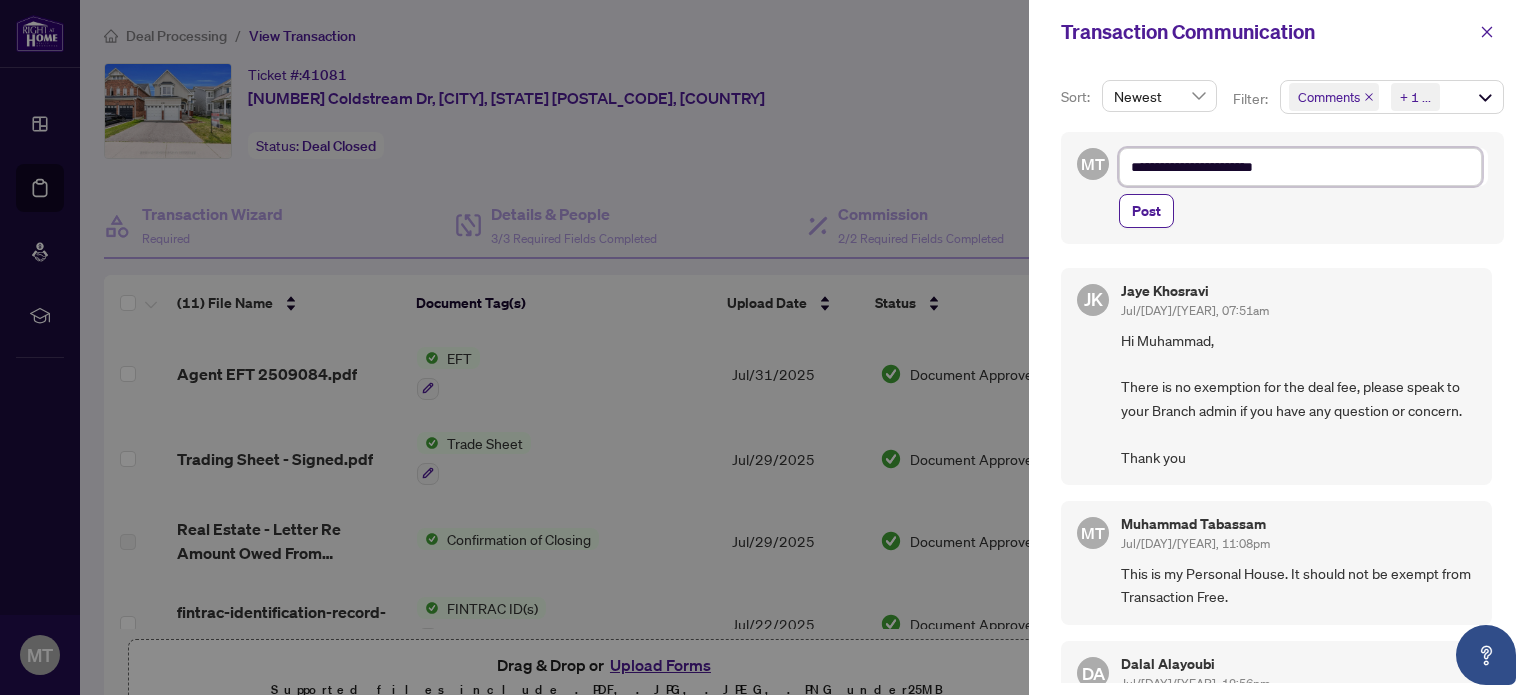 type on "**********" 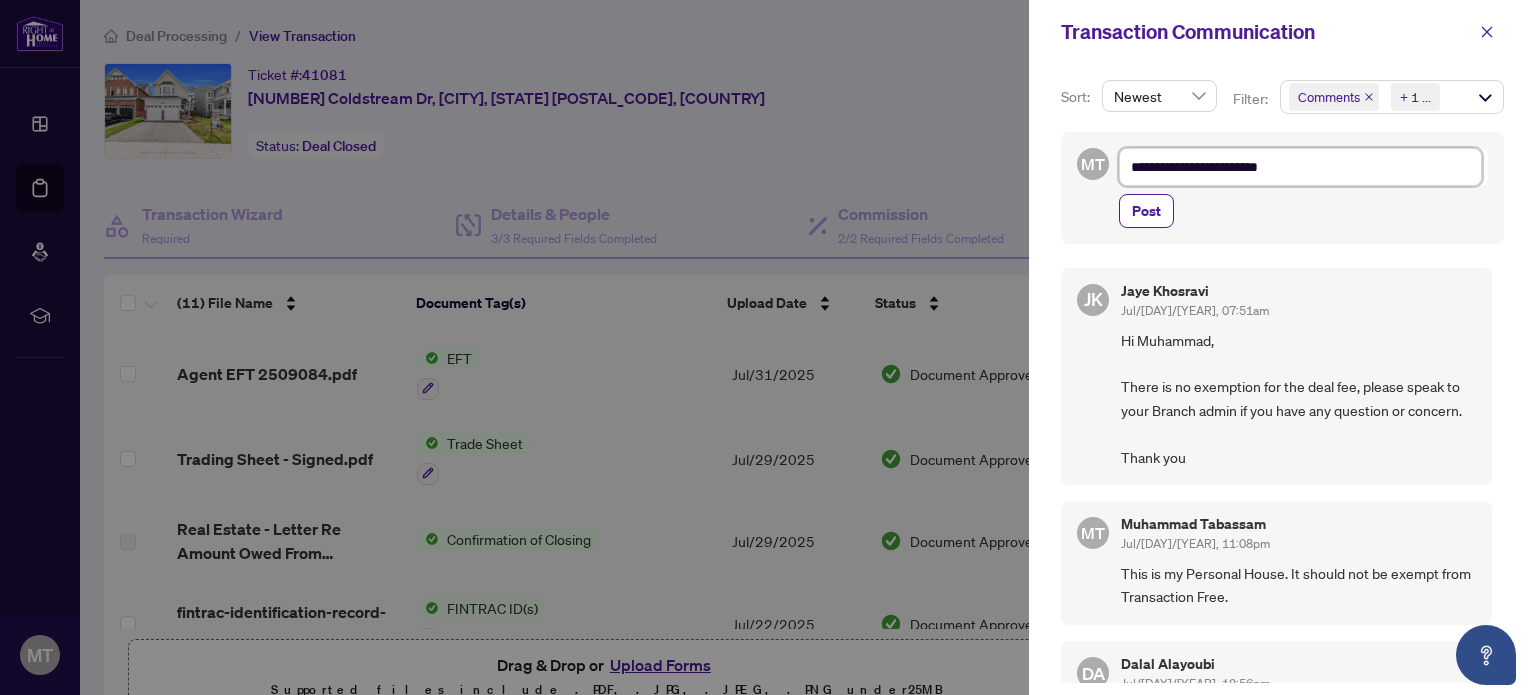 type on "**********" 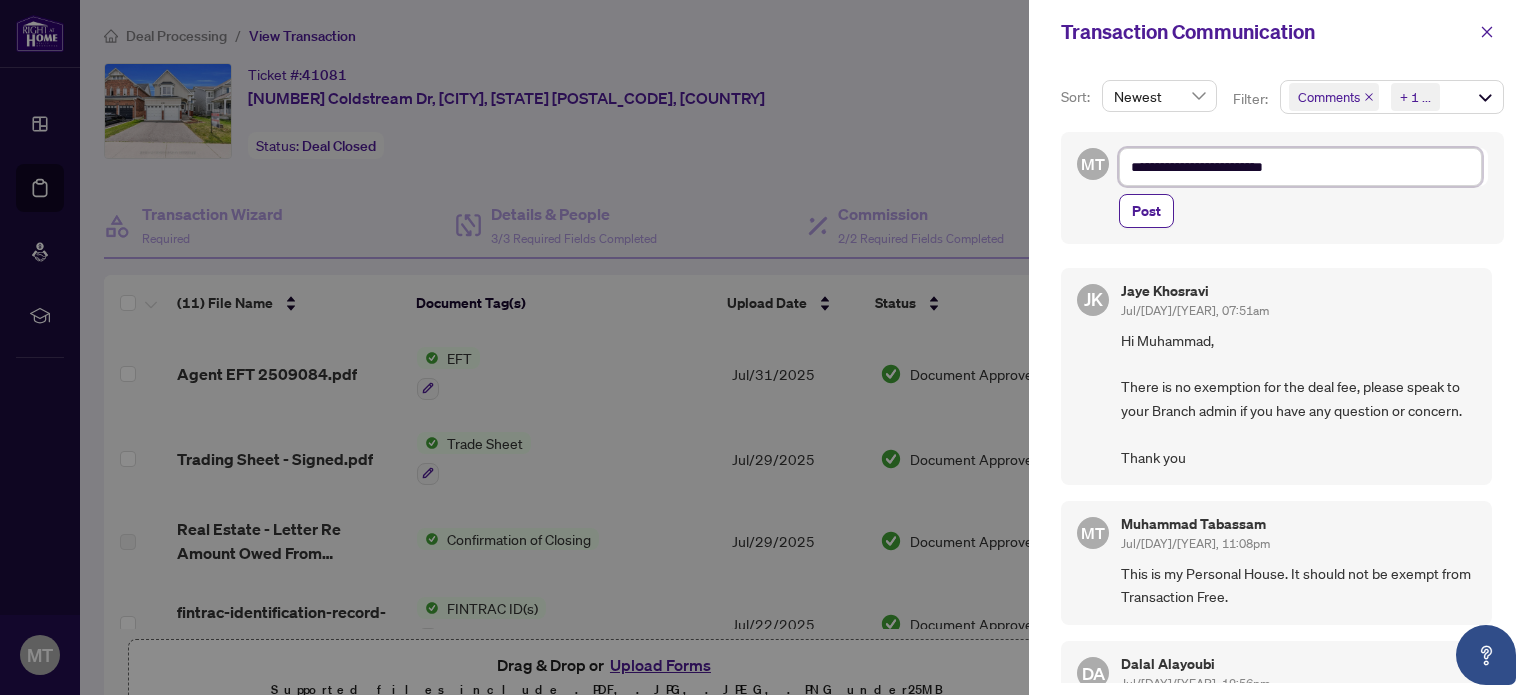 type on "**********" 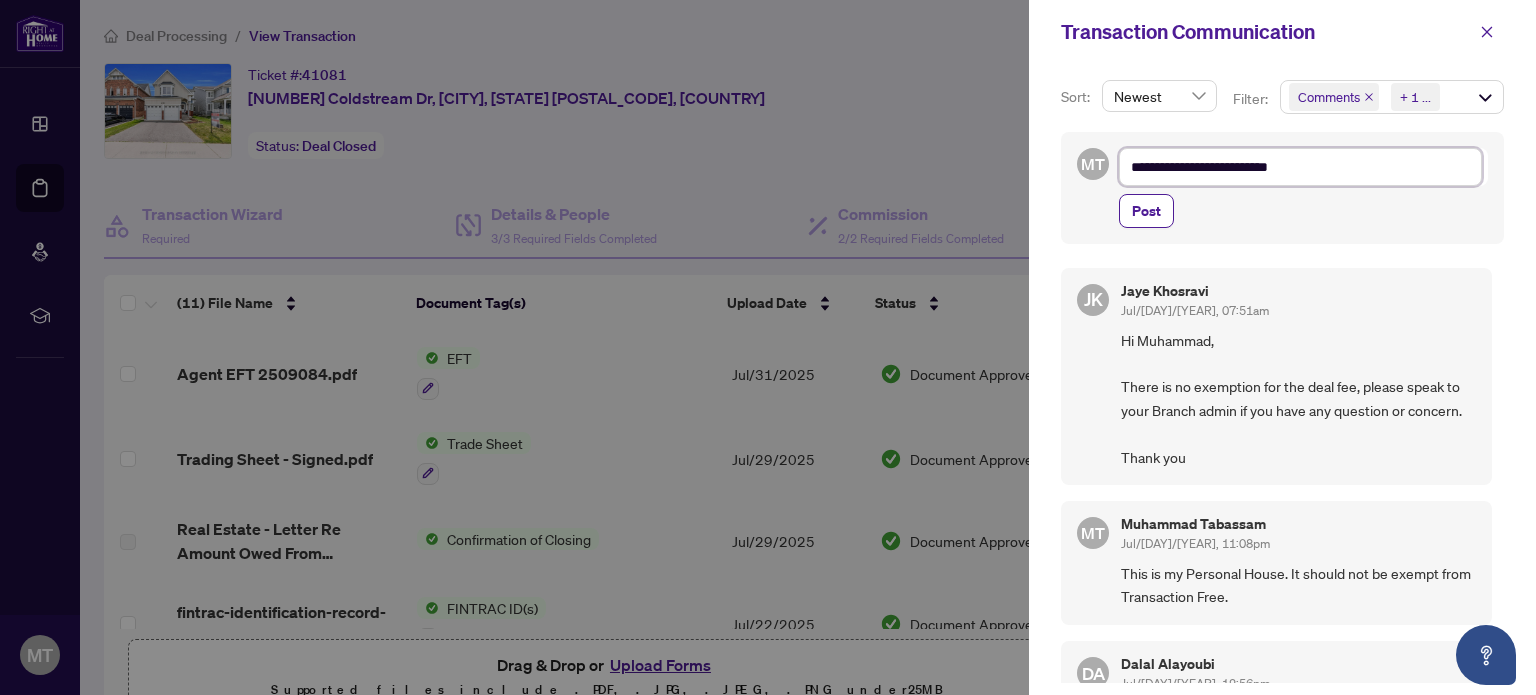 type on "**********" 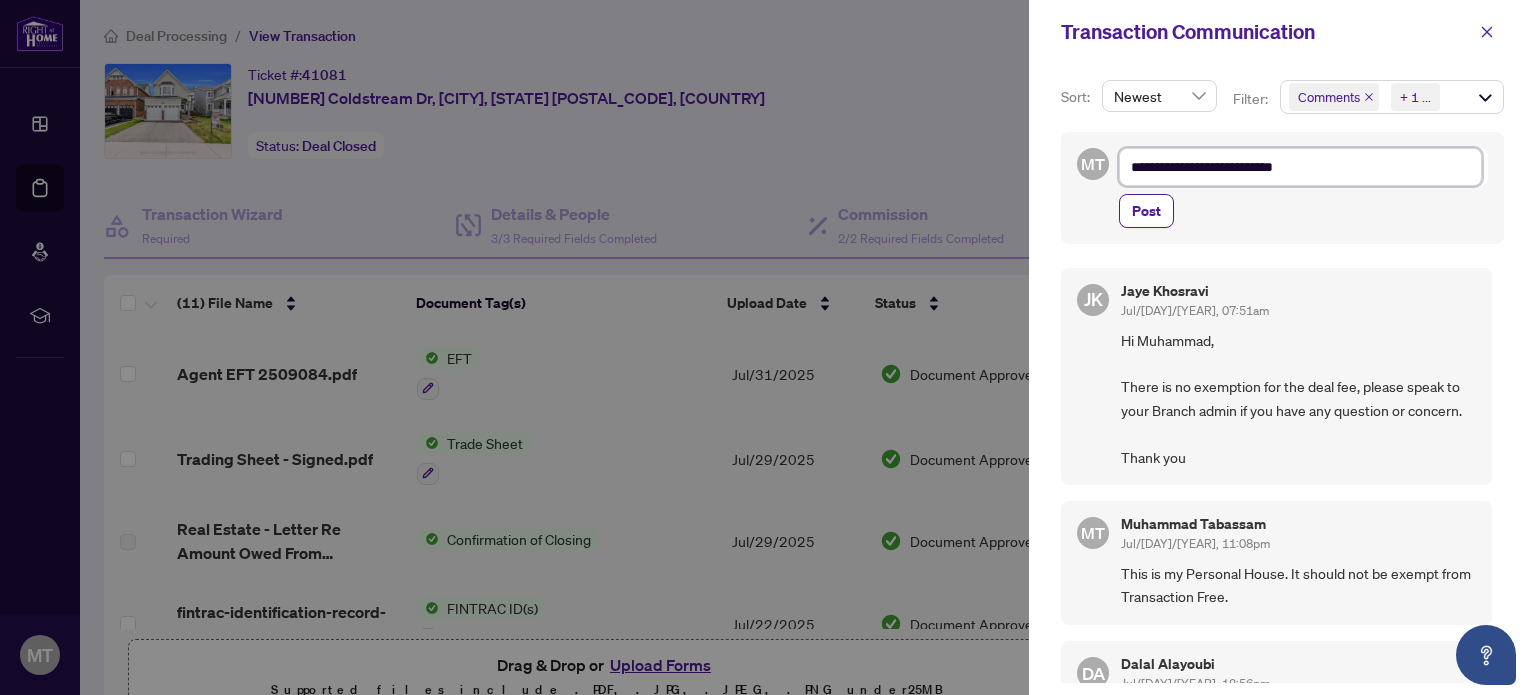type on "**********" 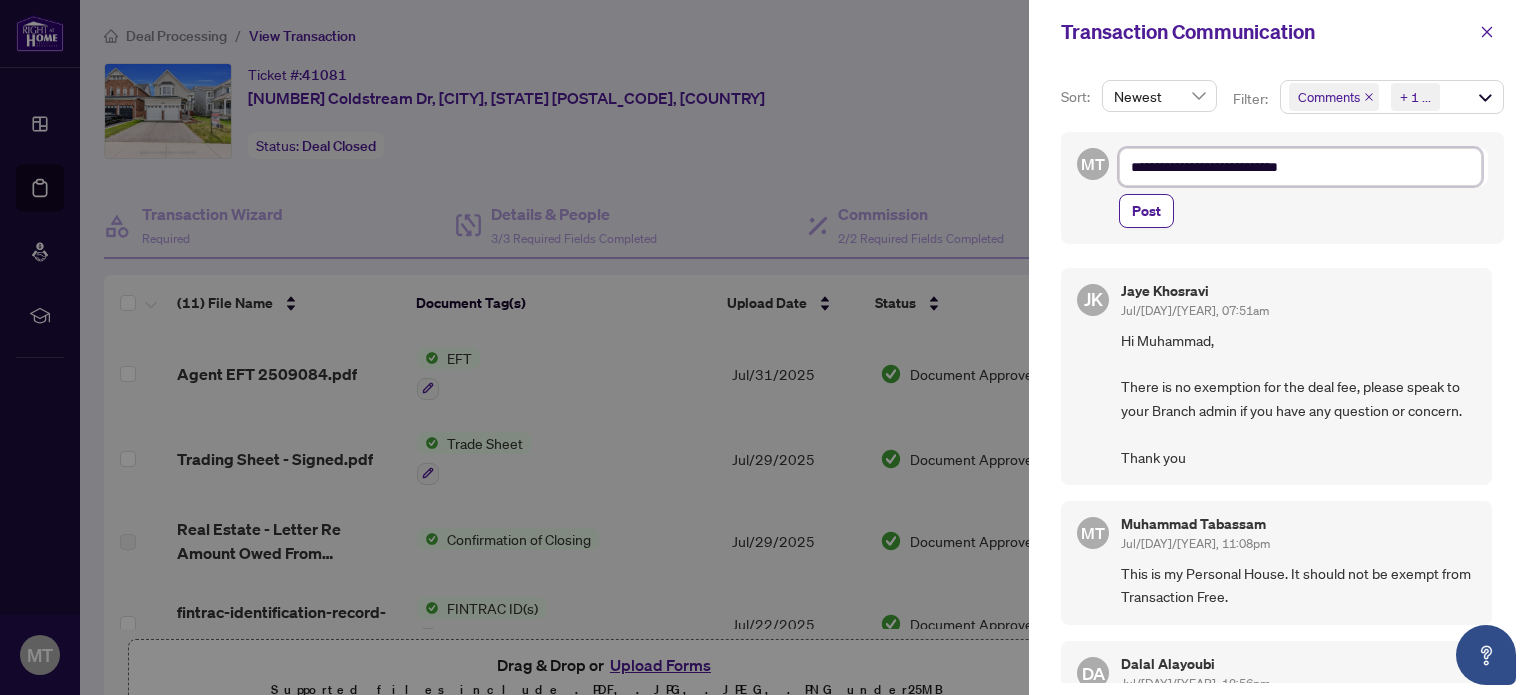 type on "**********" 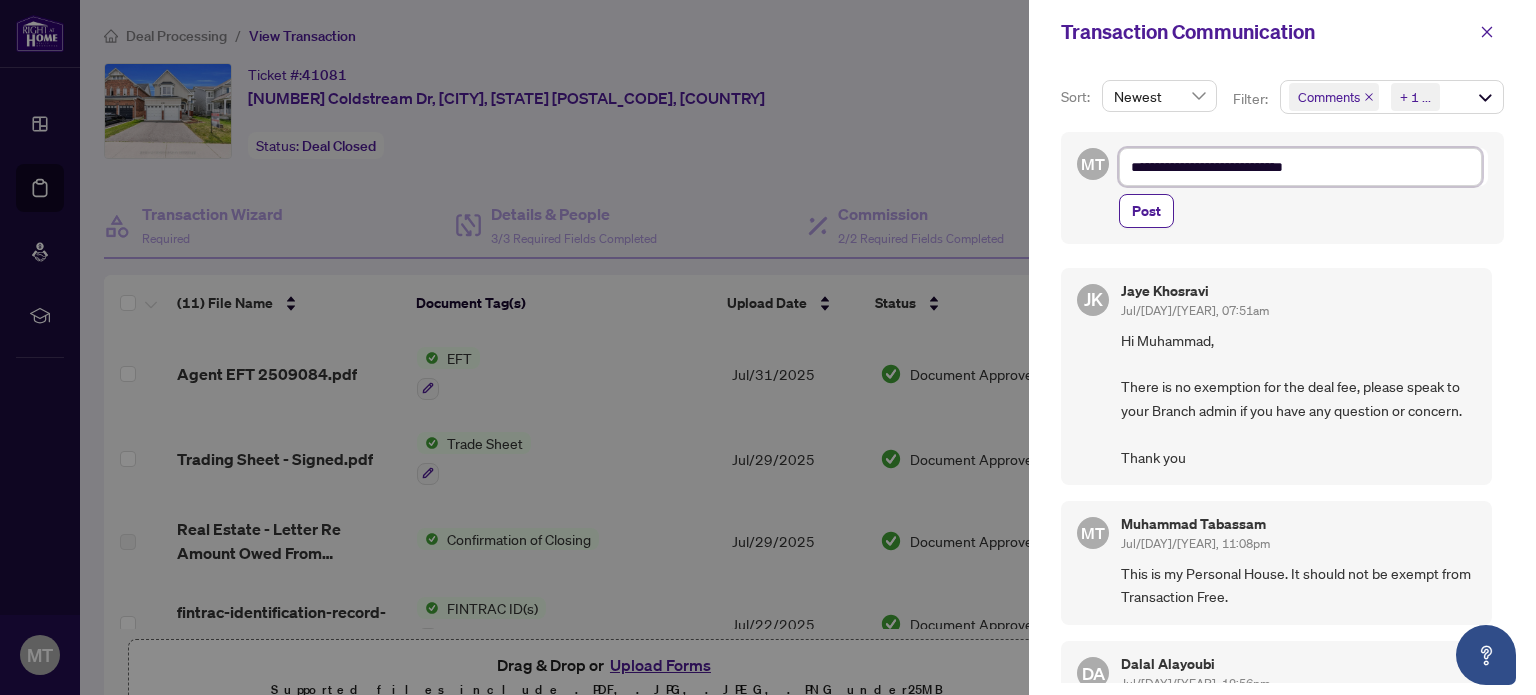 type on "**********" 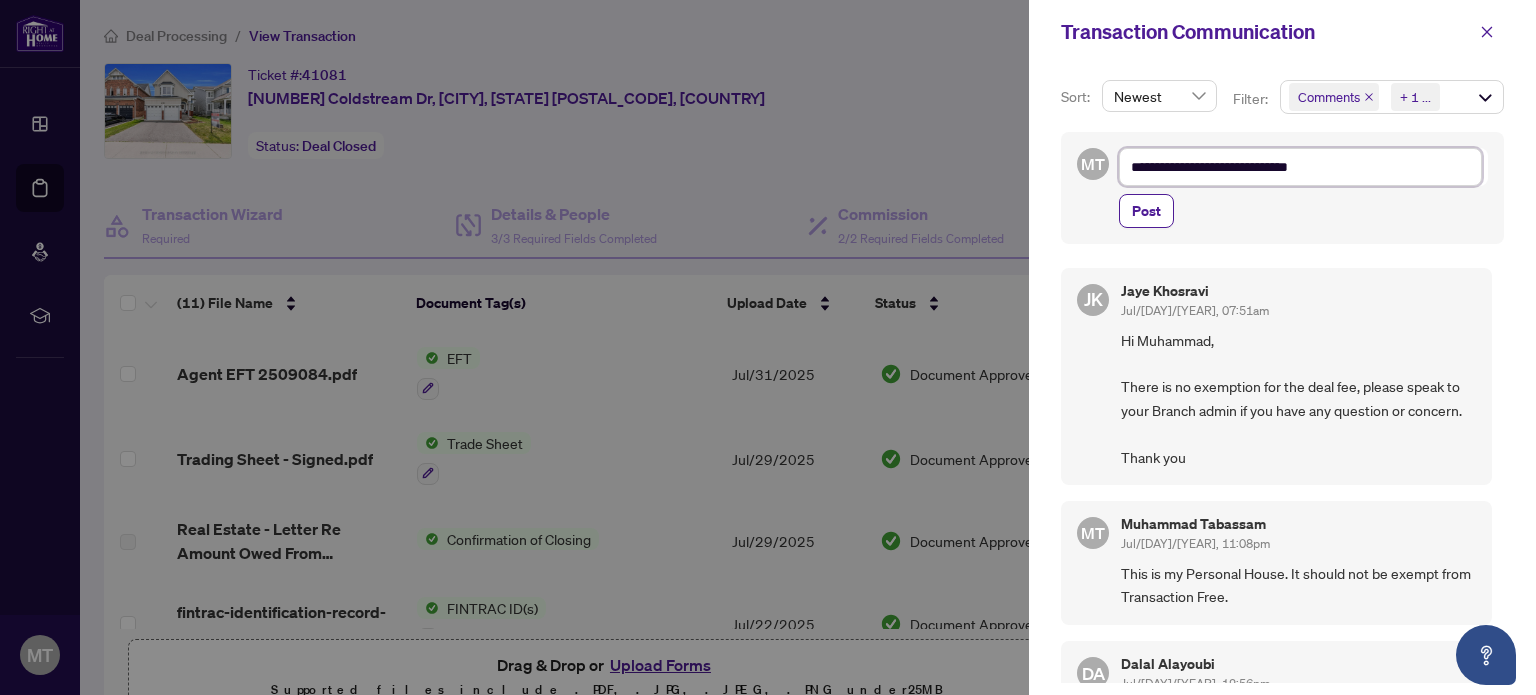 type on "**********" 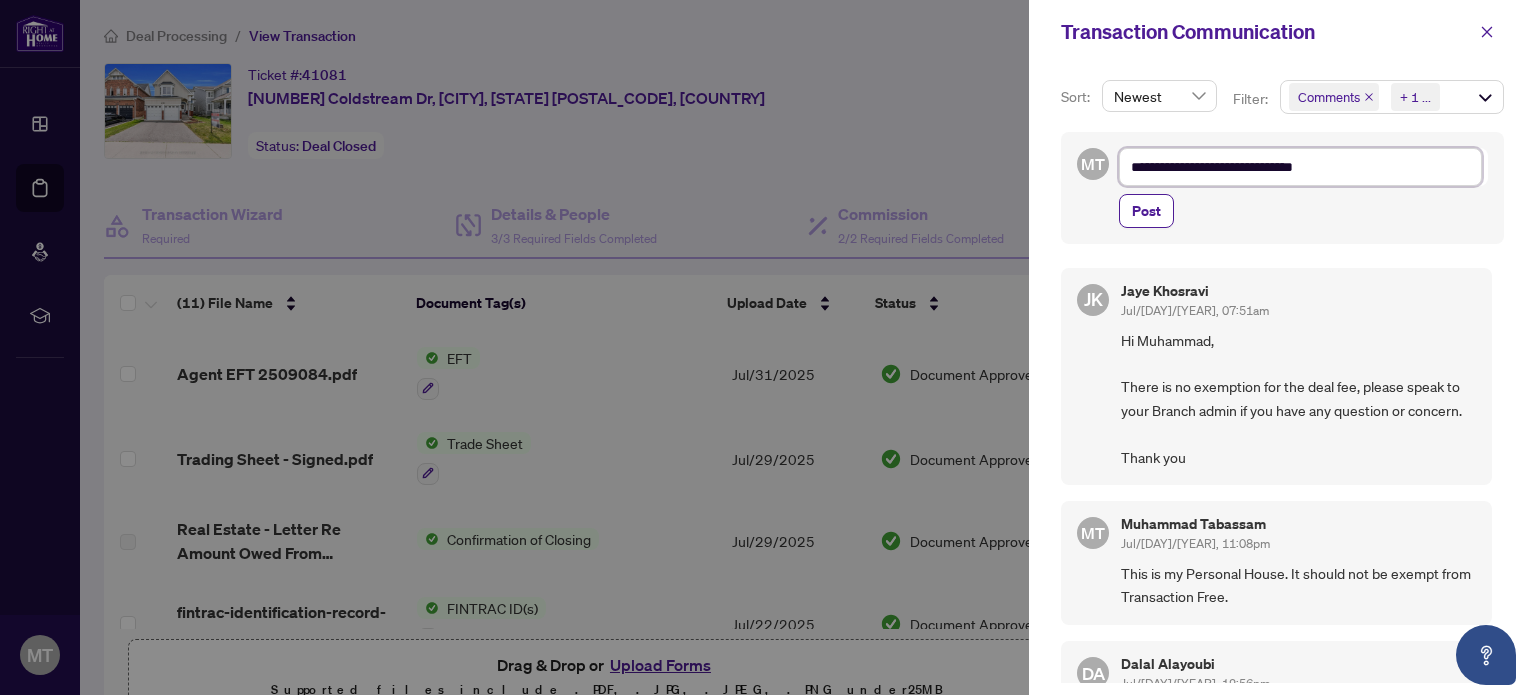 type on "**********" 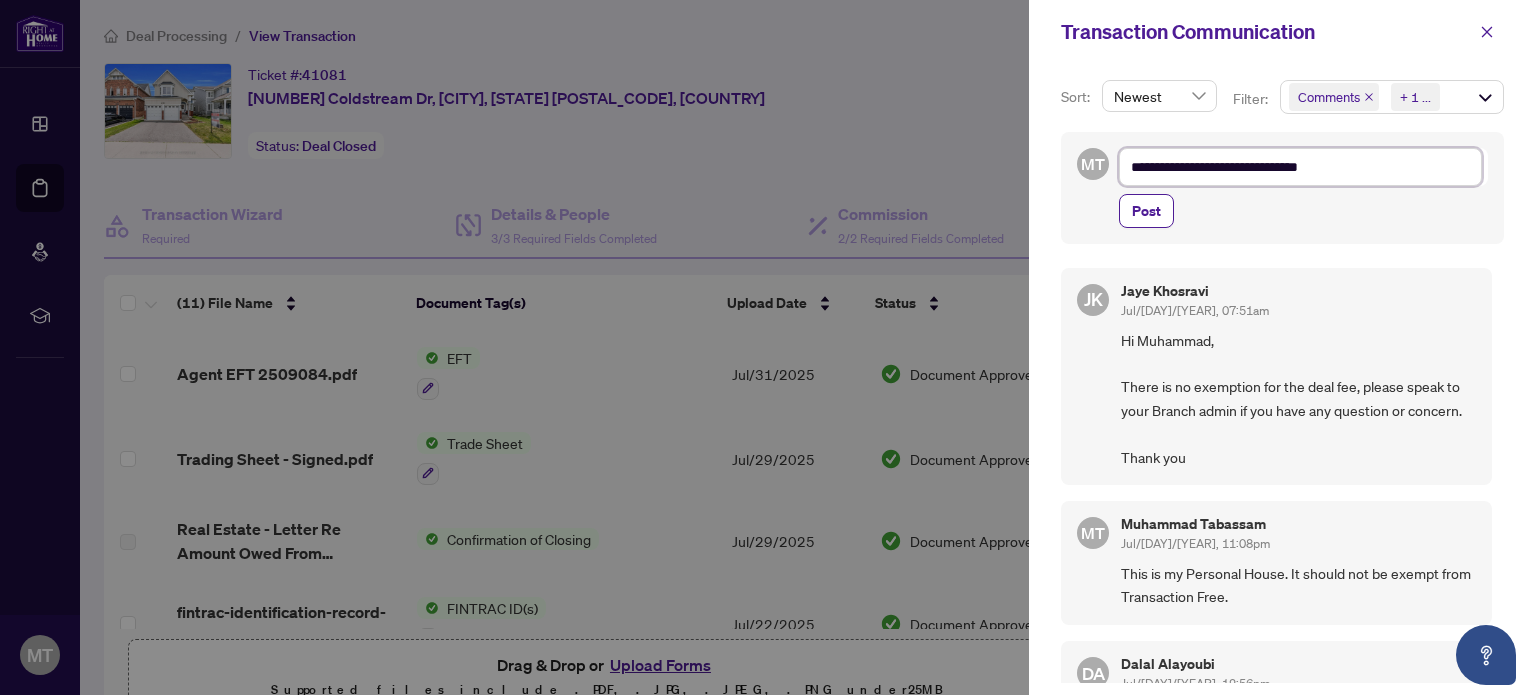 type on "**********" 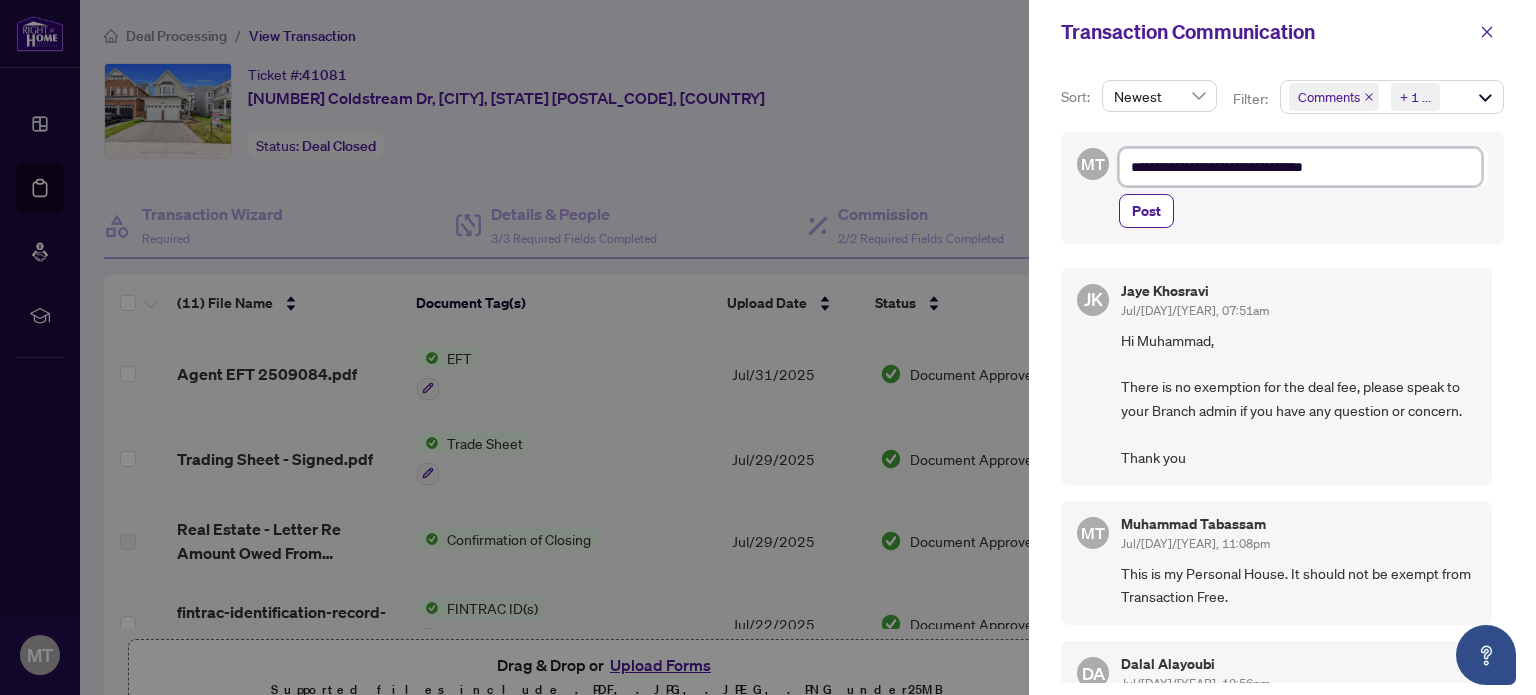 type on "**********" 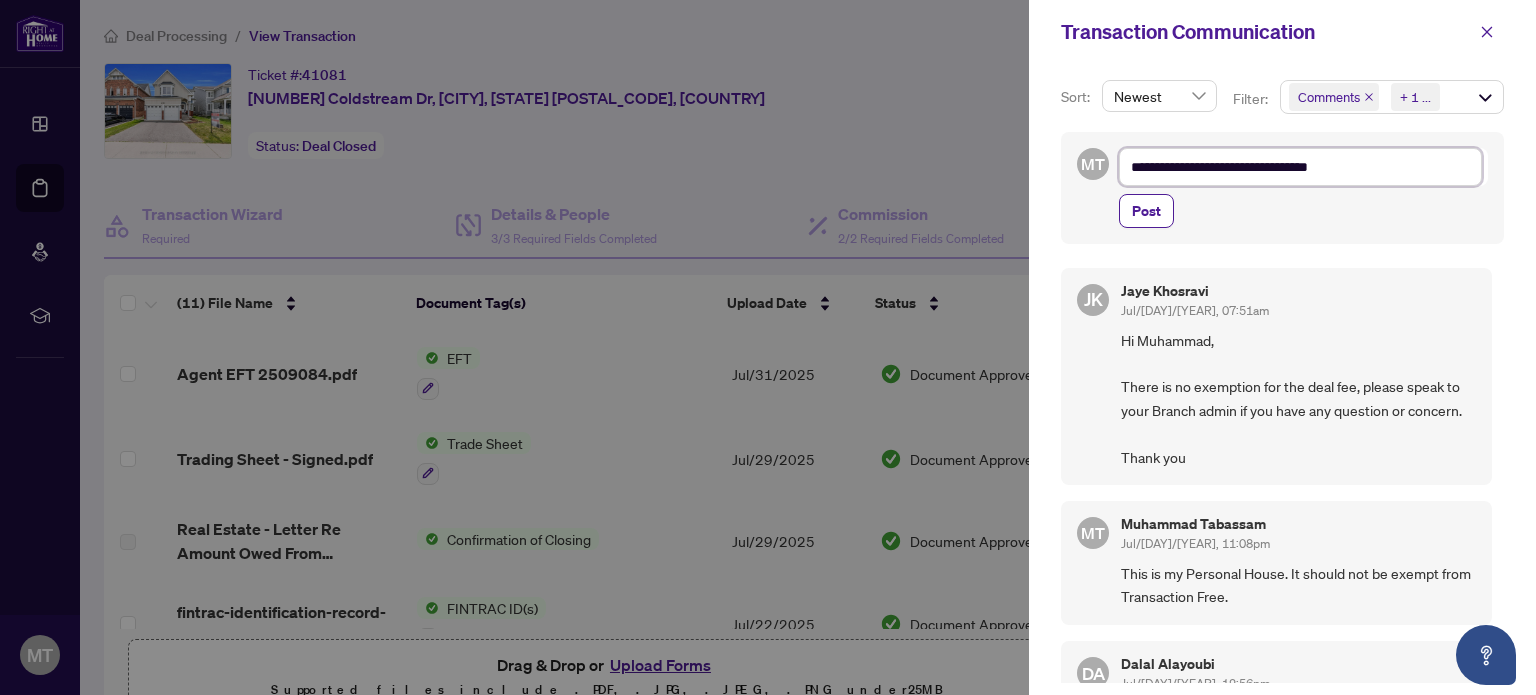 type on "**********" 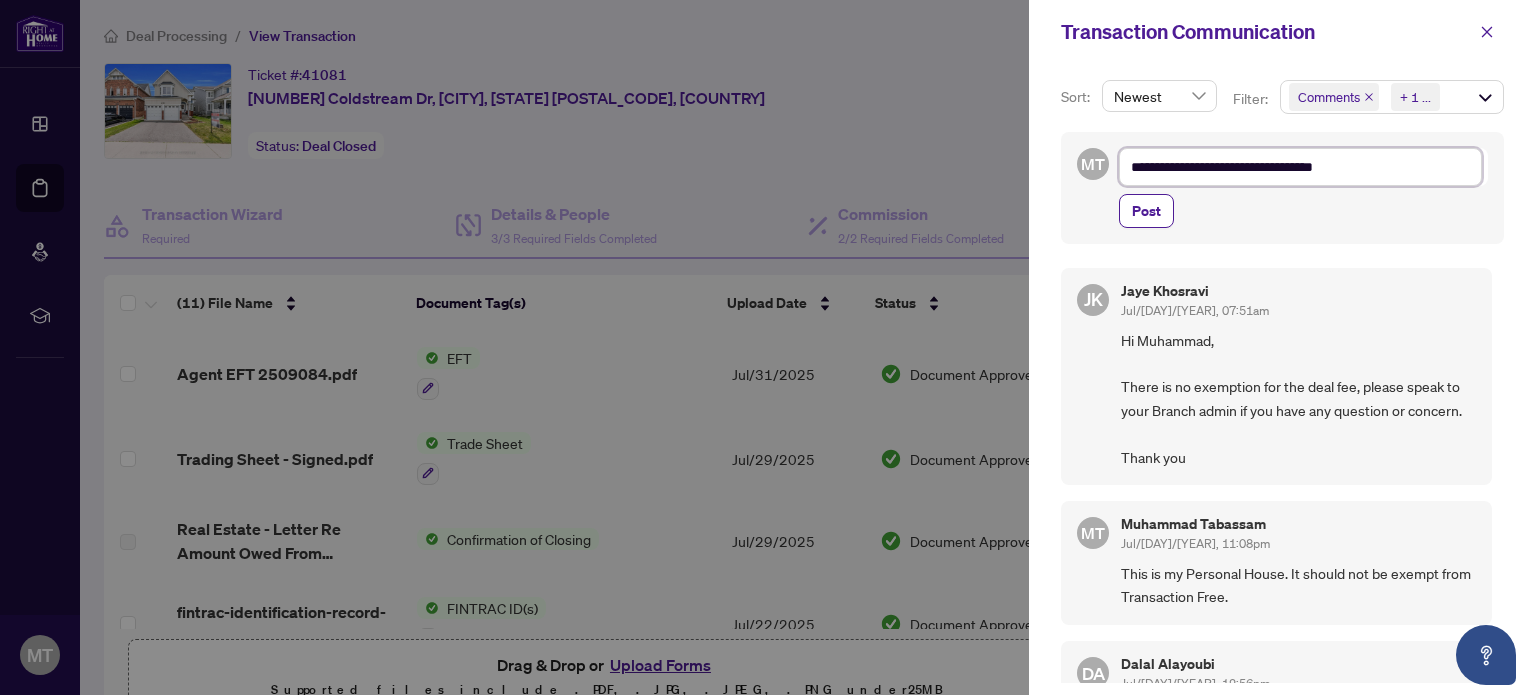 type on "**********" 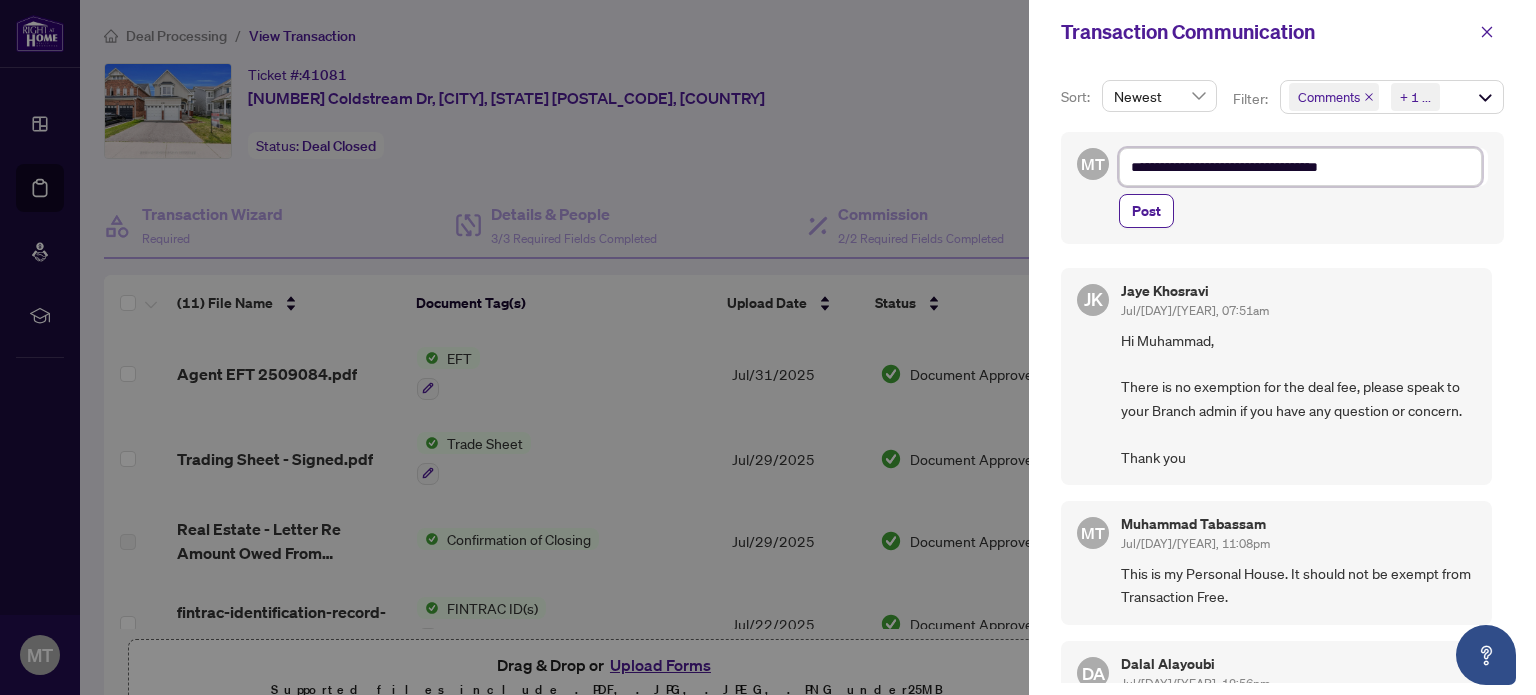 type on "**********" 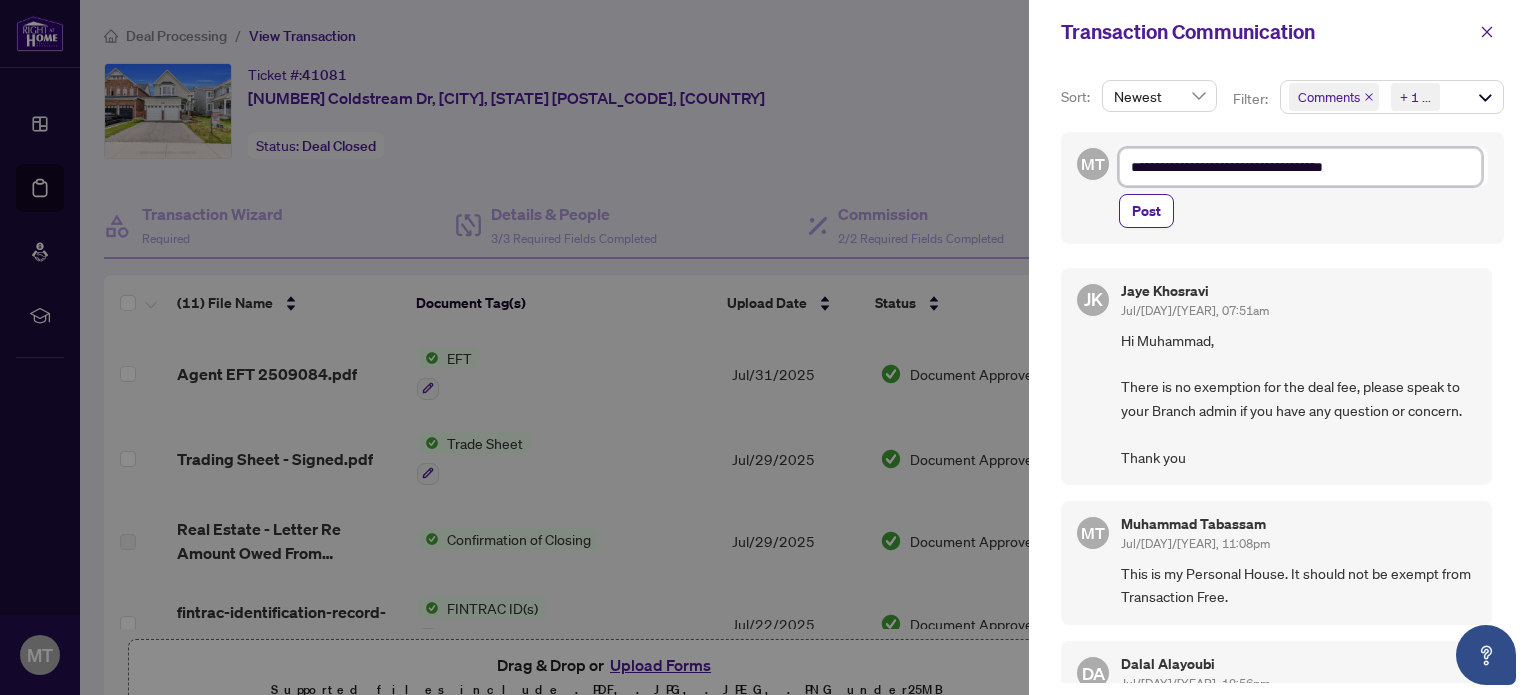 type on "**********" 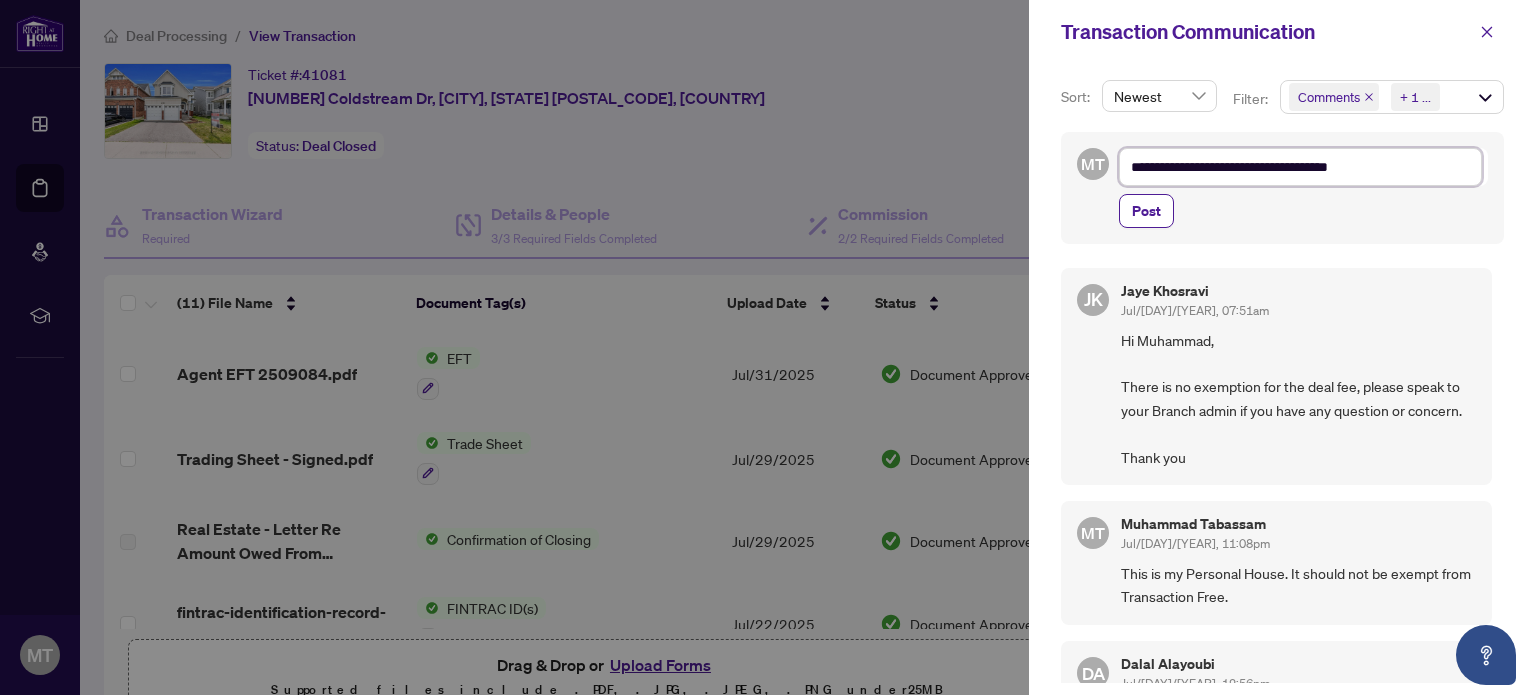 type on "**********" 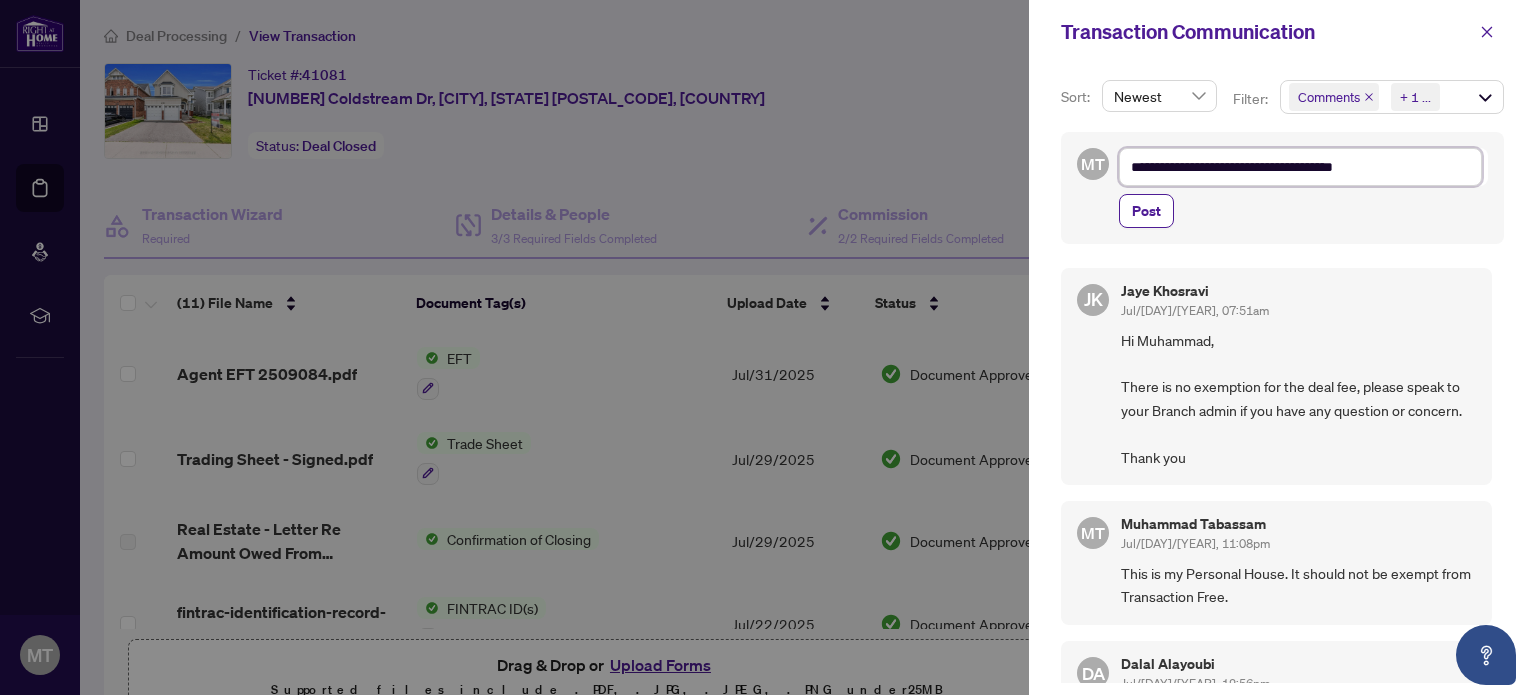 type on "**********" 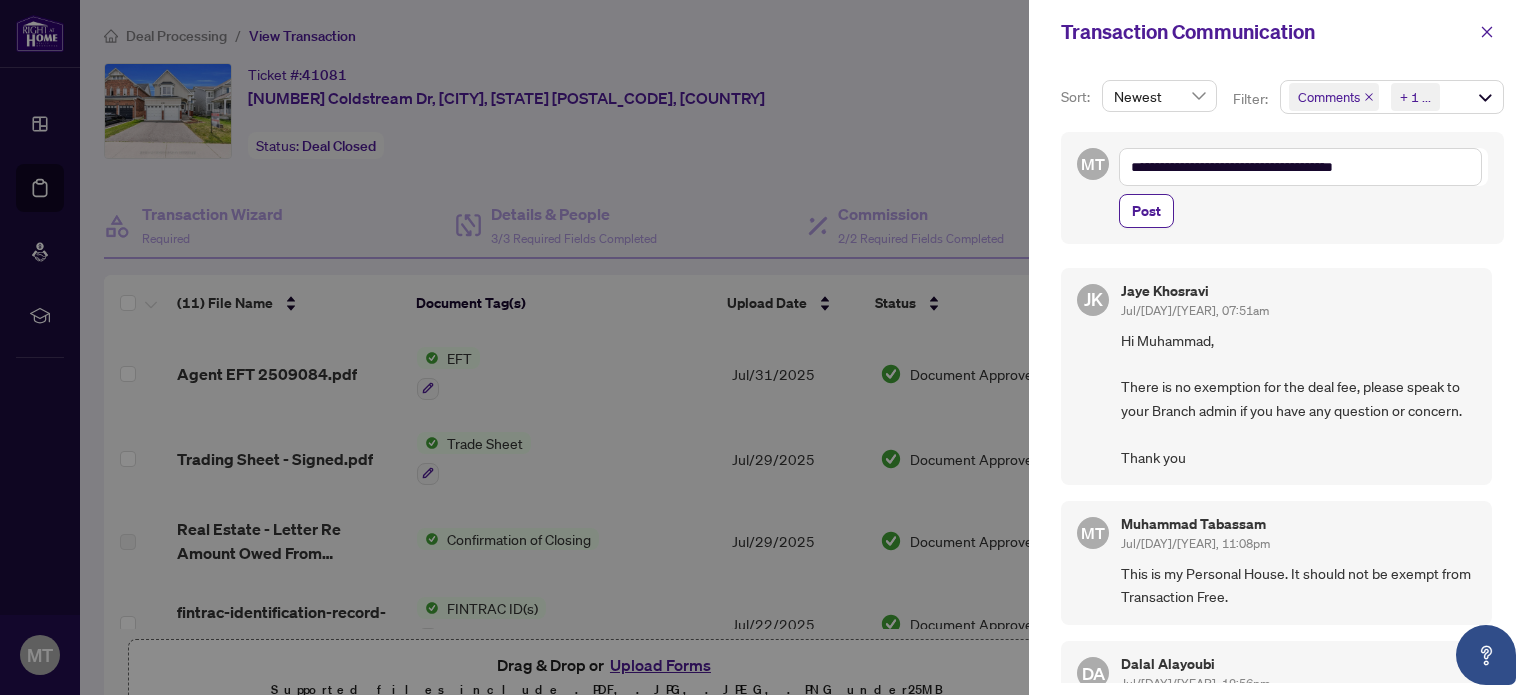 click on "**********" at bounding box center [1303, 188] 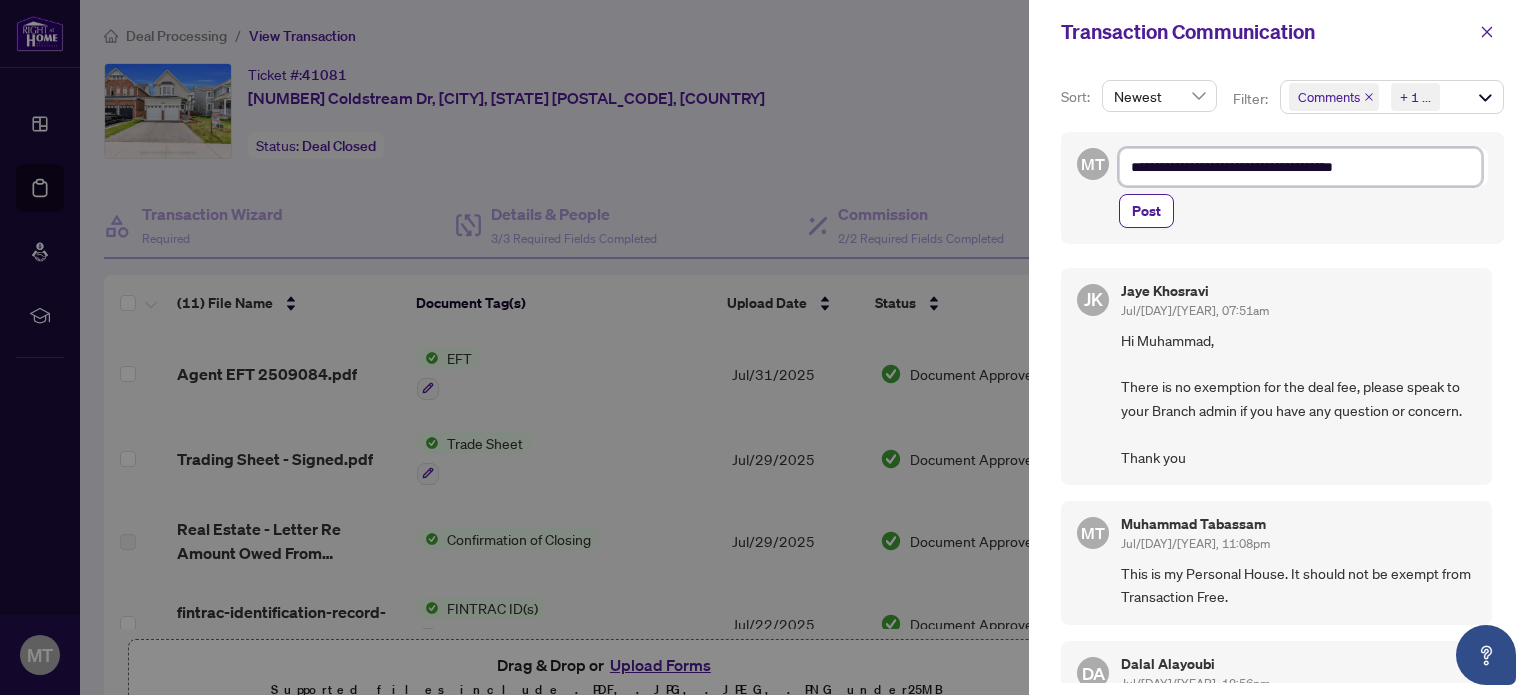 click on "**********" at bounding box center [1300, 167] 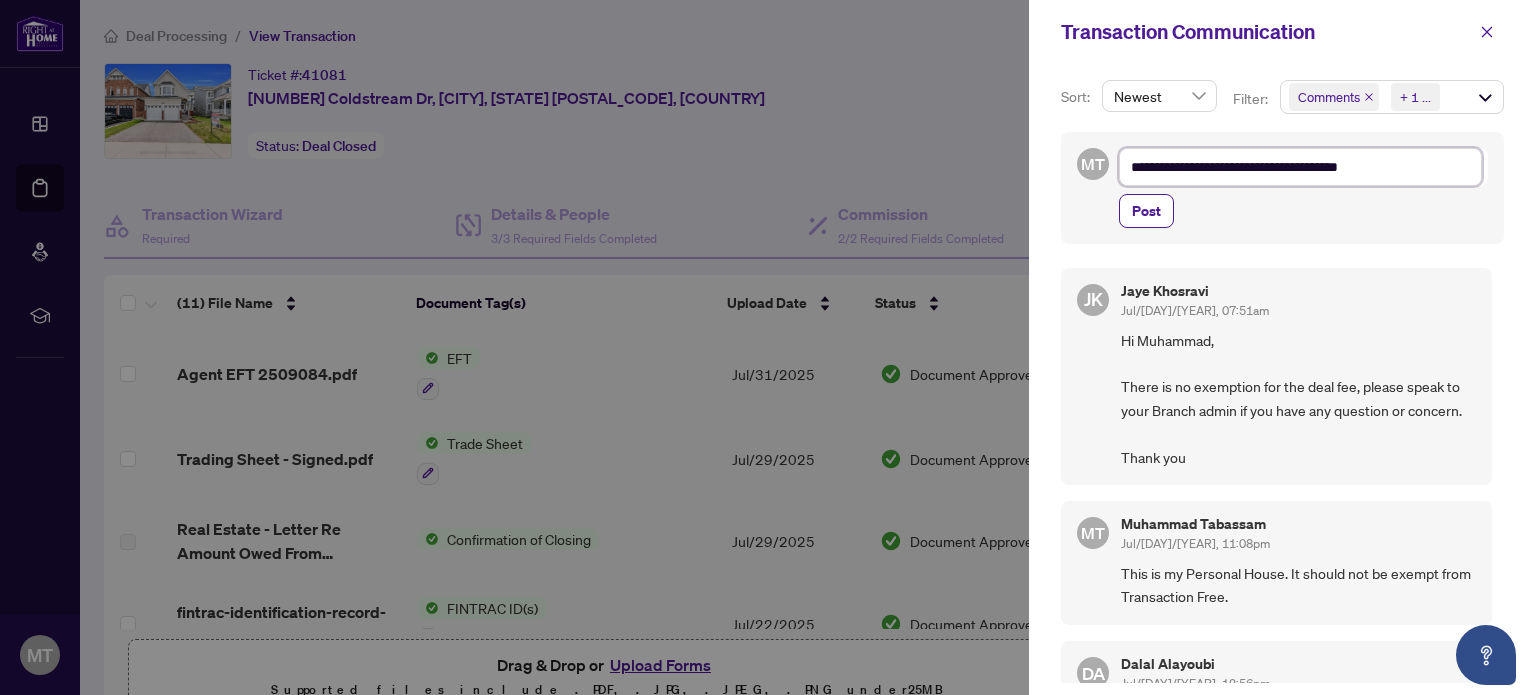 type on "**********" 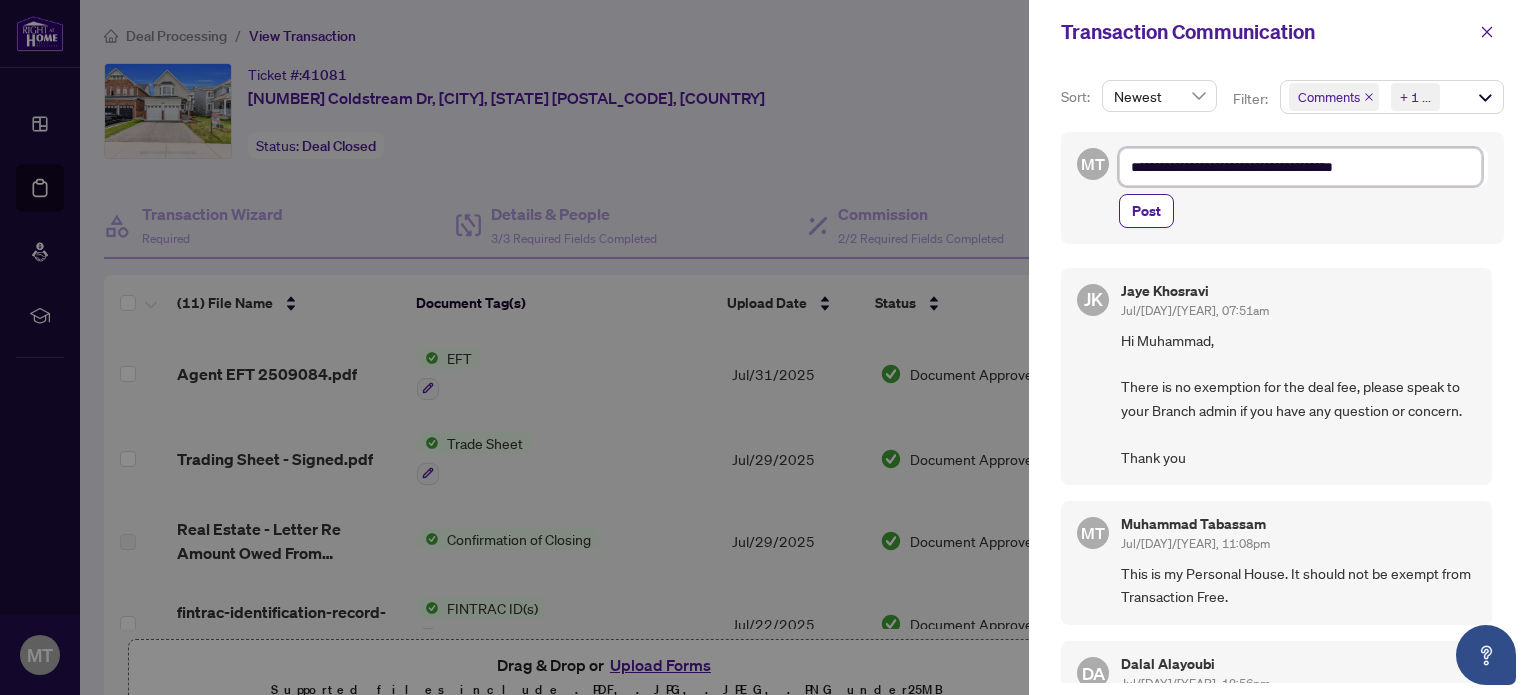 type on "**********" 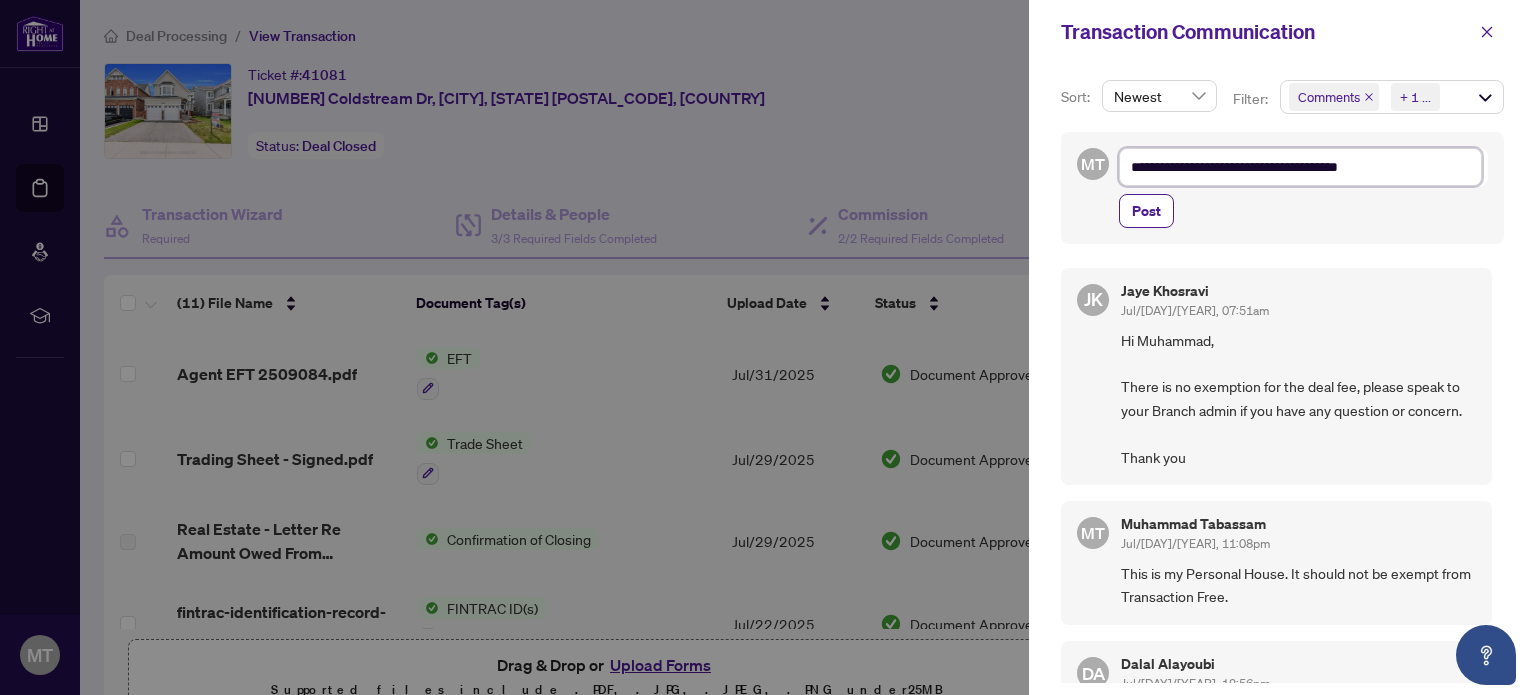 type on "**********" 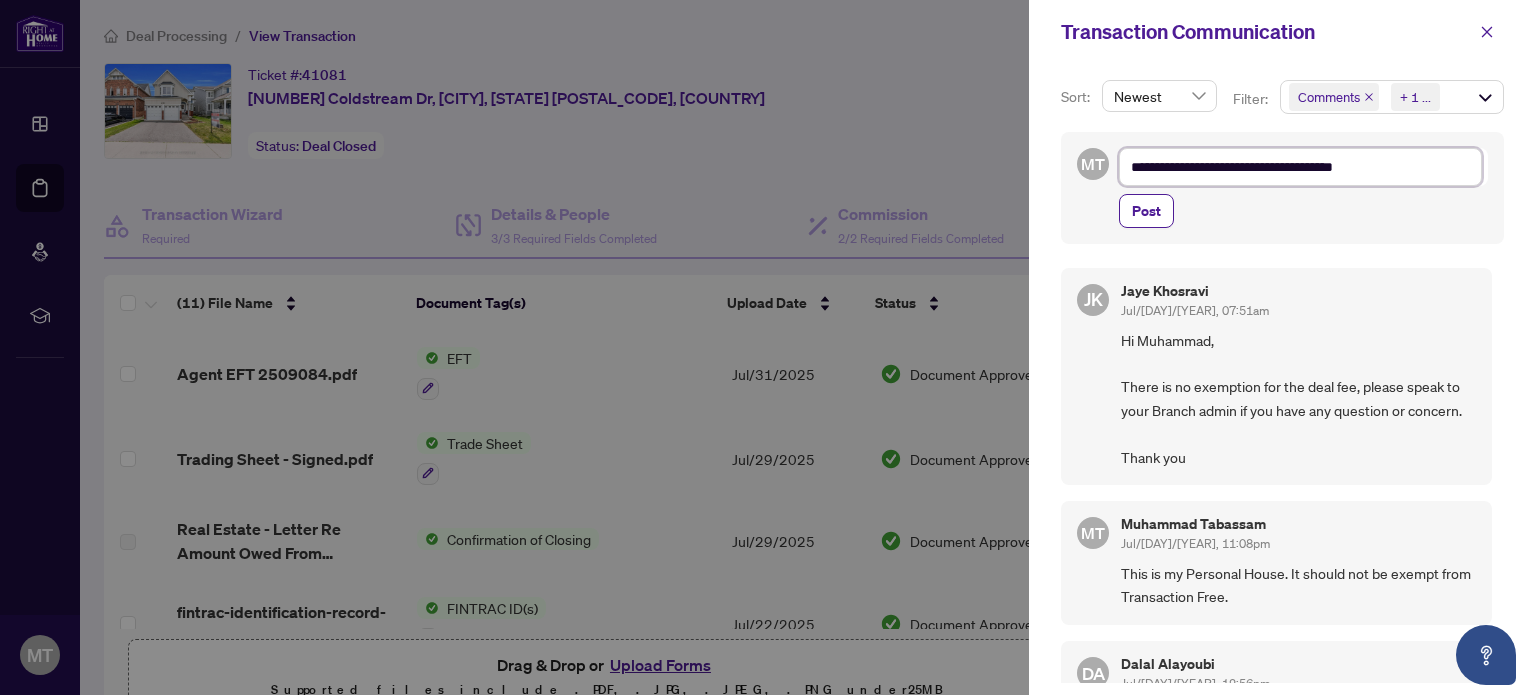 click on "**********" at bounding box center [1300, 167] 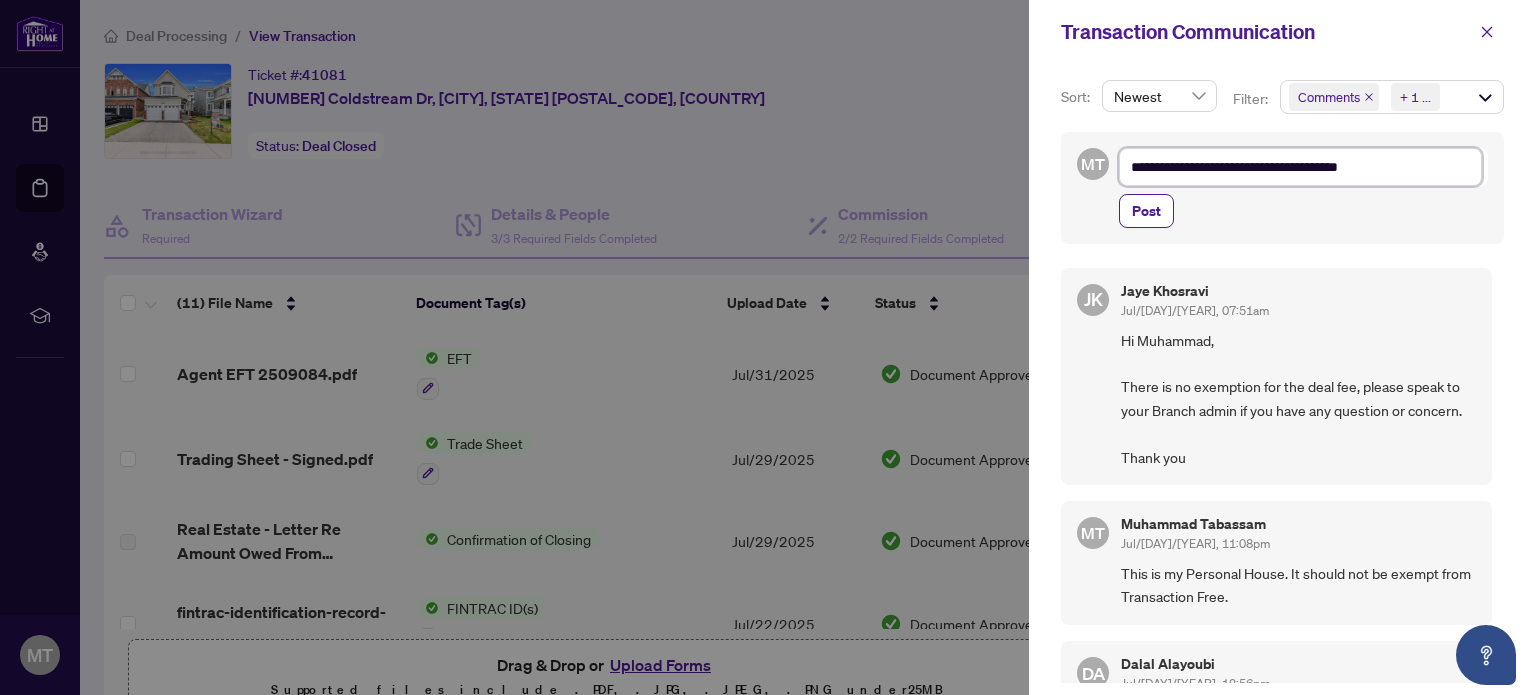 type on "**********" 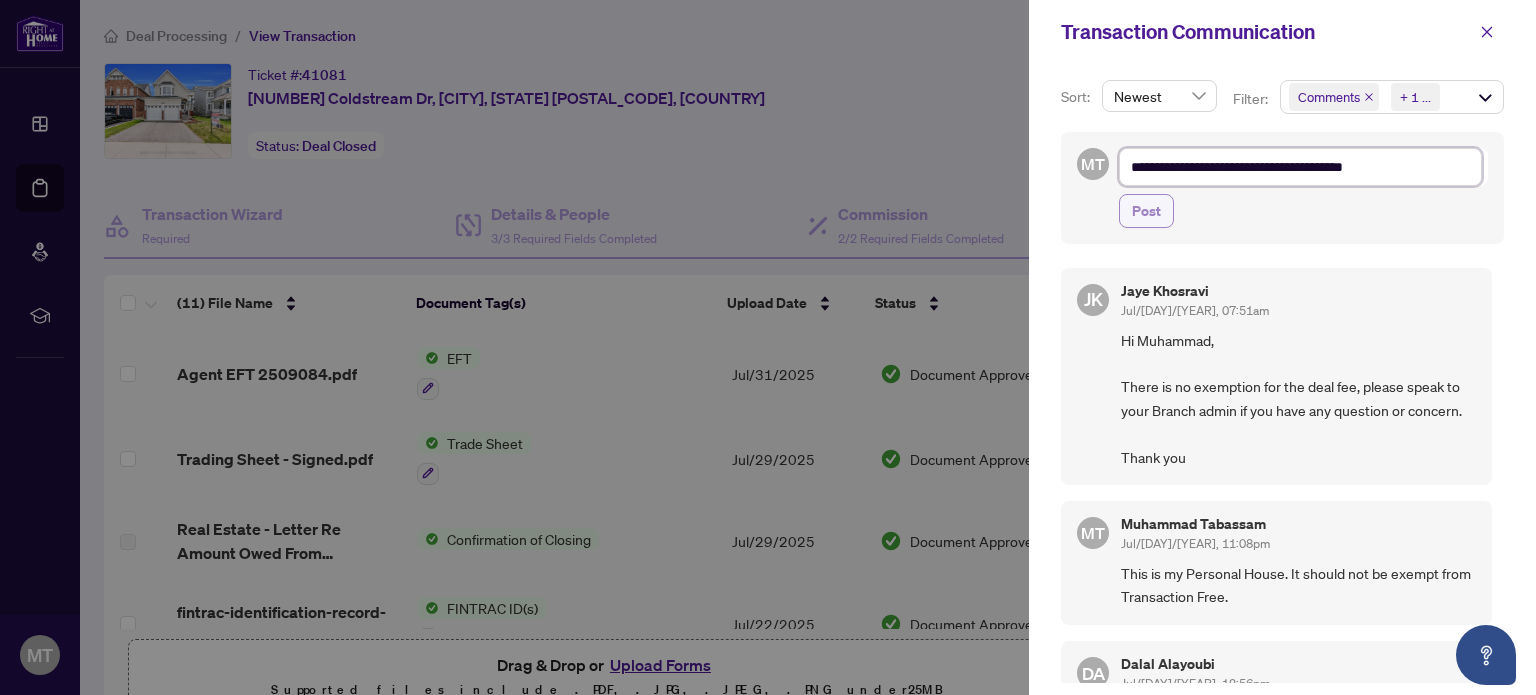 type on "**********" 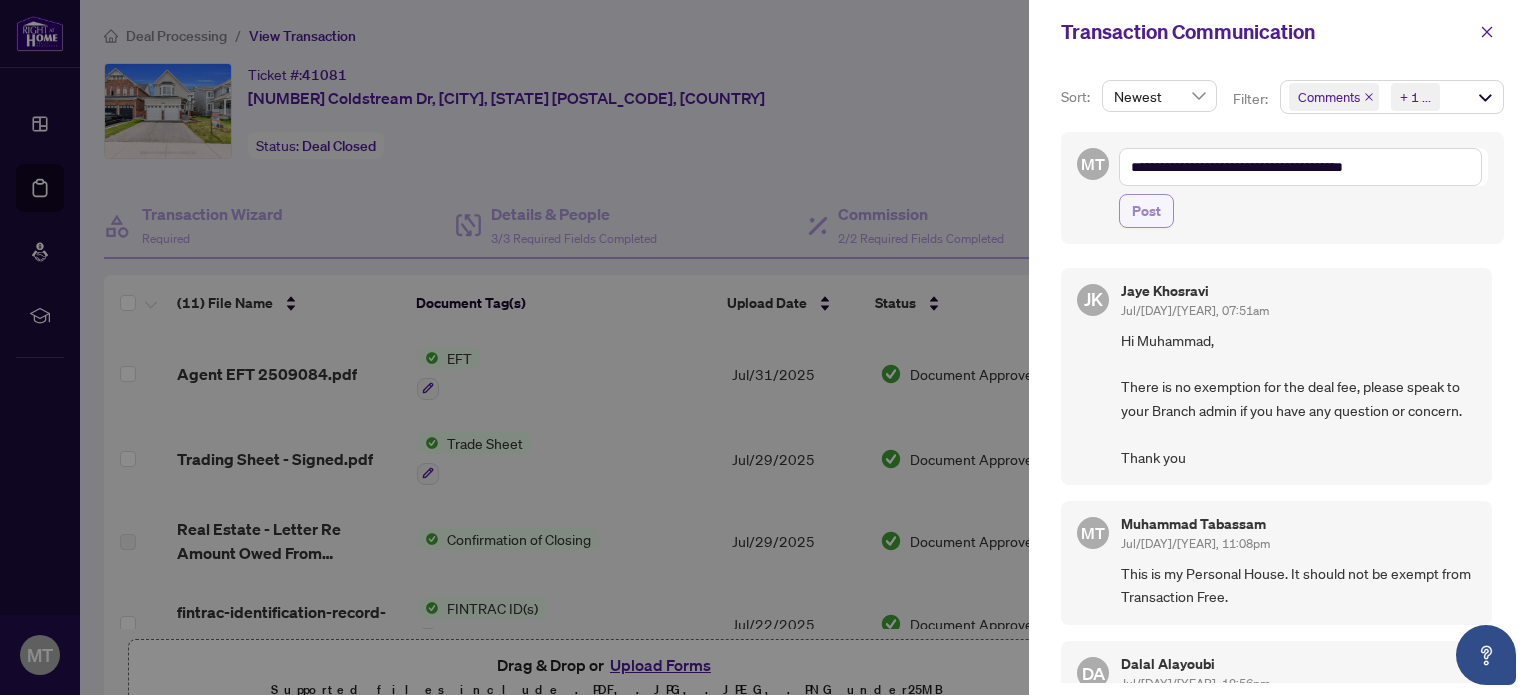 click on "Post" at bounding box center [1146, 211] 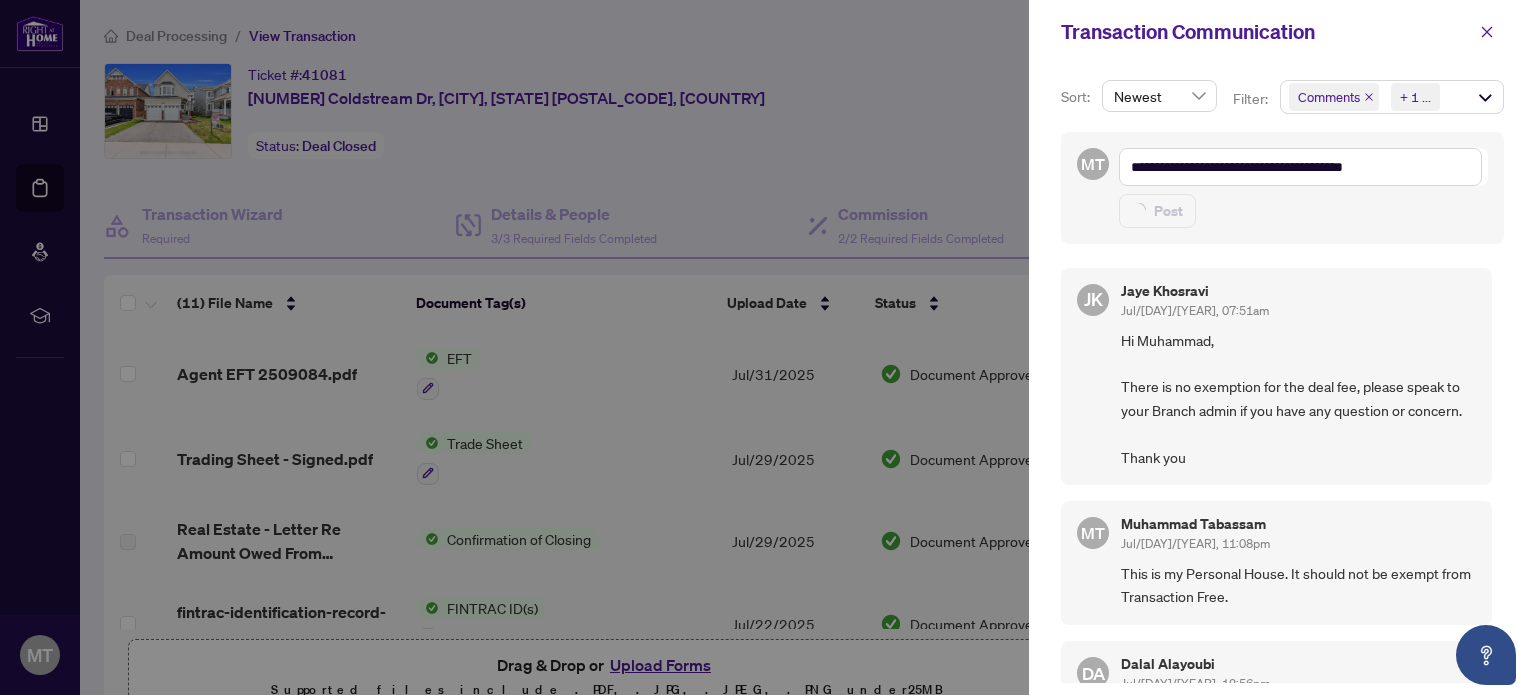 type on "**********" 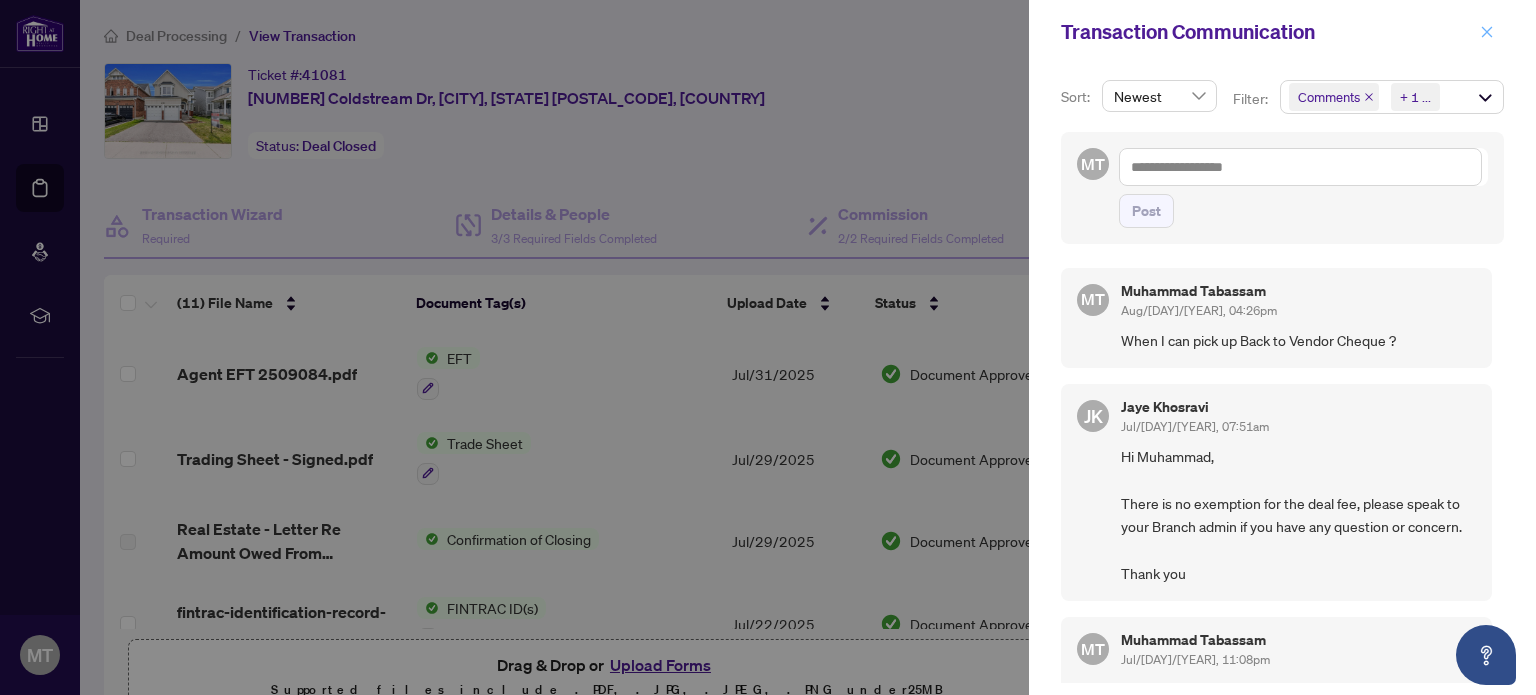 click 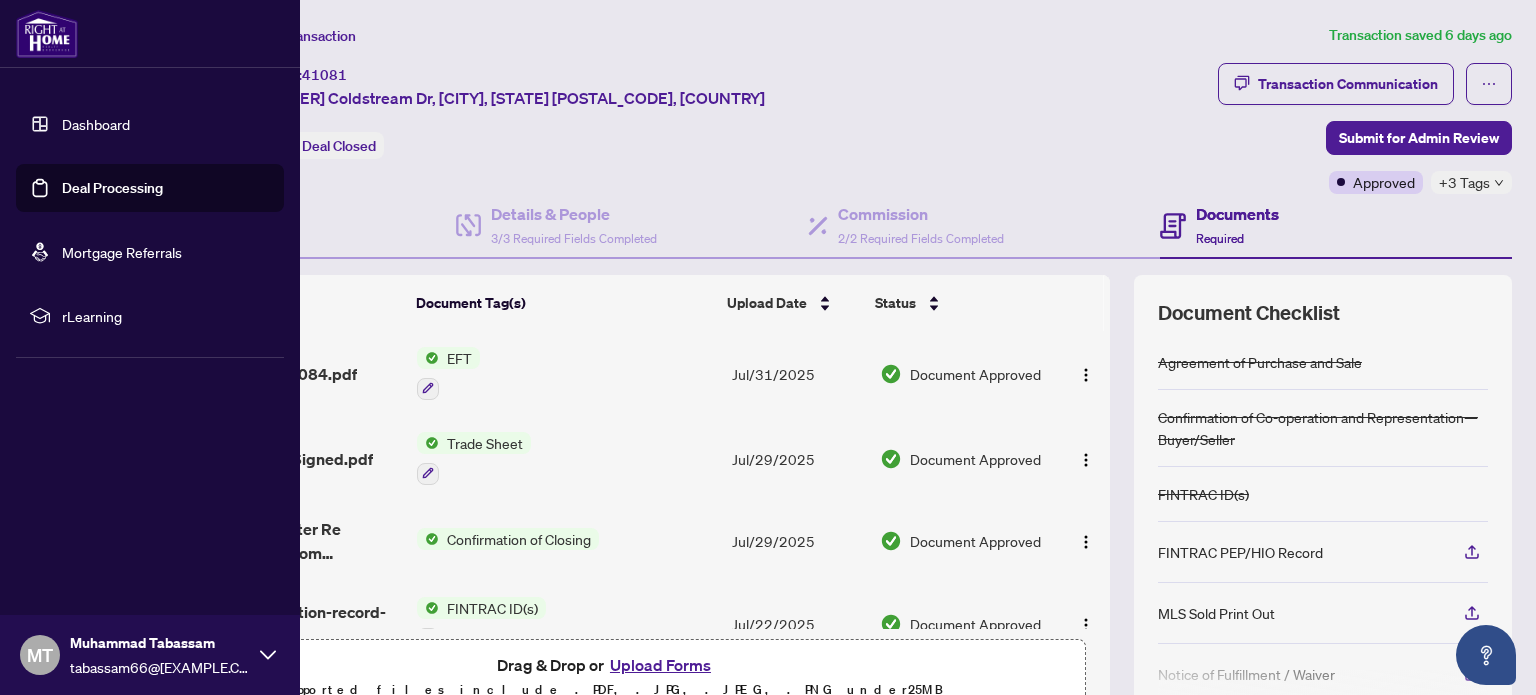 click on "Deal Processing" at bounding box center [112, 188] 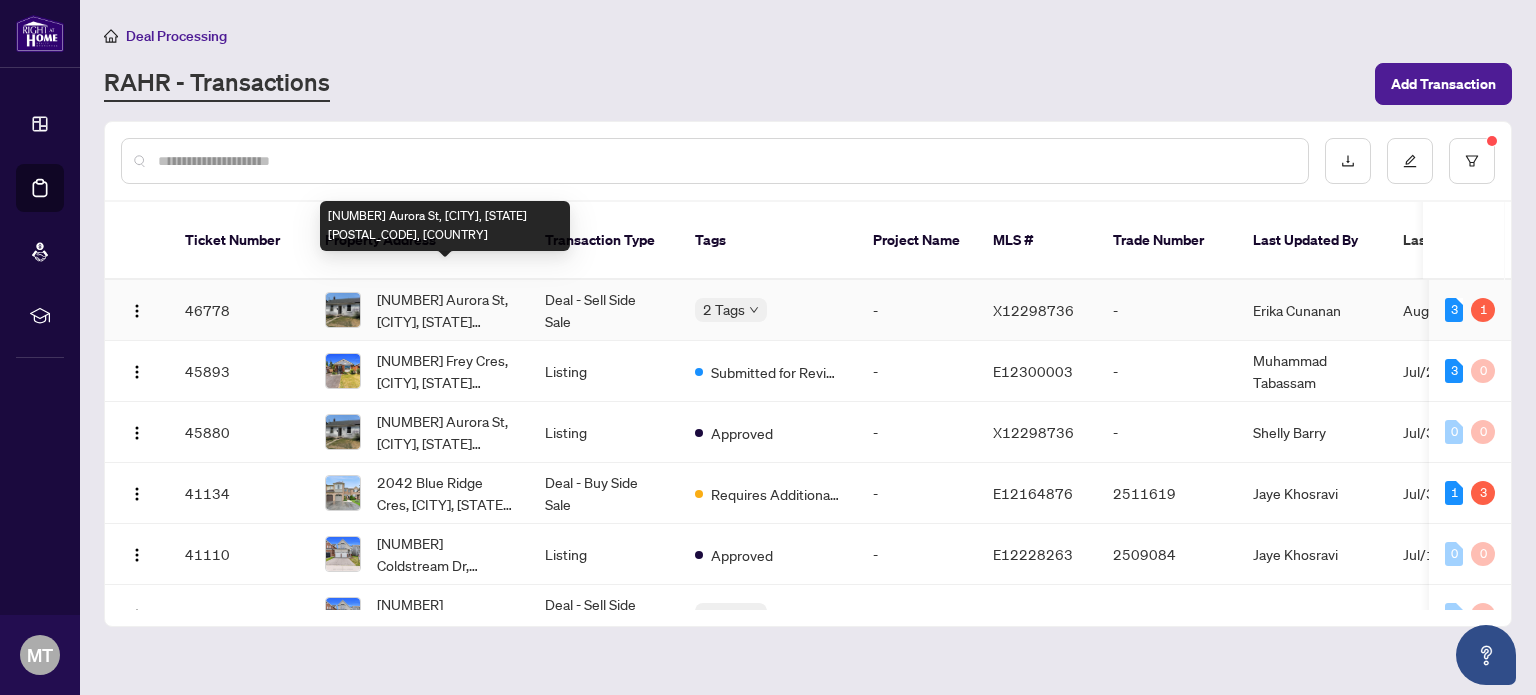 click on "[NUMBER] Aurora St, [CITY], [STATE] [POSTAL_CODE], [COUNTRY]" at bounding box center (445, 310) 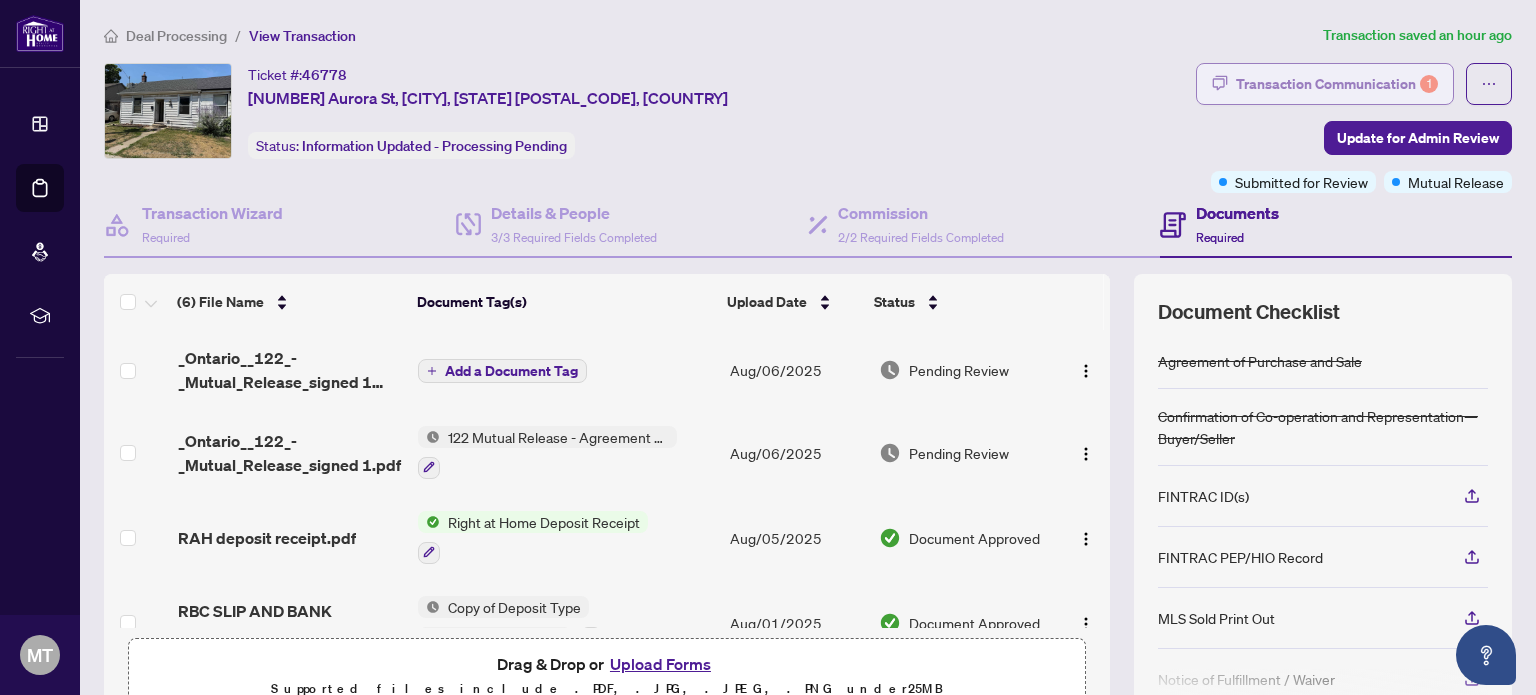 click on "Transaction Communication 1" at bounding box center [1337, 84] 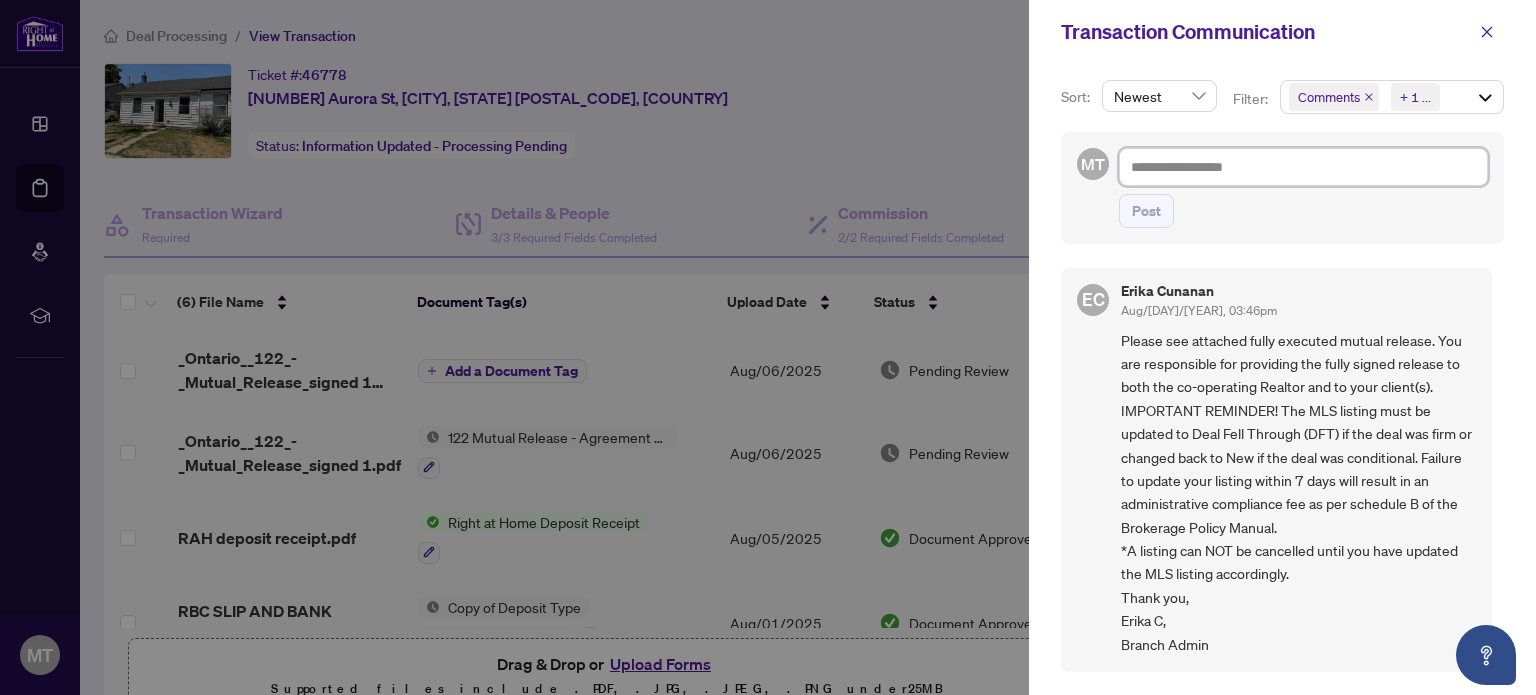 click at bounding box center [1303, 167] 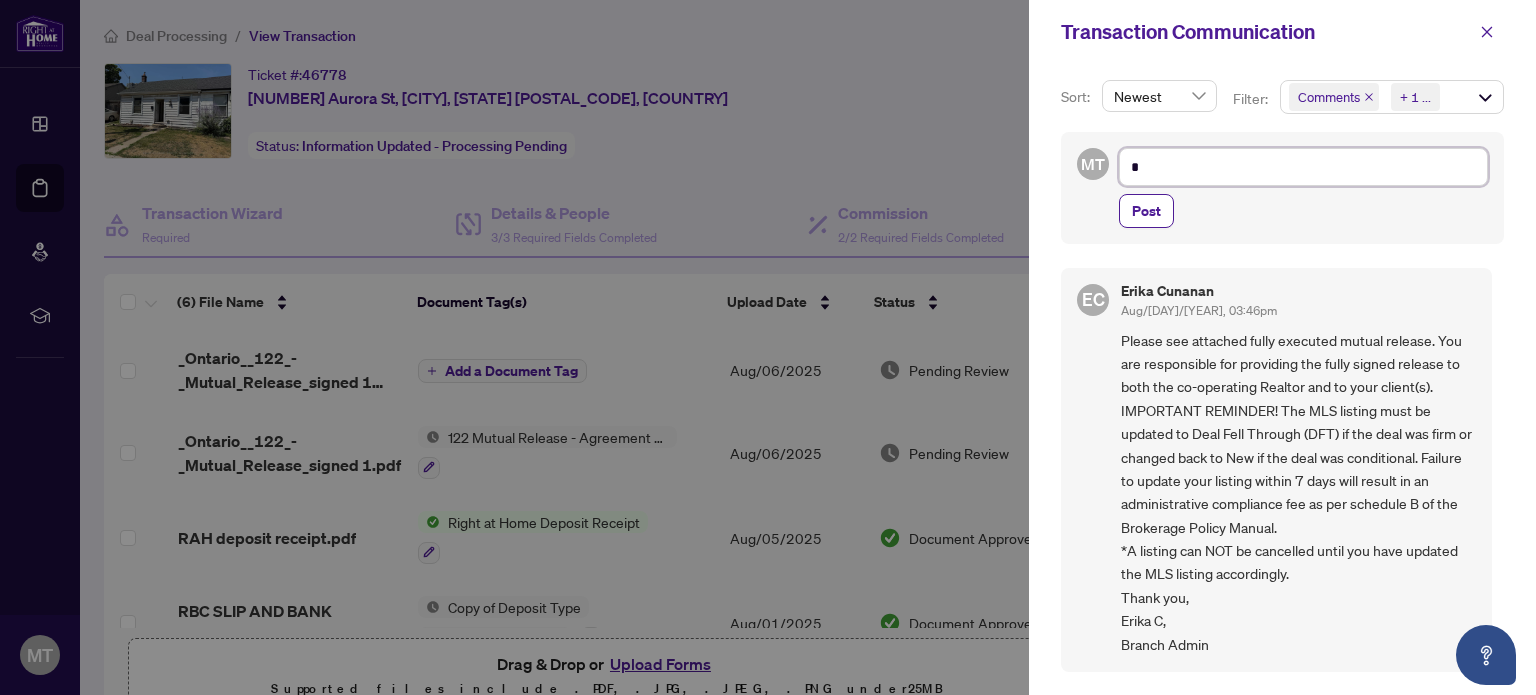 type on "**" 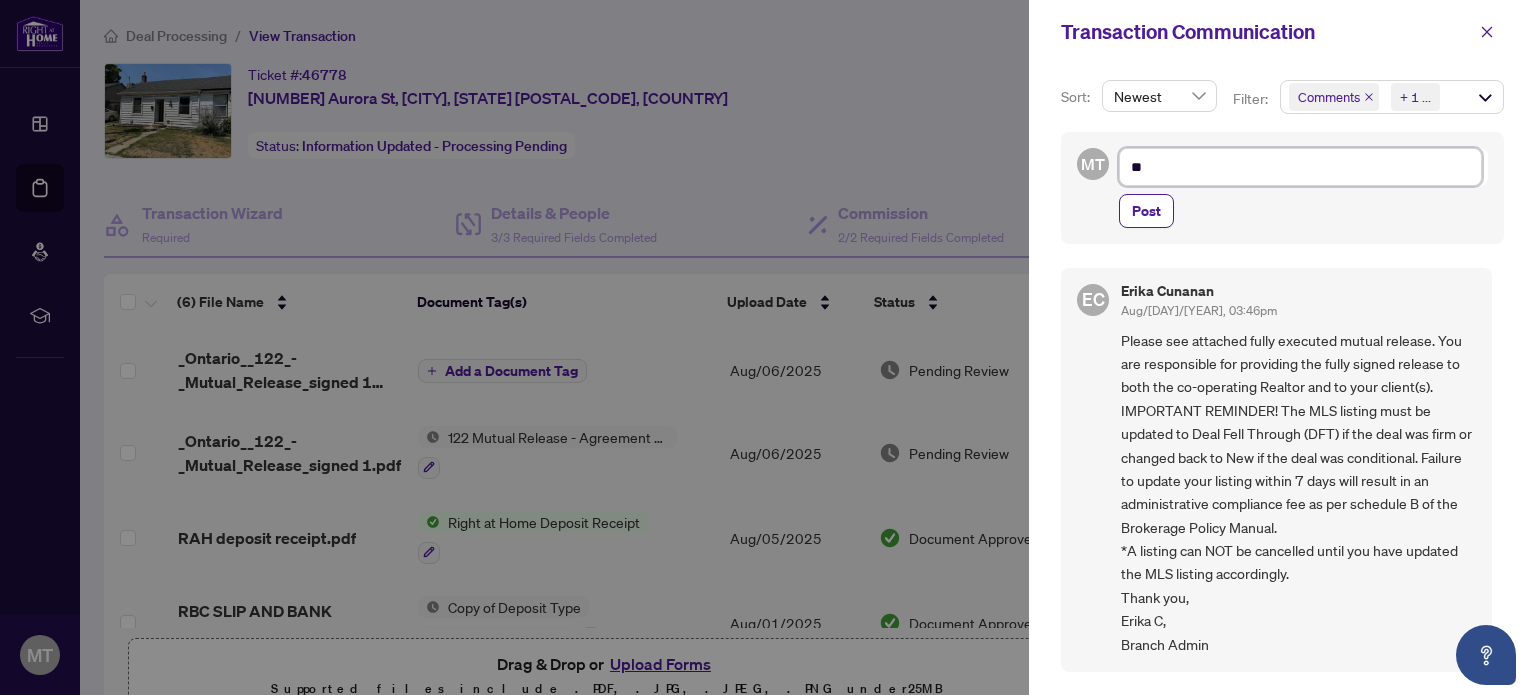 type on "***" 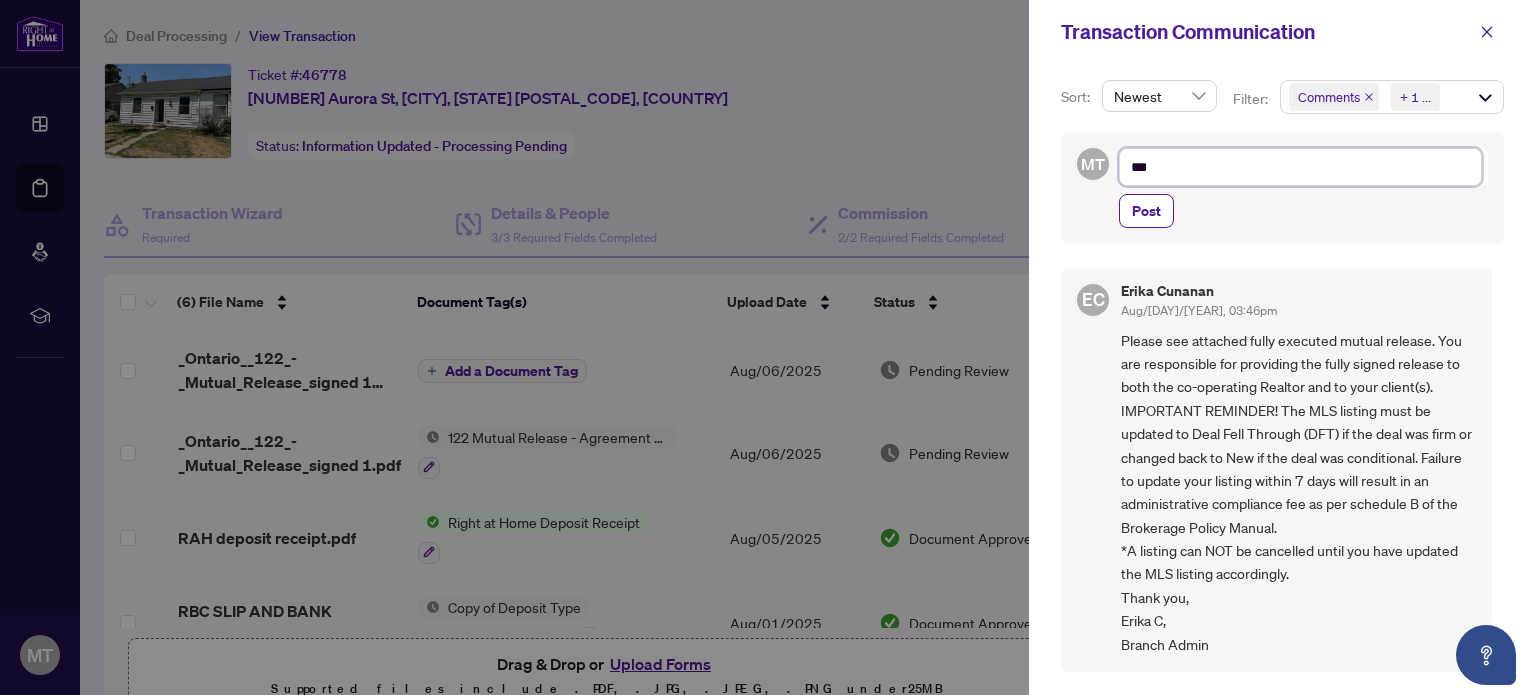 type on "***" 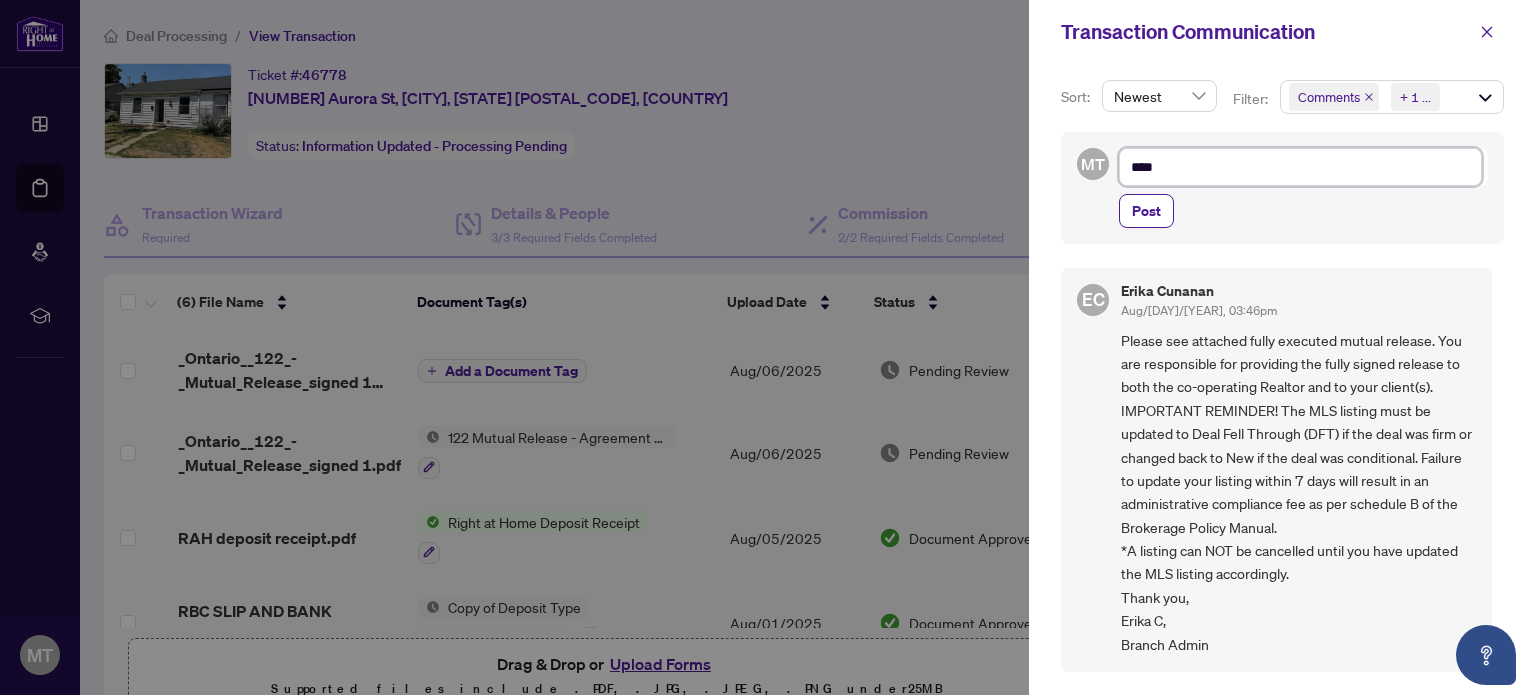 type on "*****" 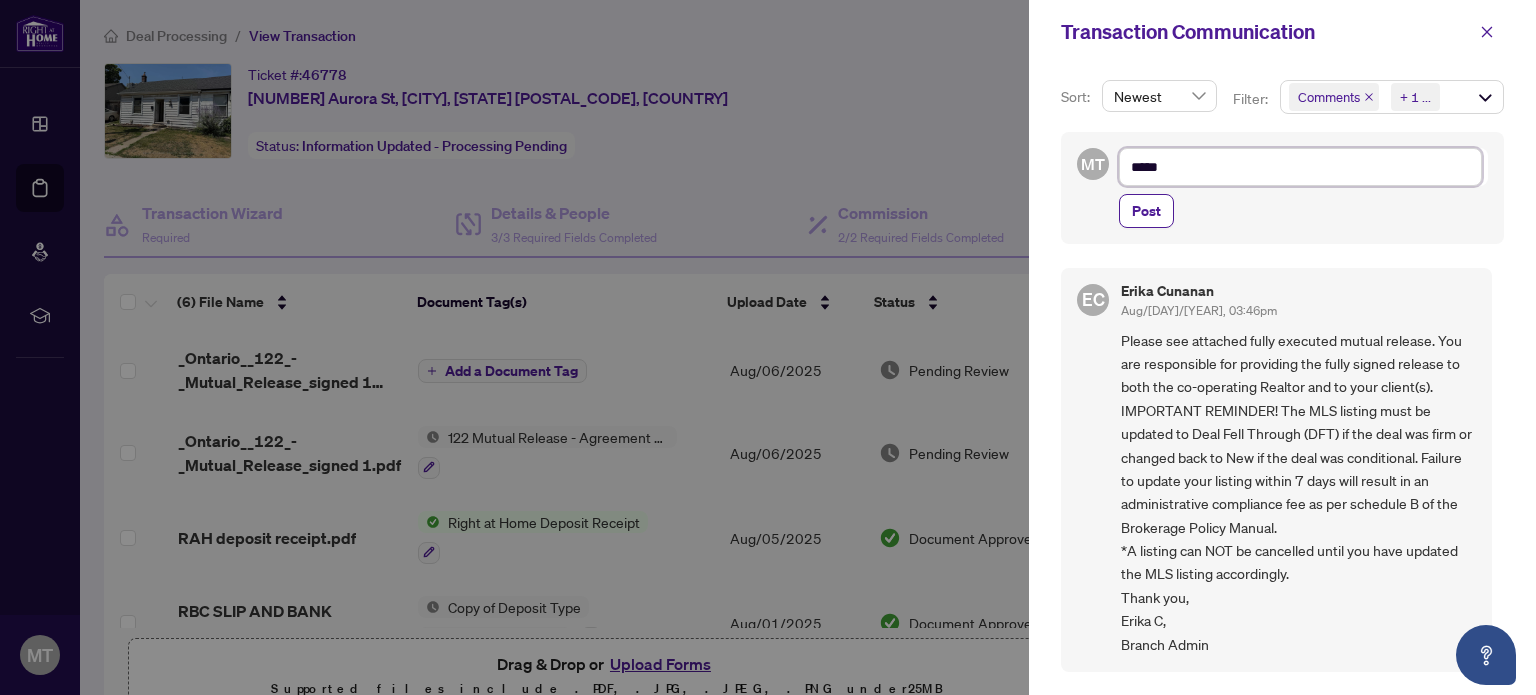 type on "******" 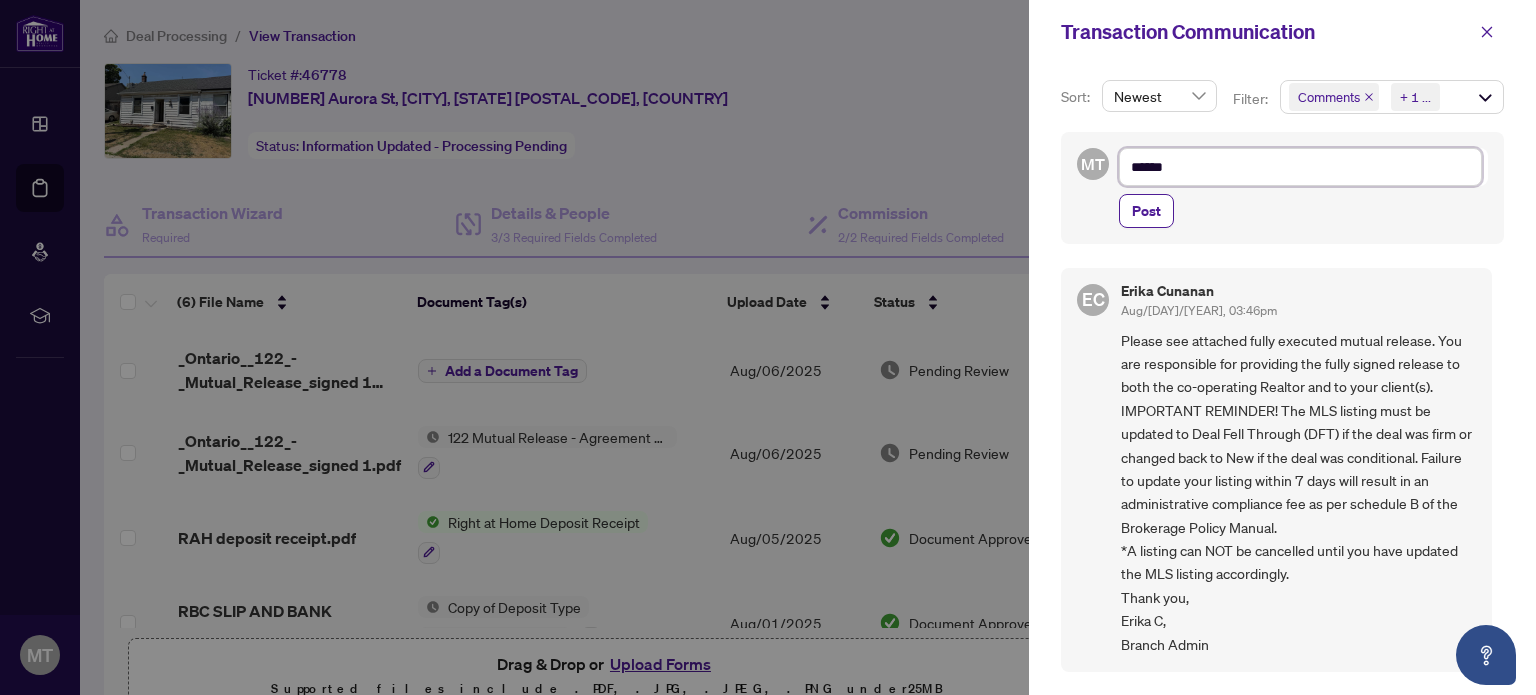 type on "*******" 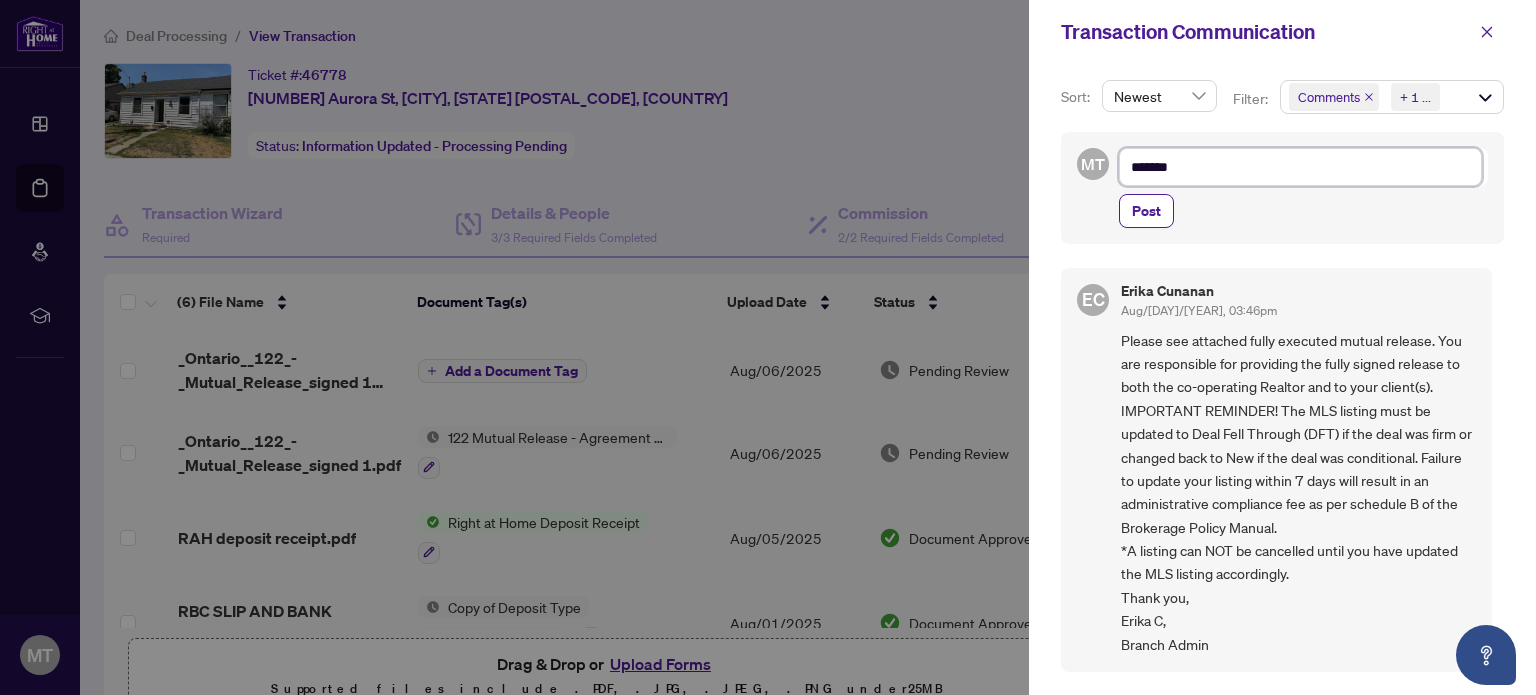 type on "*******" 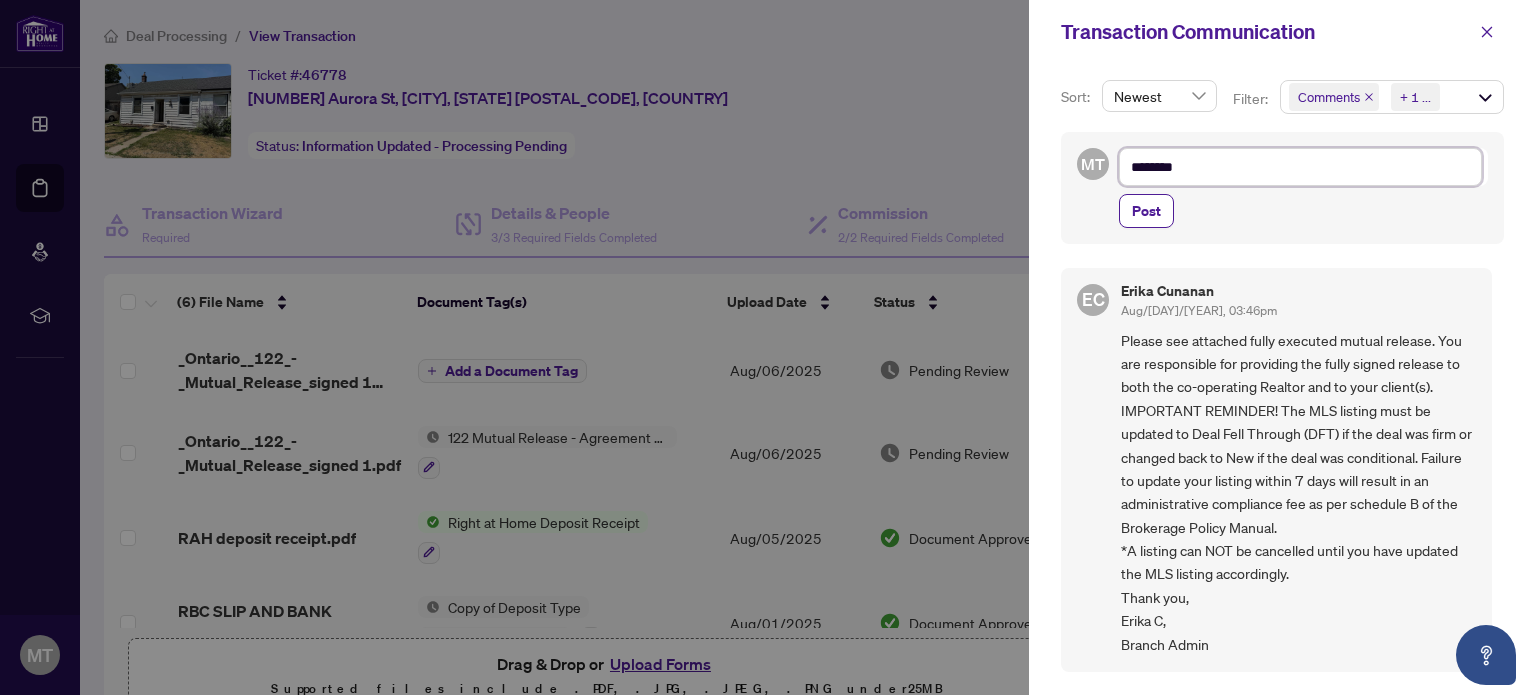 type on "*********" 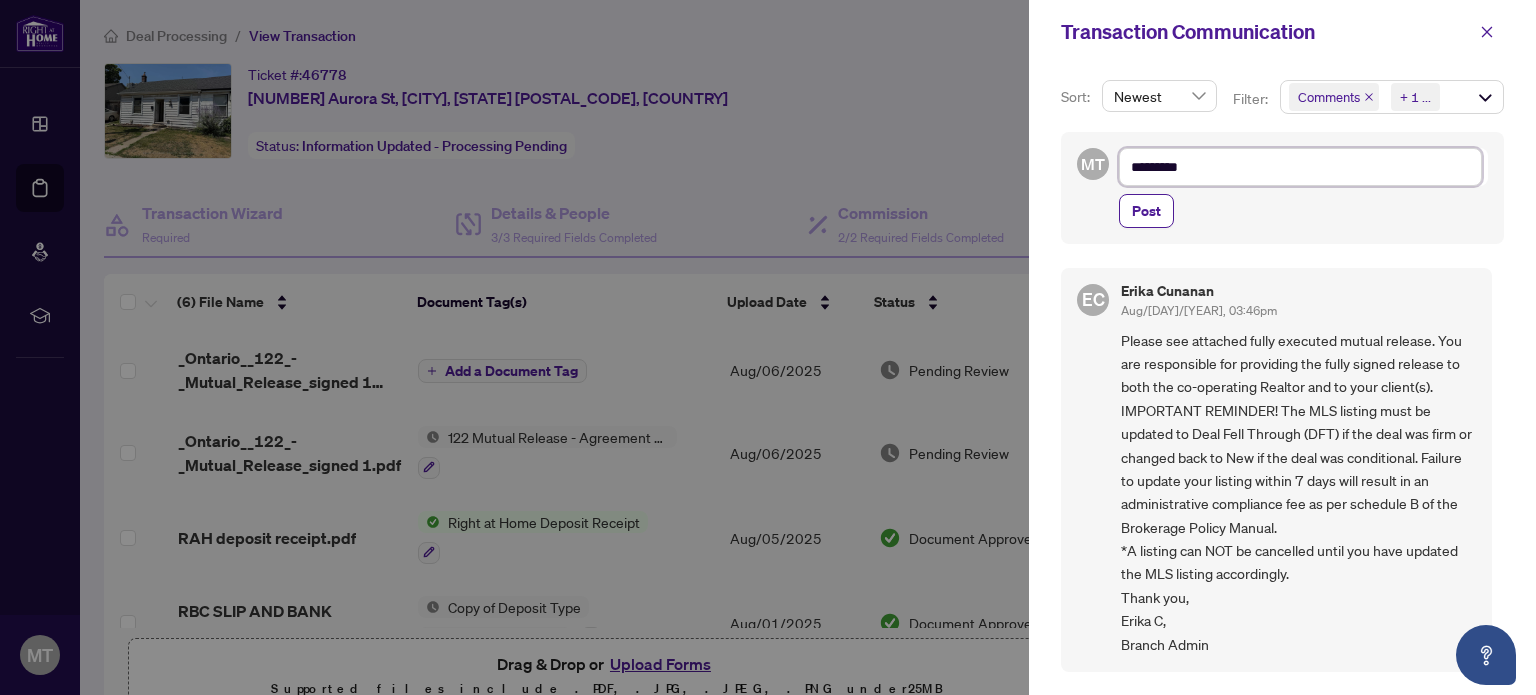 type on "**********" 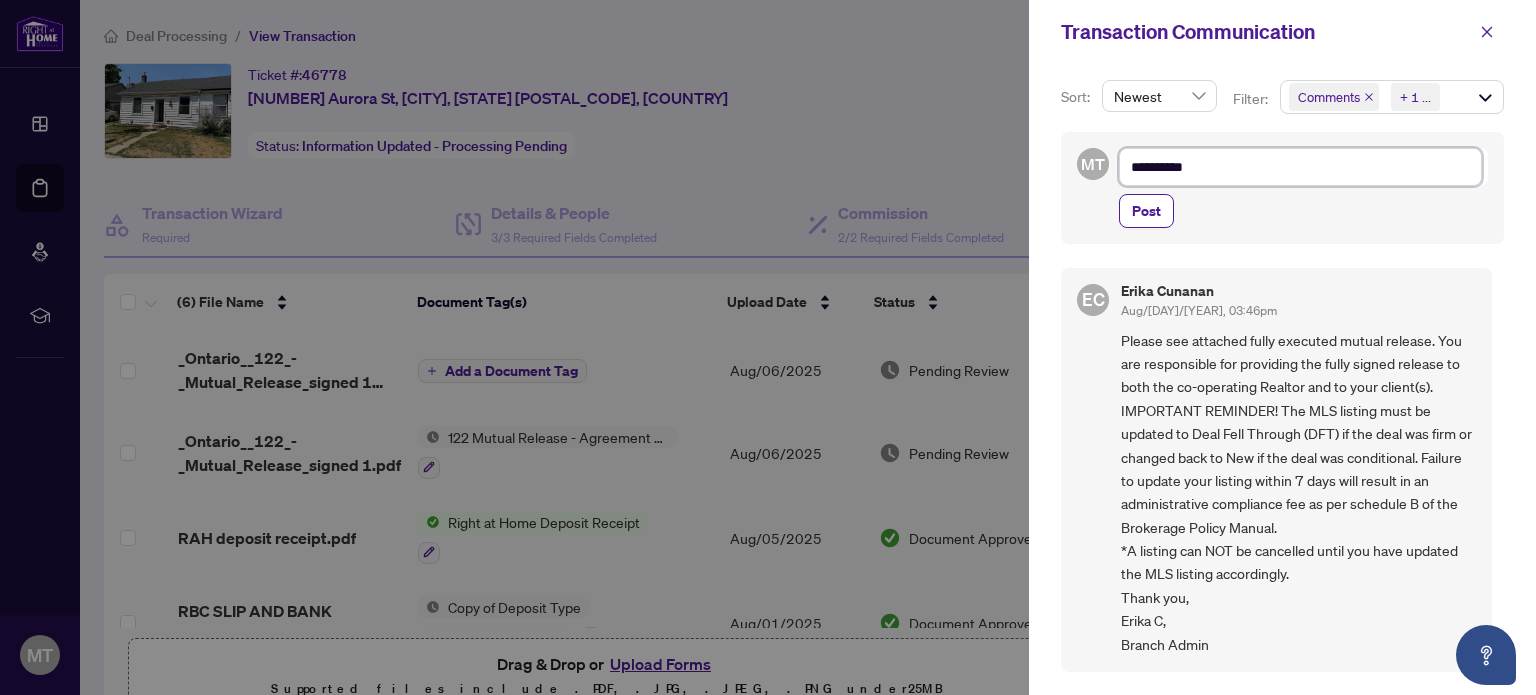 type on "**********" 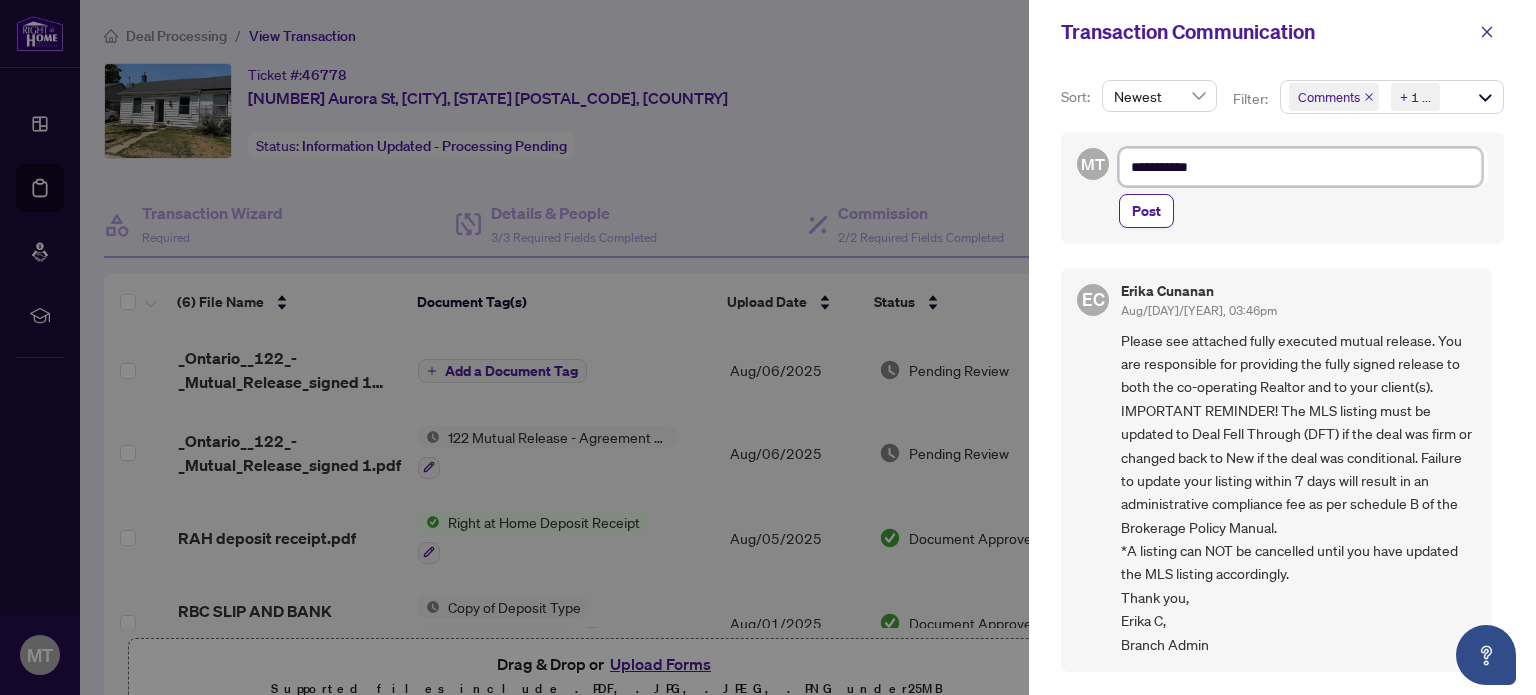 type on "**********" 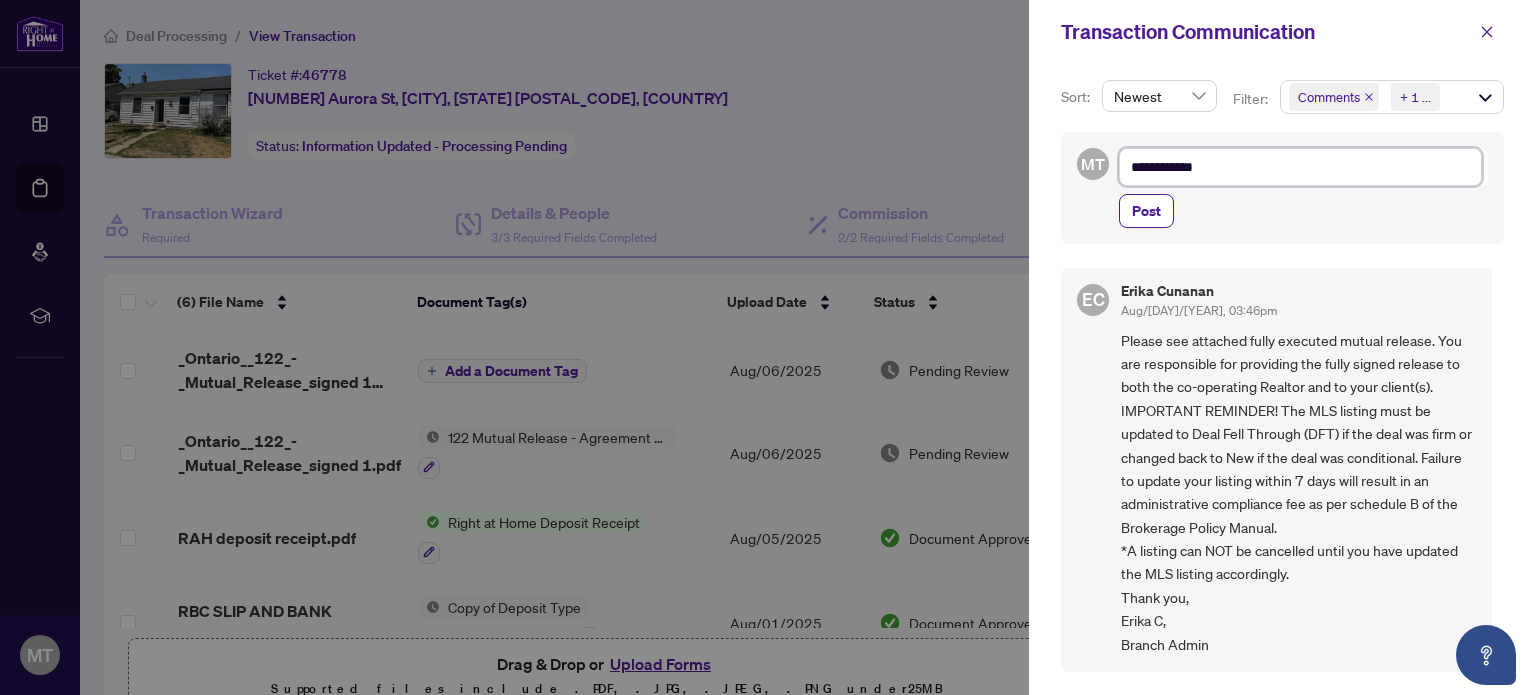 type on "**********" 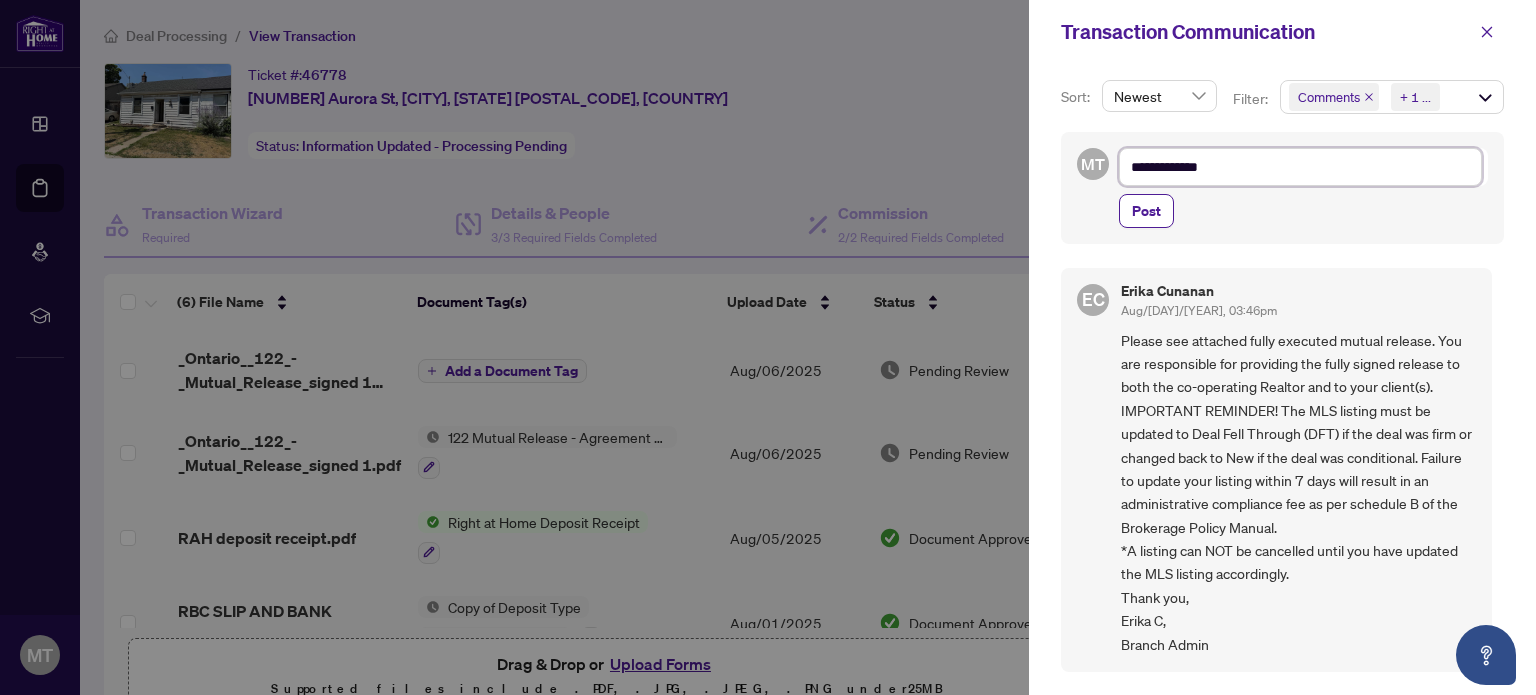type on "**********" 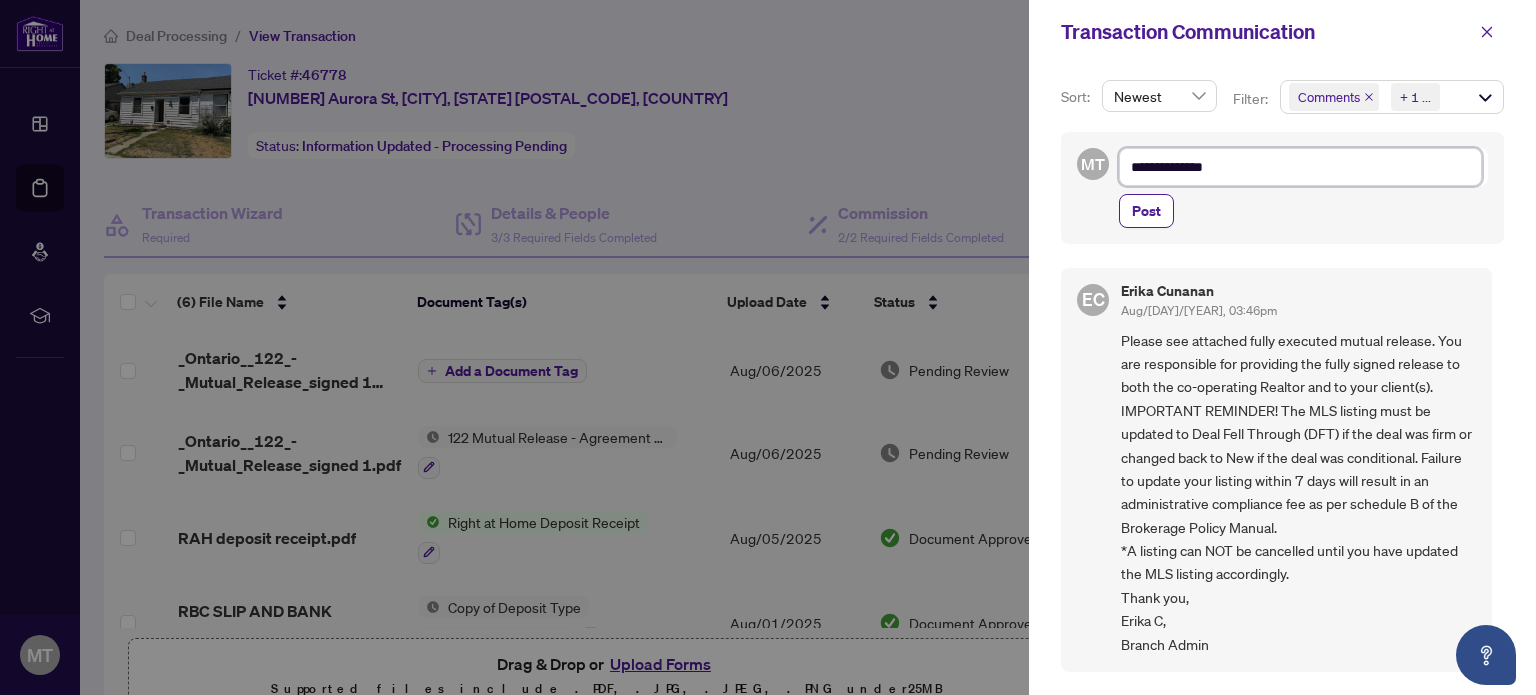 type on "**********" 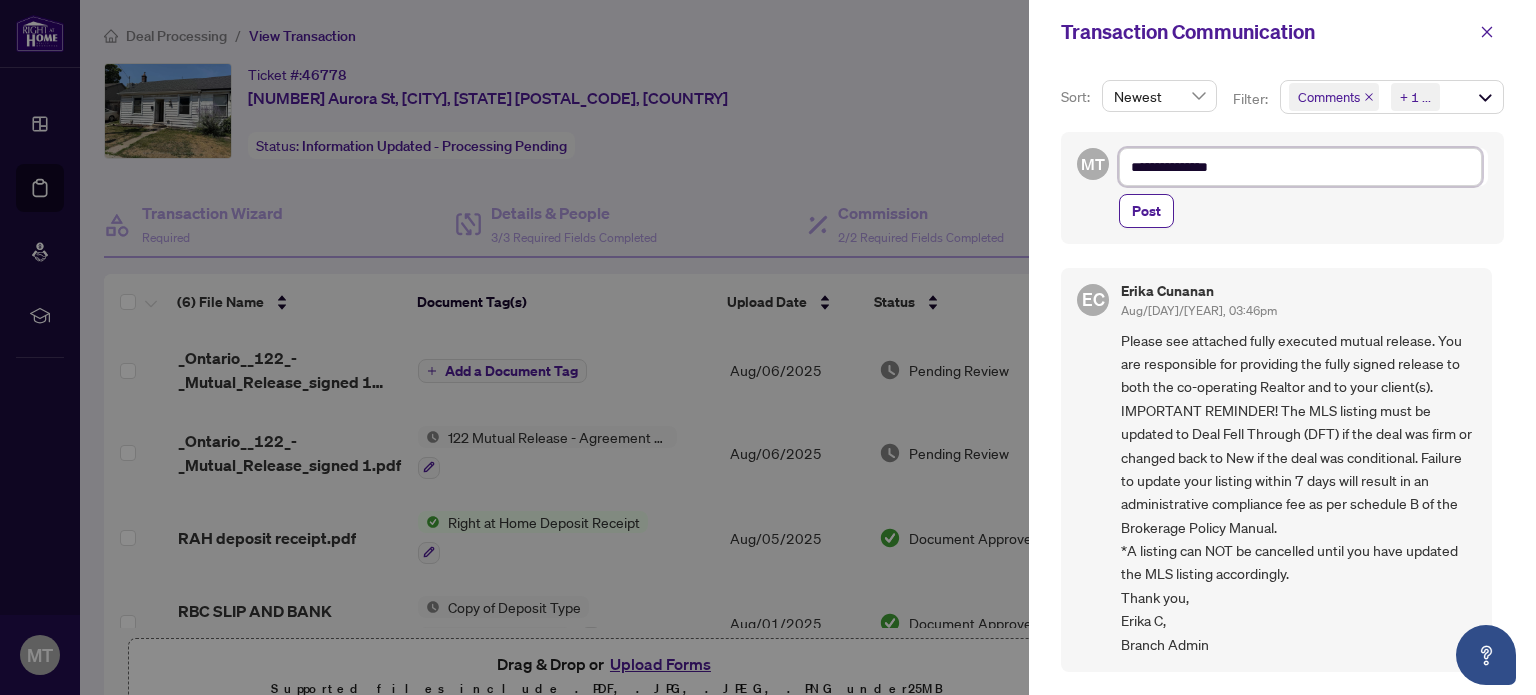 type on "**********" 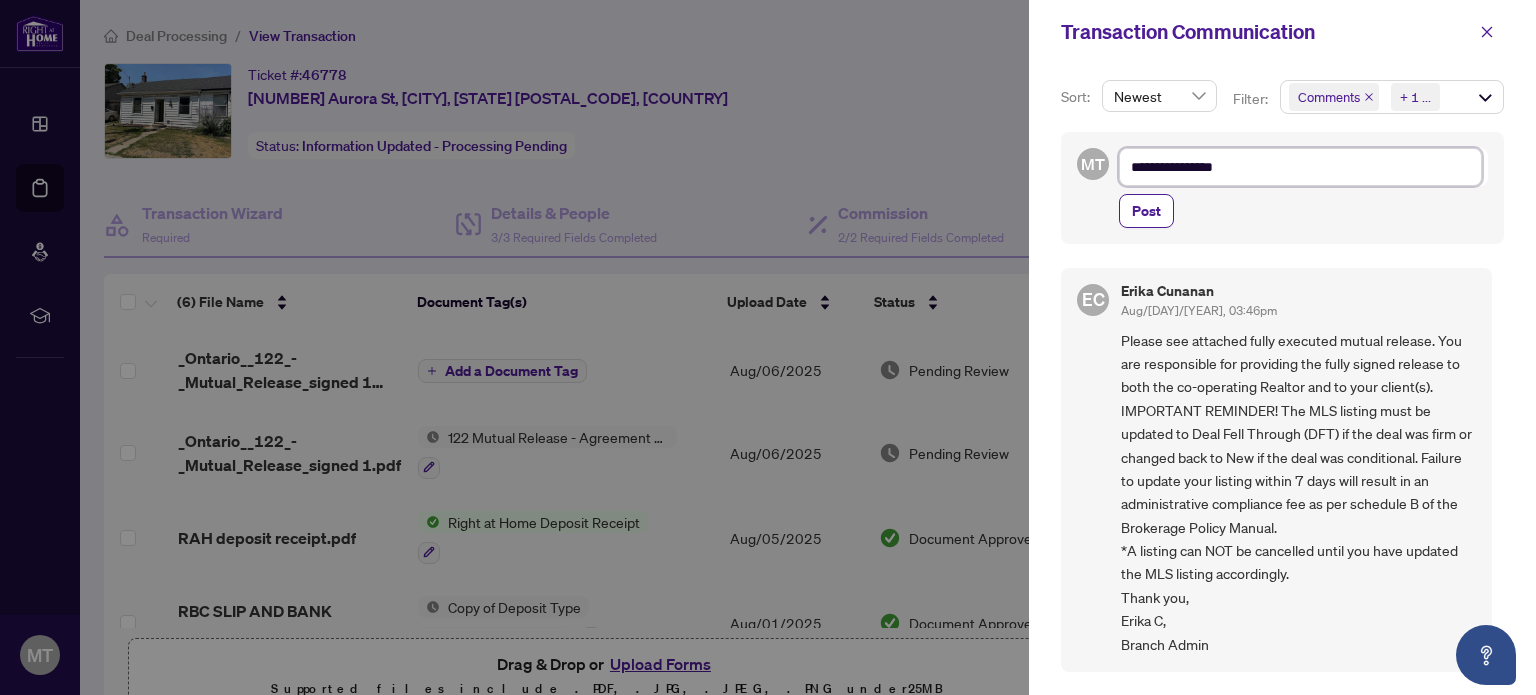 type on "**********" 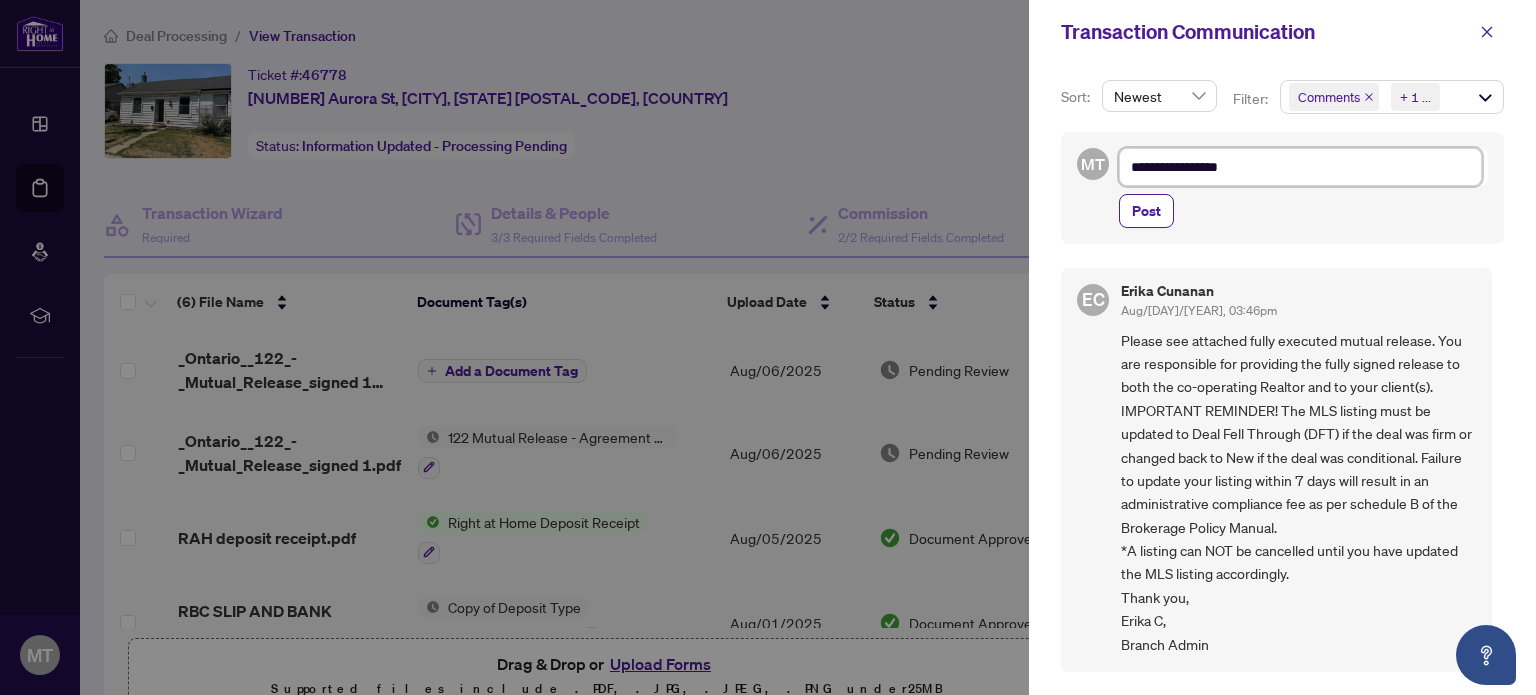 type on "**********" 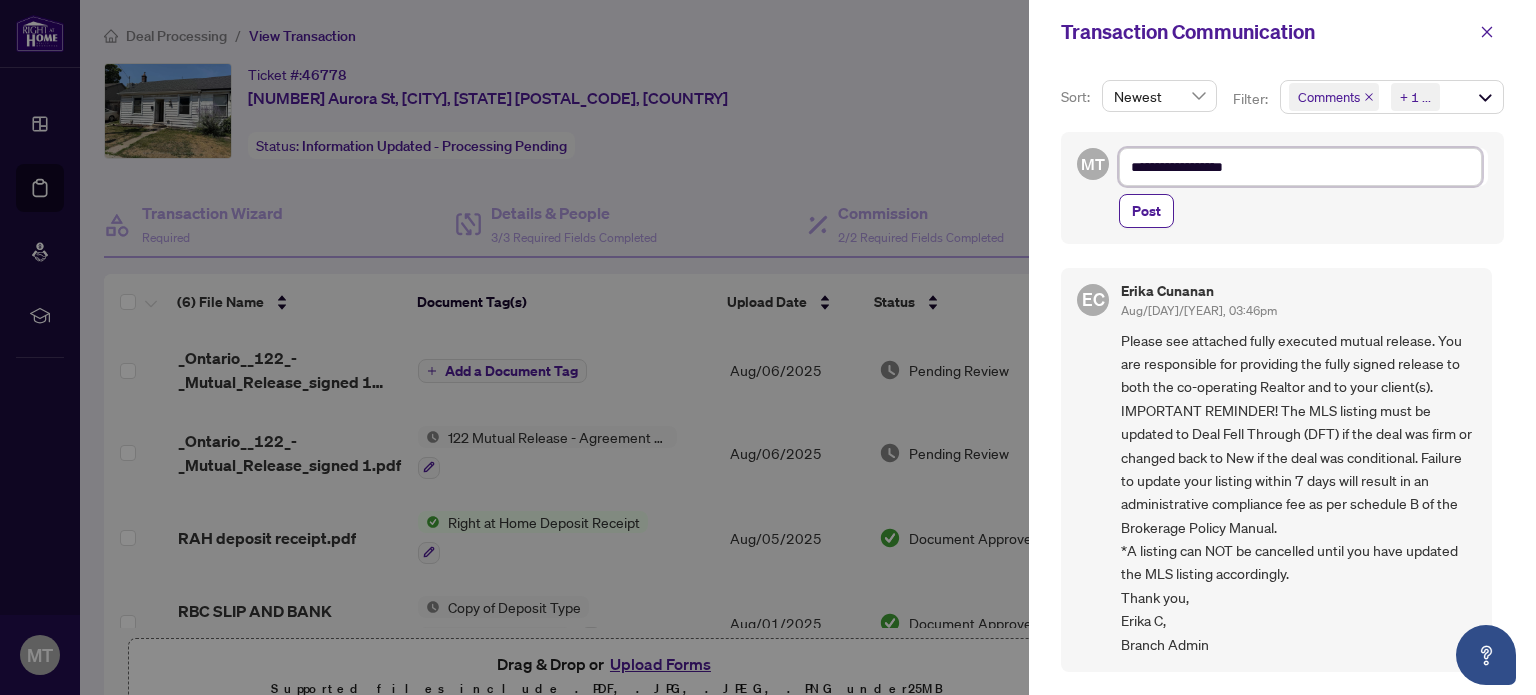 type on "**********" 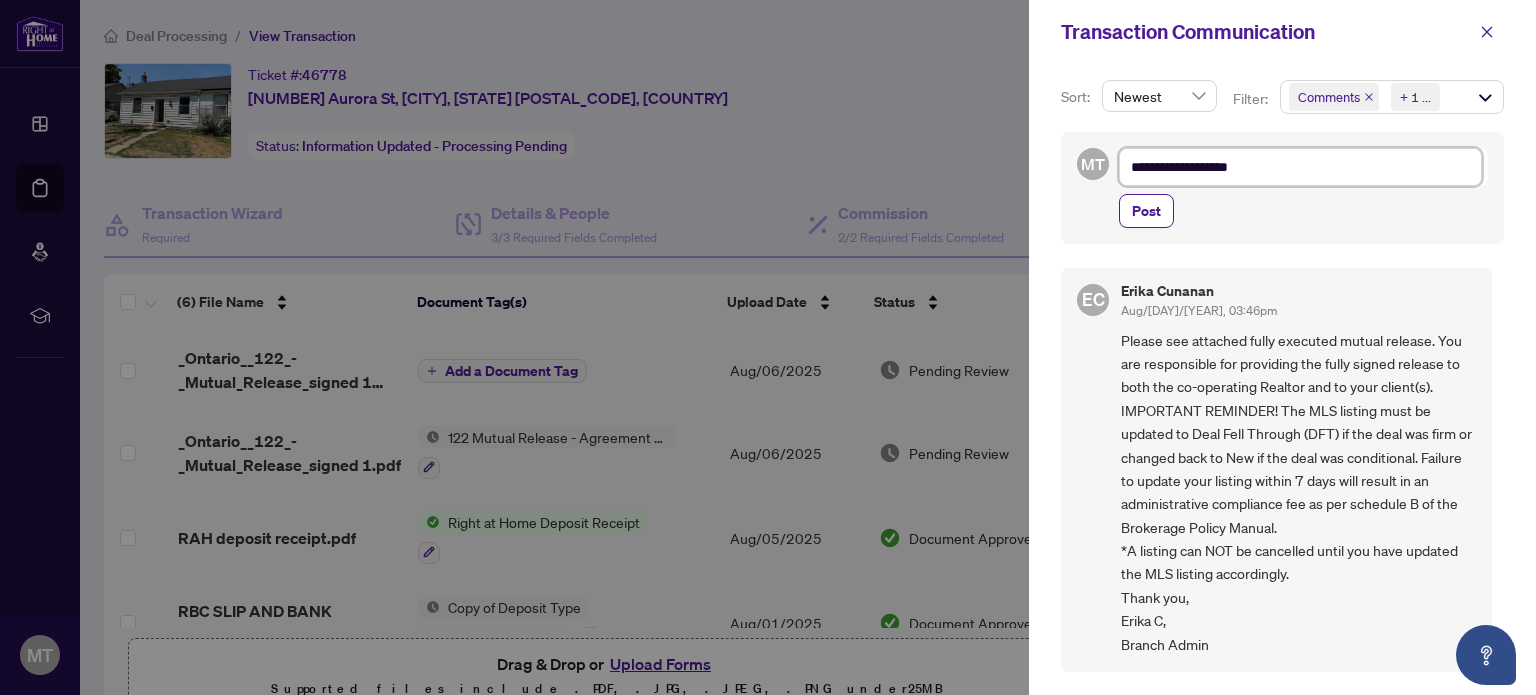 type on "**********" 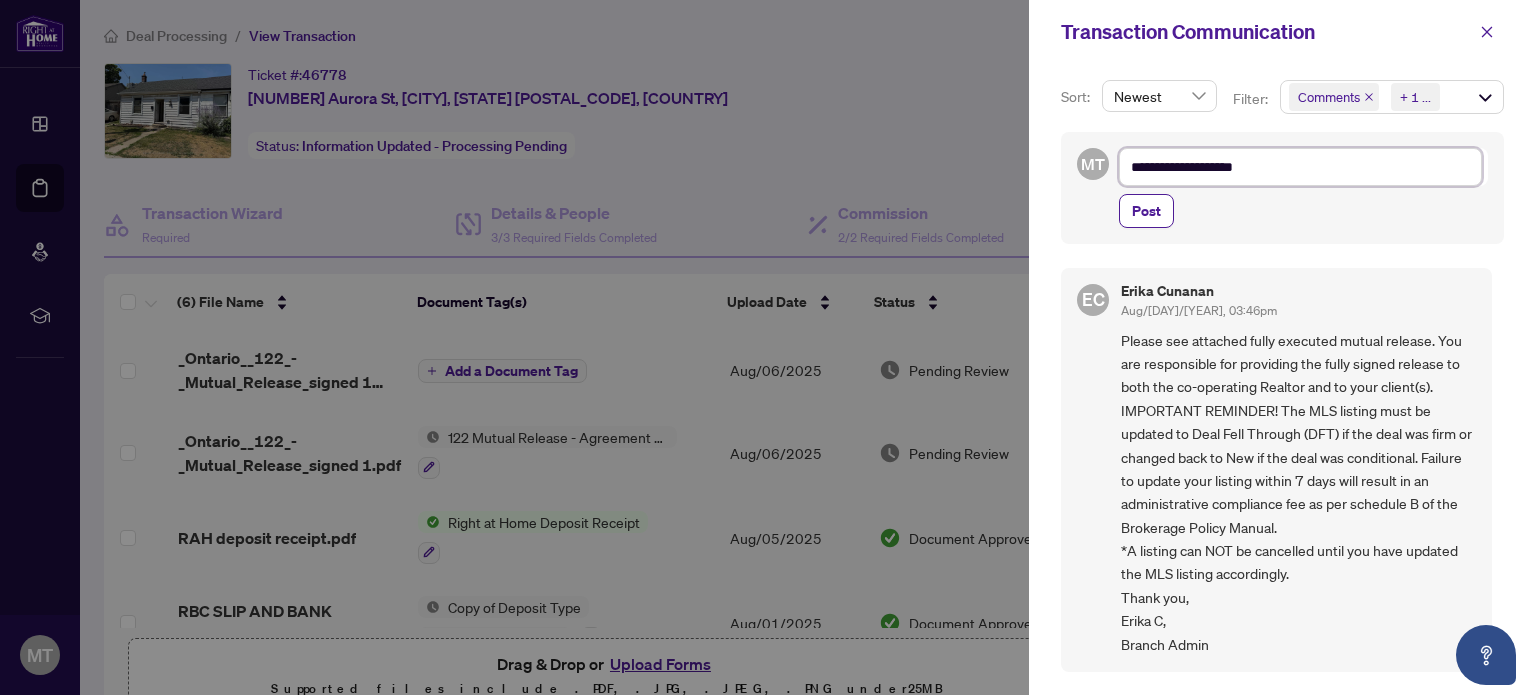 type on "**********" 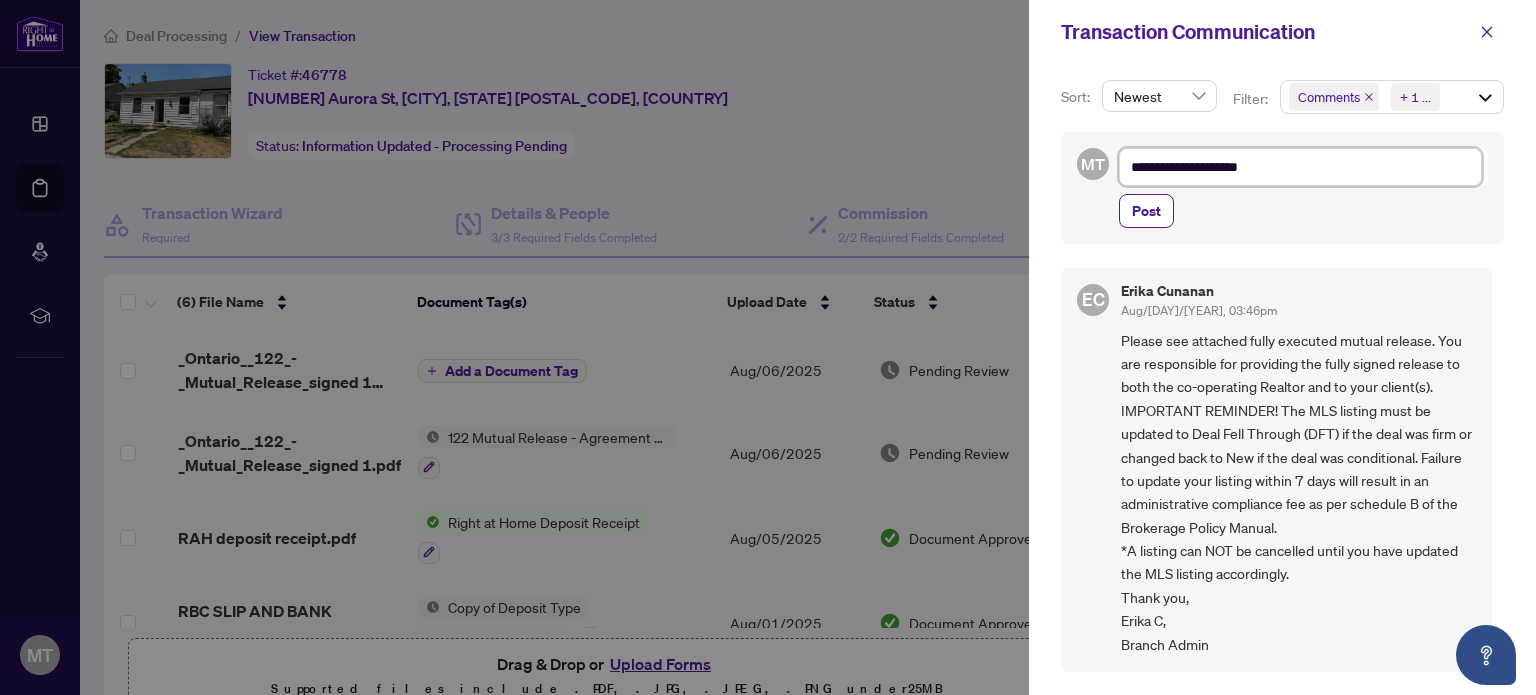 type on "**********" 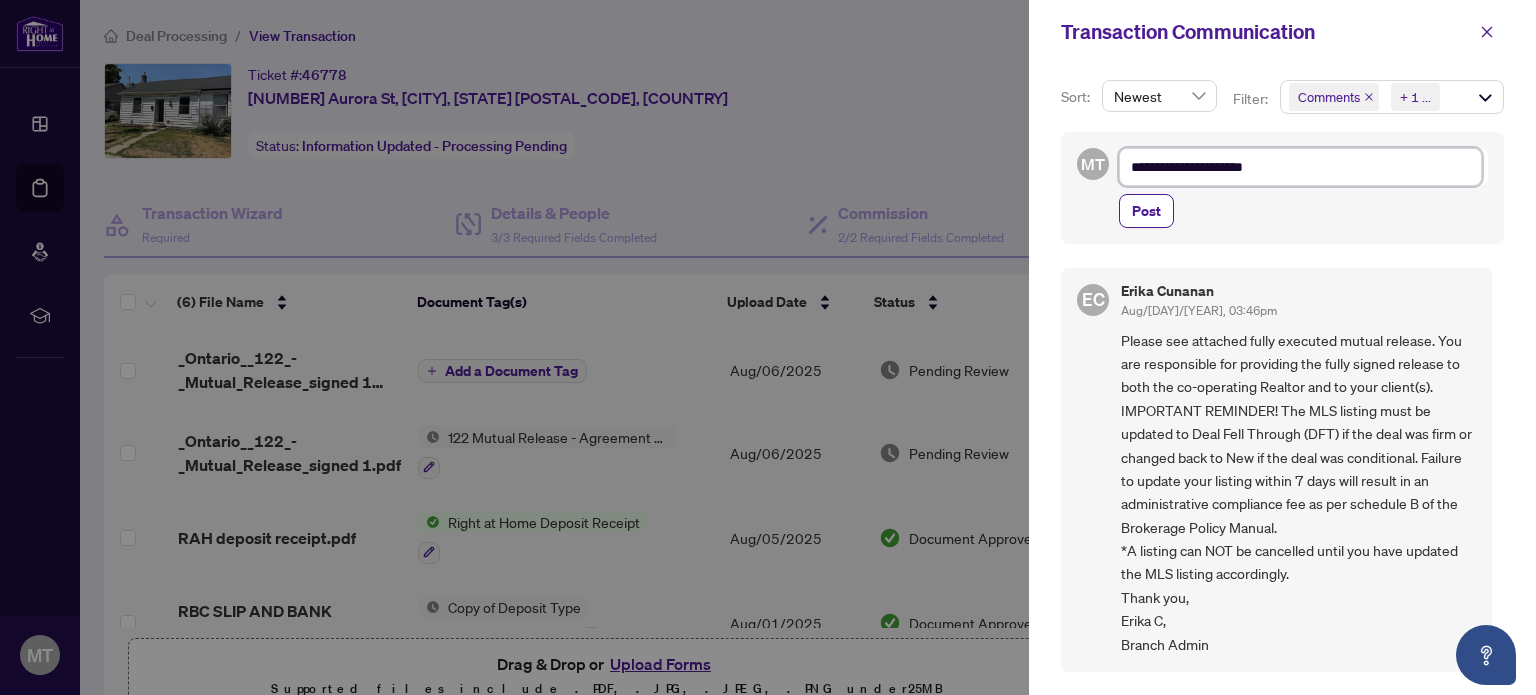type on "**********" 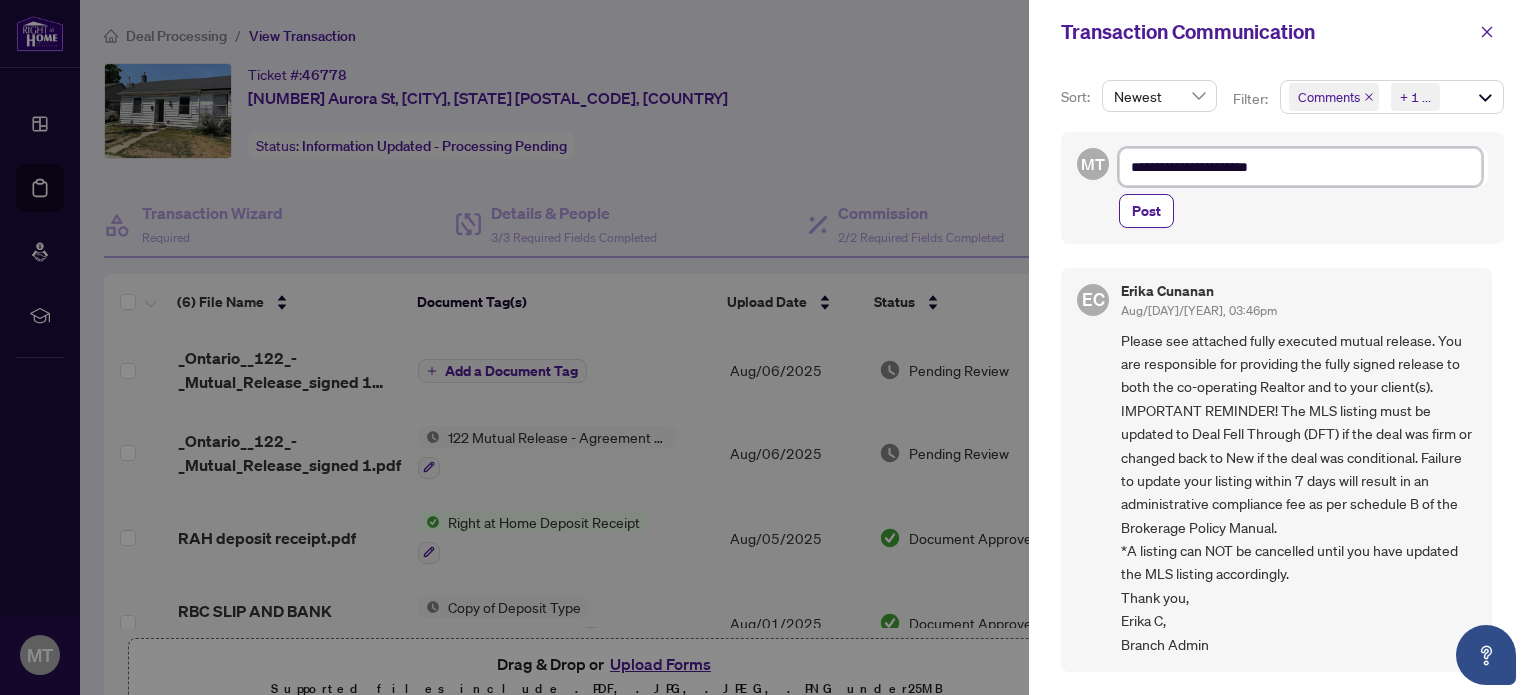 type on "**********" 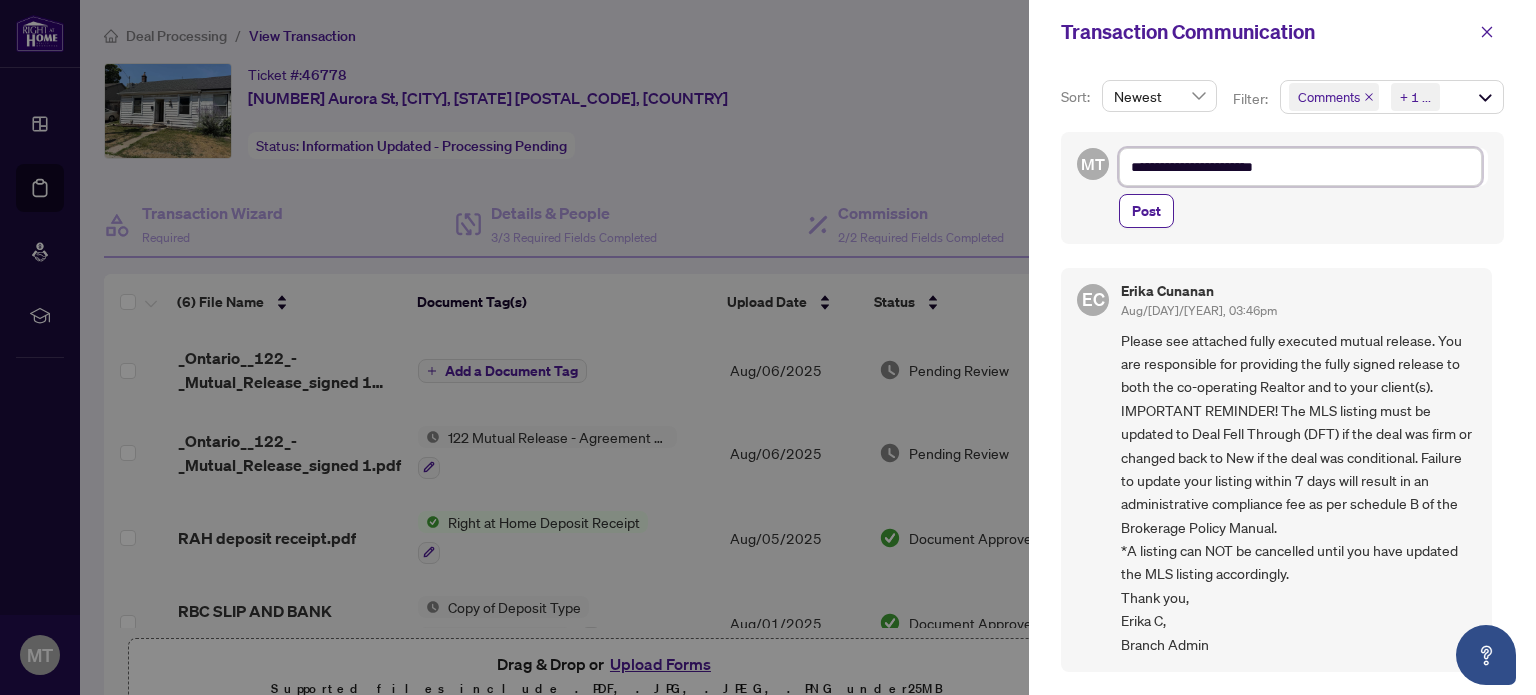 type on "**********" 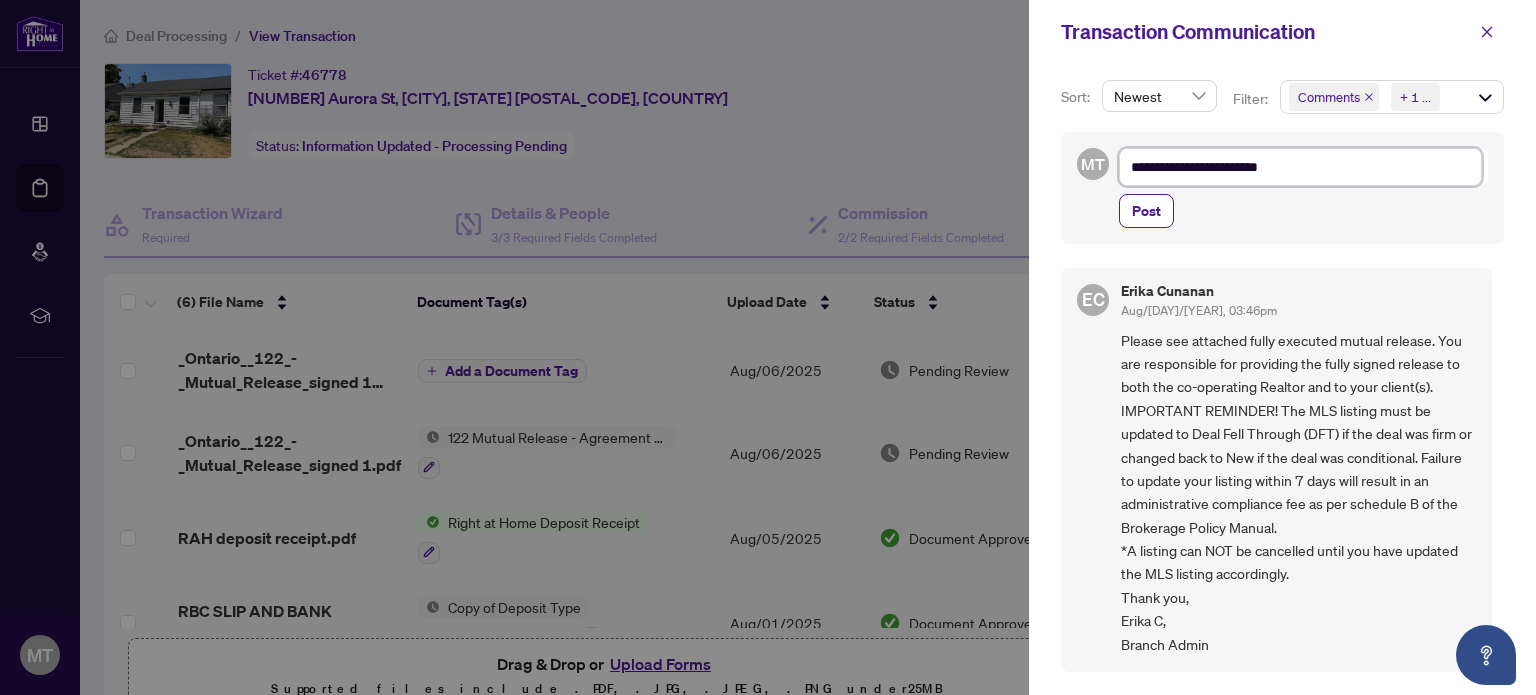 type on "**********" 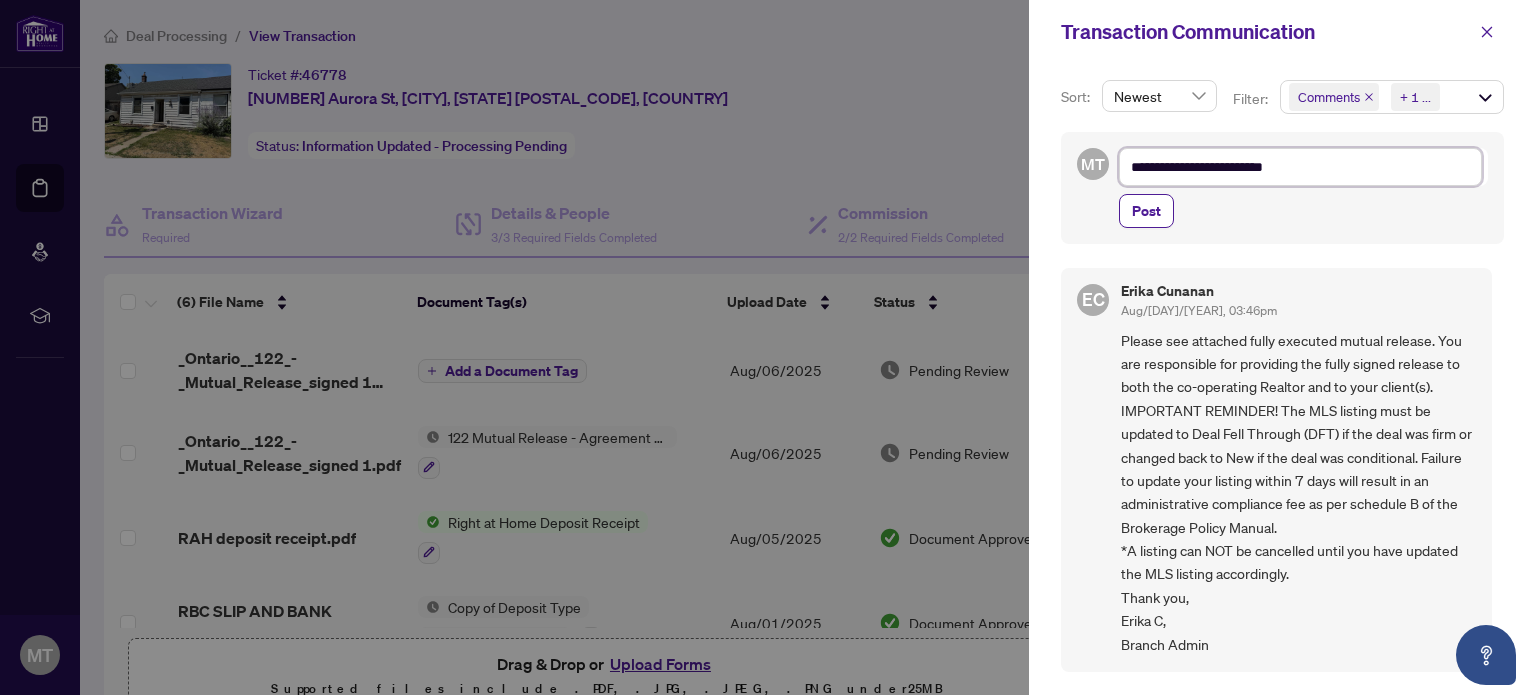type on "**********" 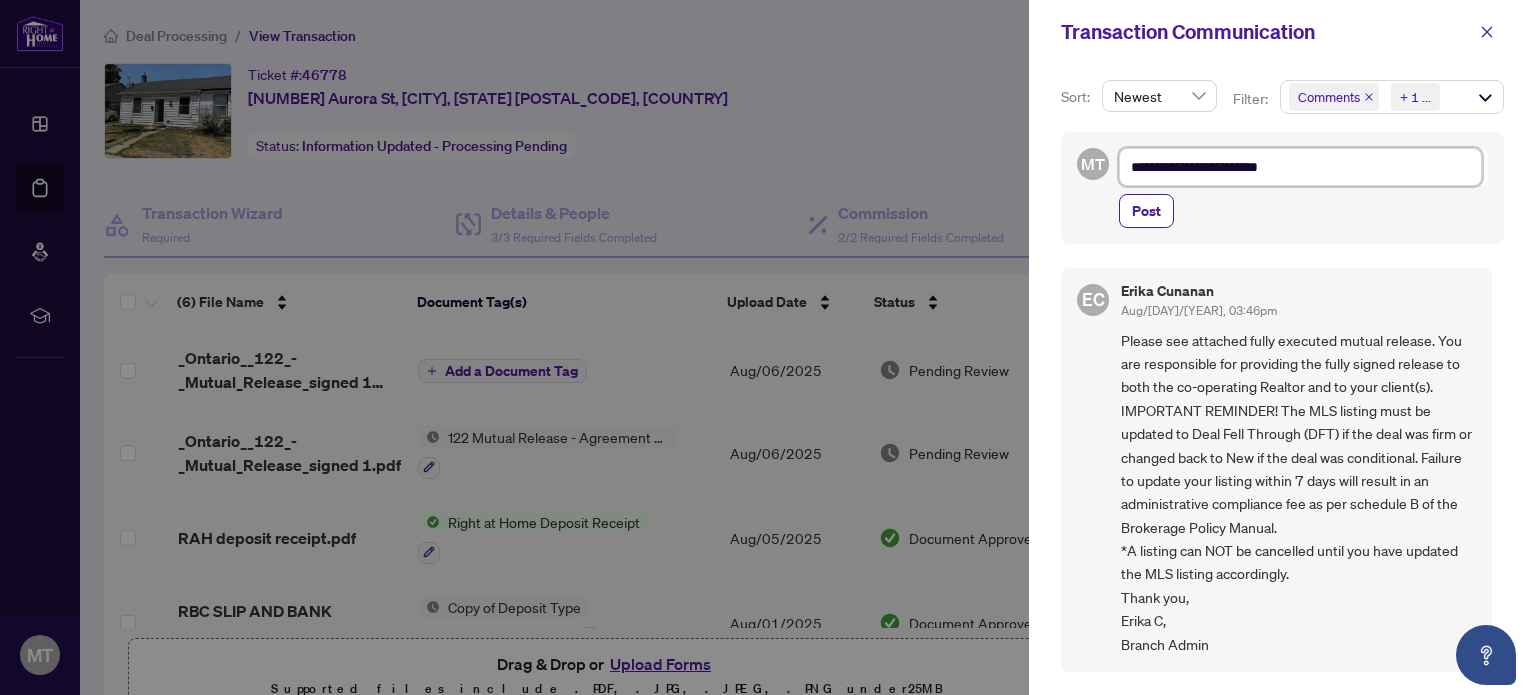 type on "**********" 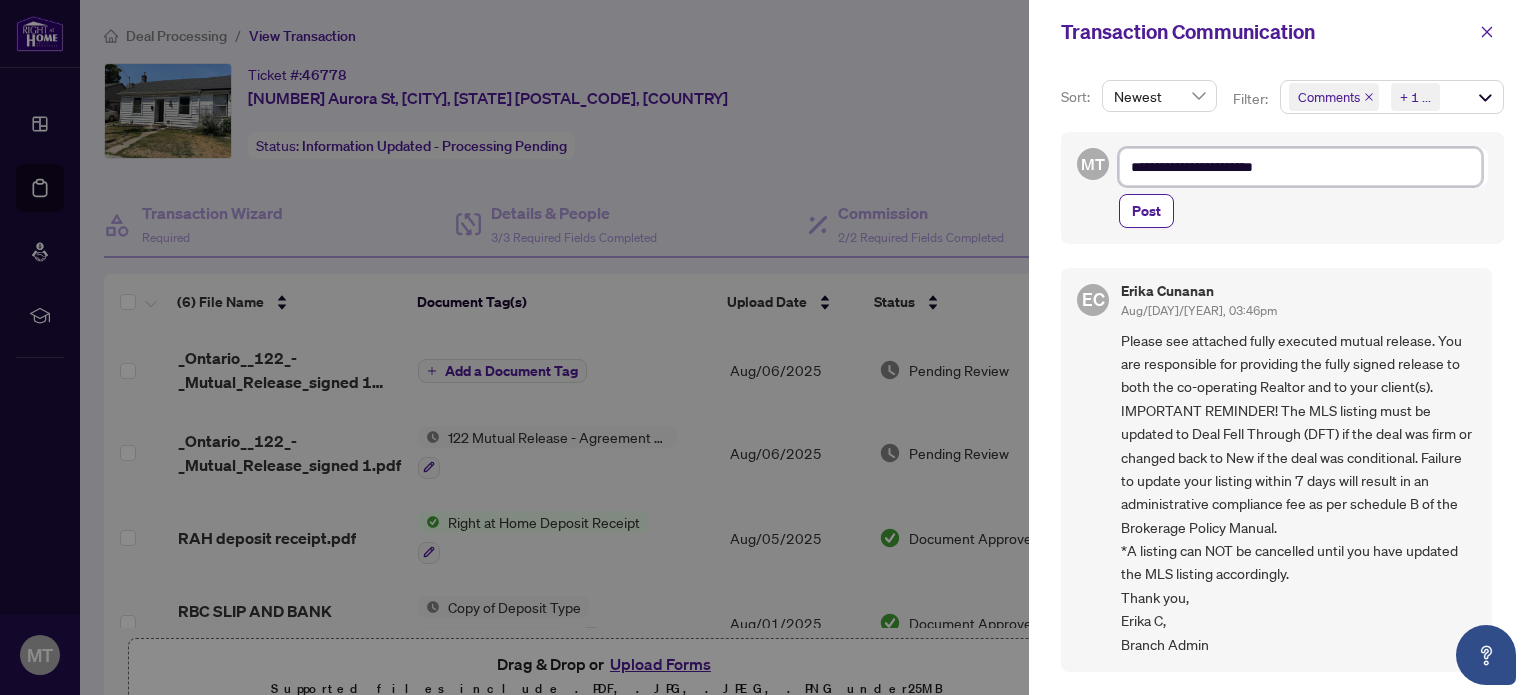 type on "**********" 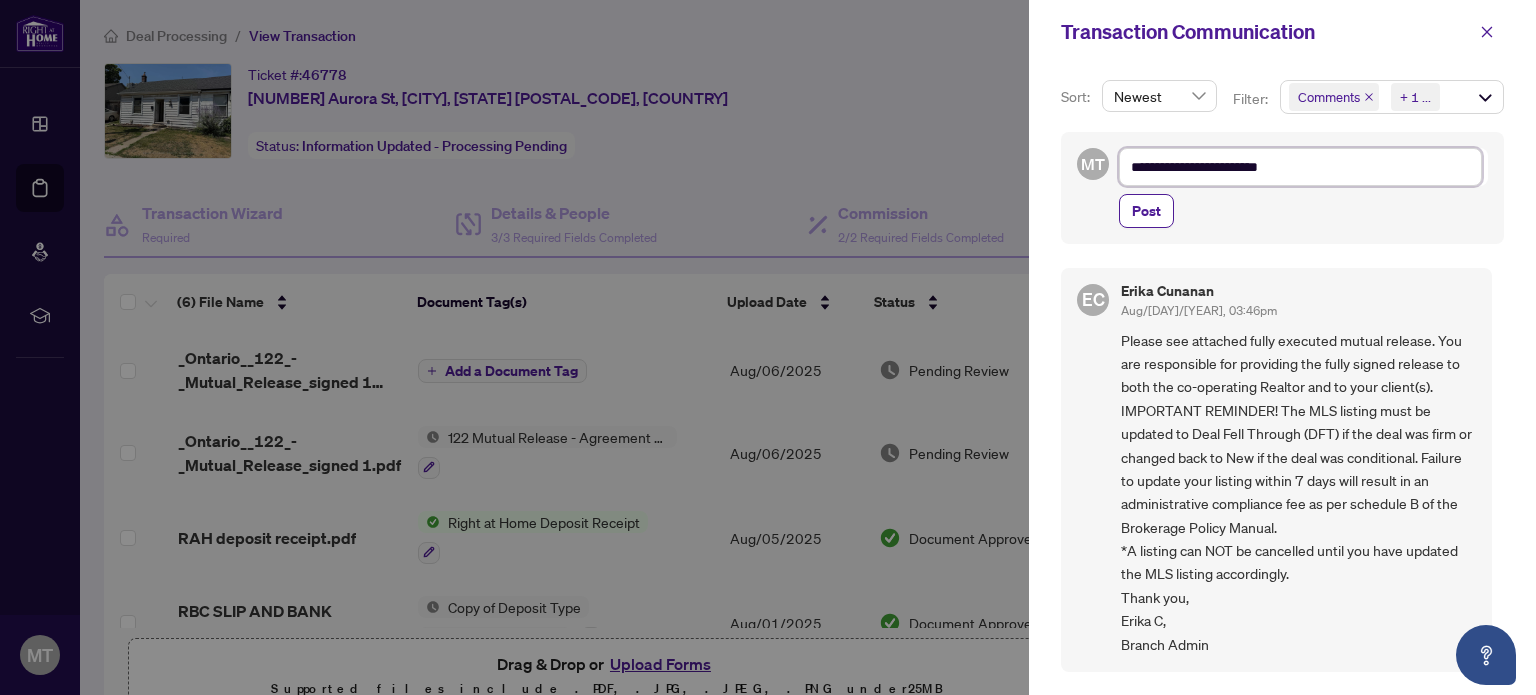 type on "**********" 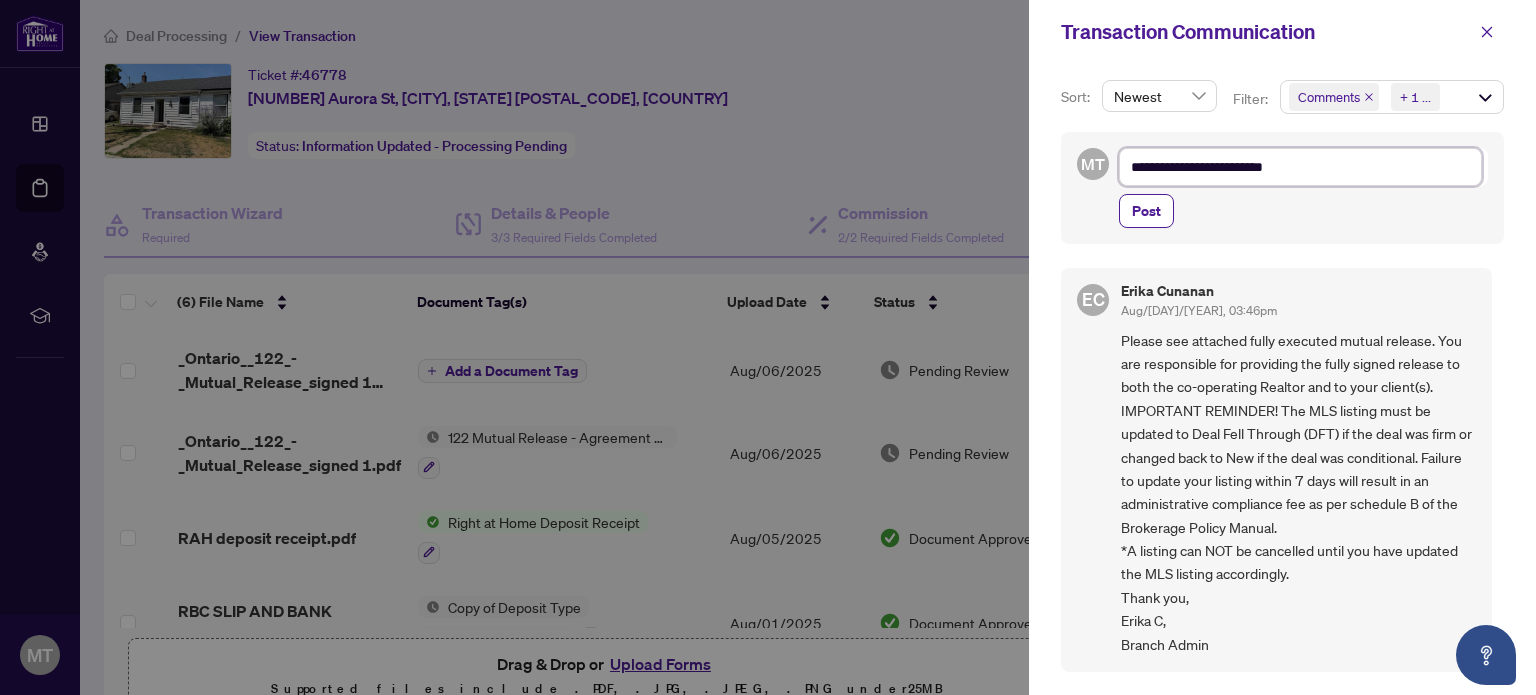 type on "**********" 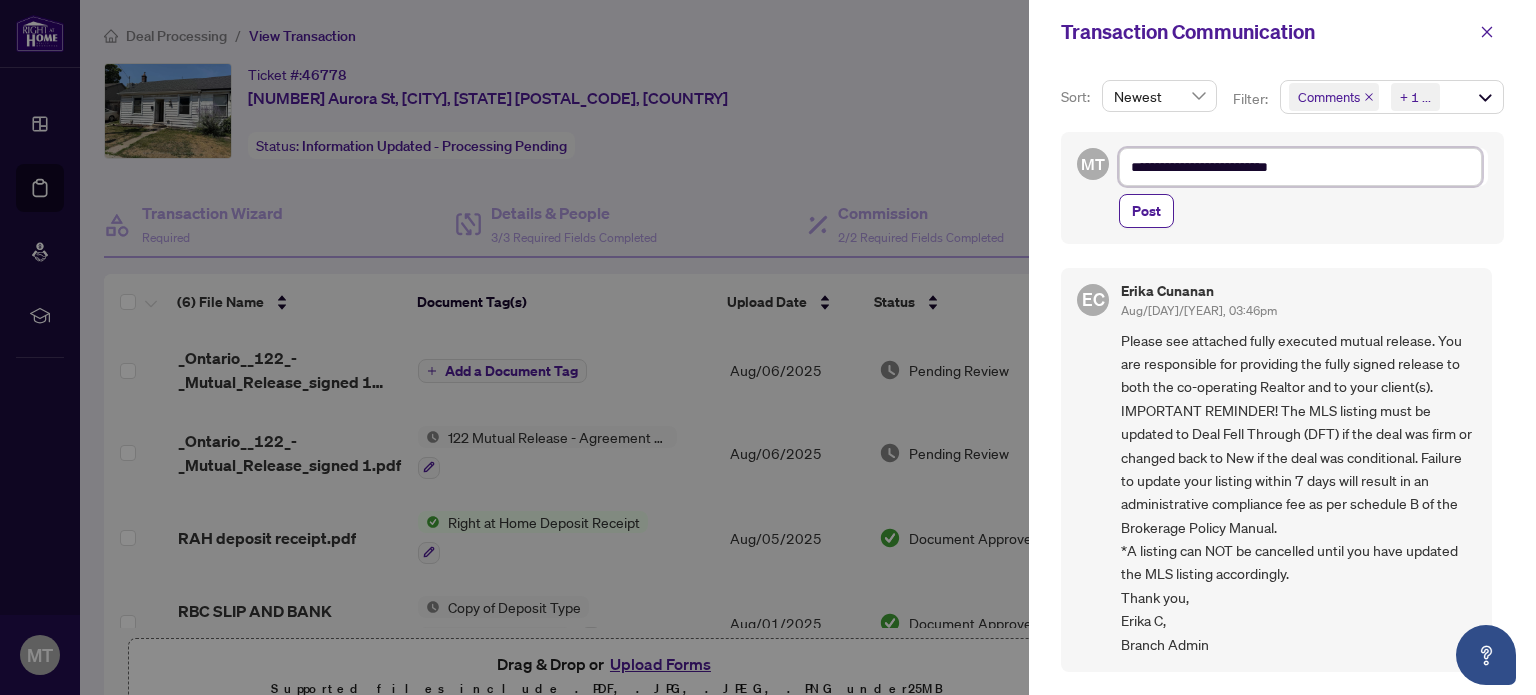 type on "**********" 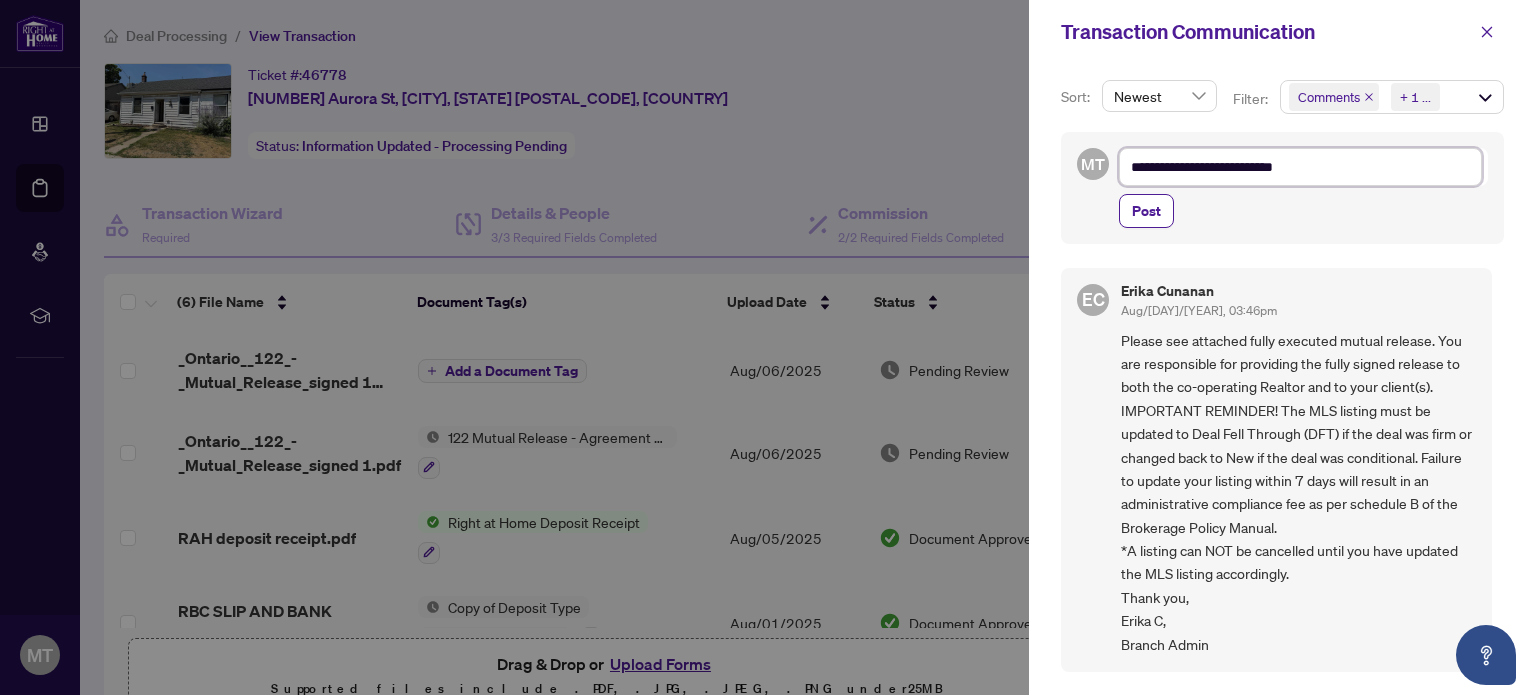 type on "**********" 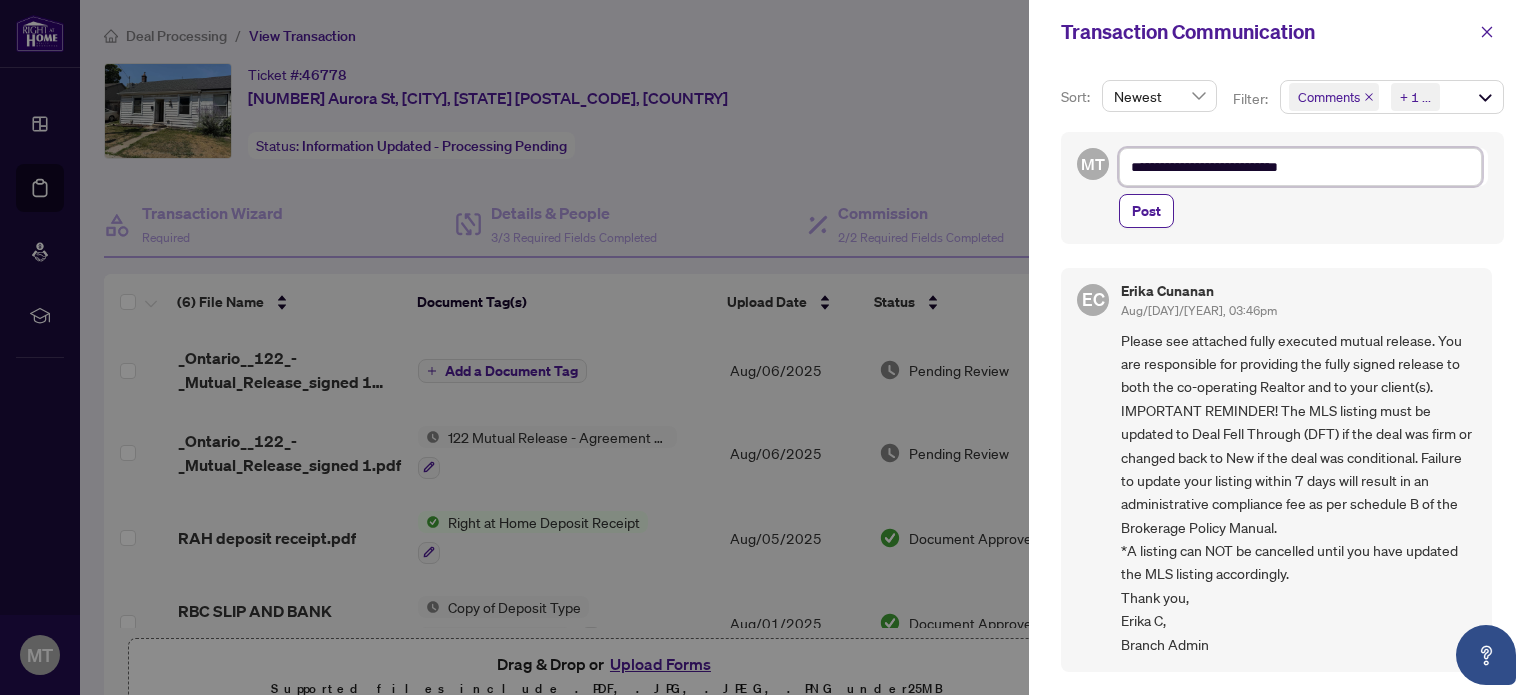 type on "**********" 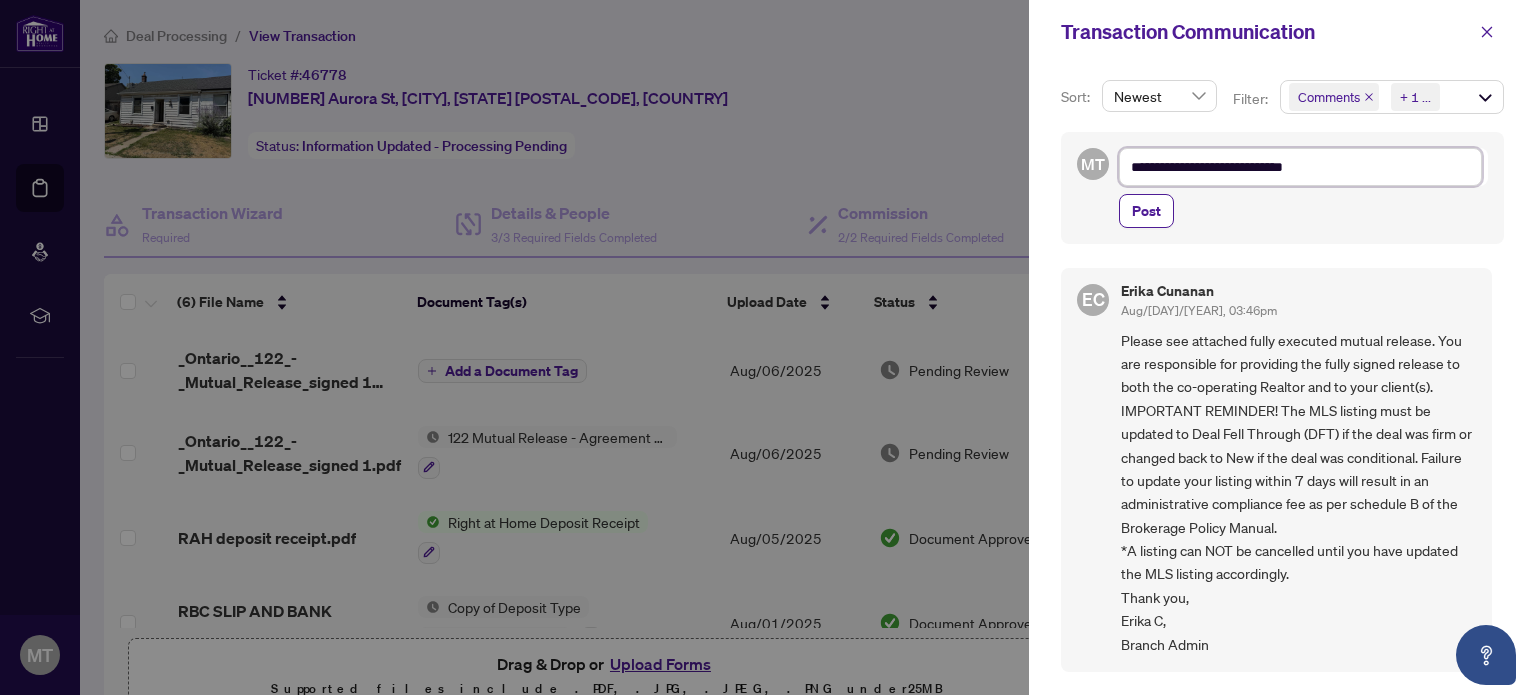 type on "**********" 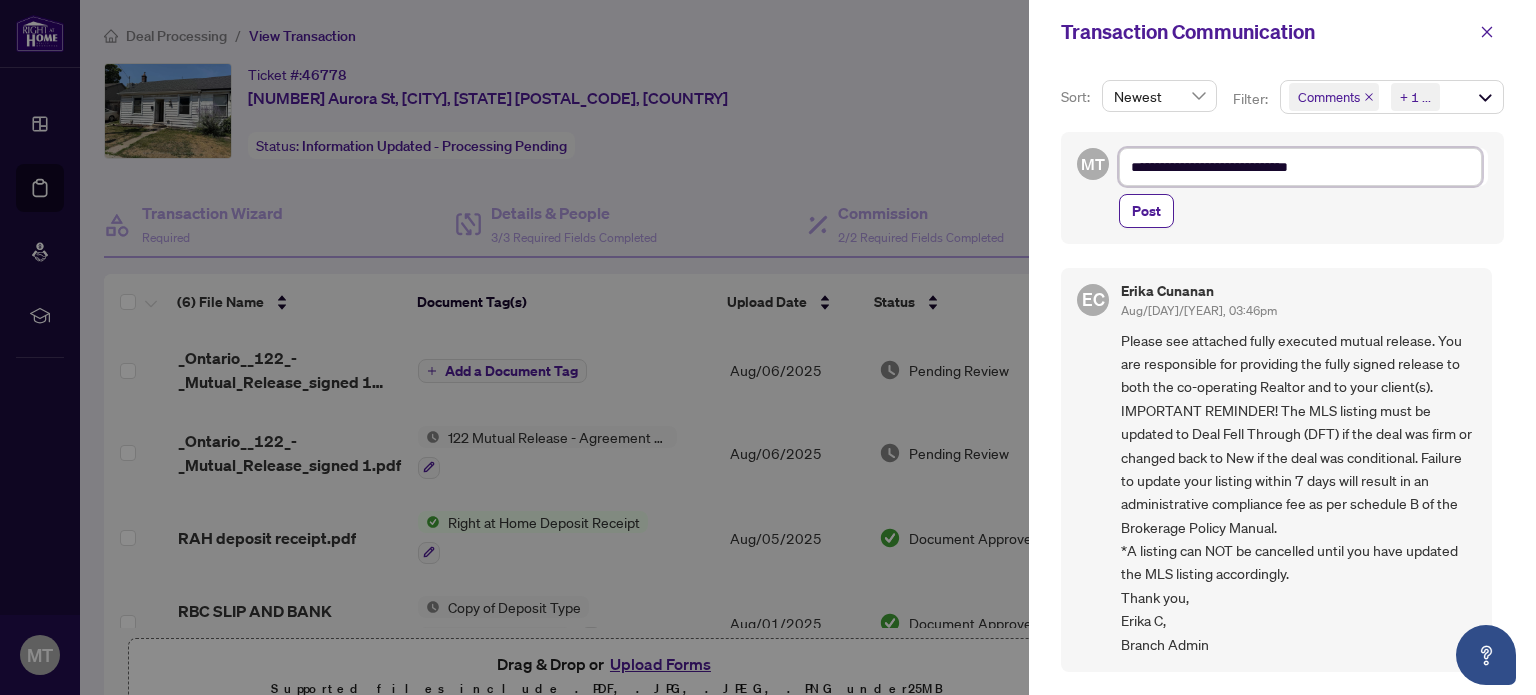 type on "**********" 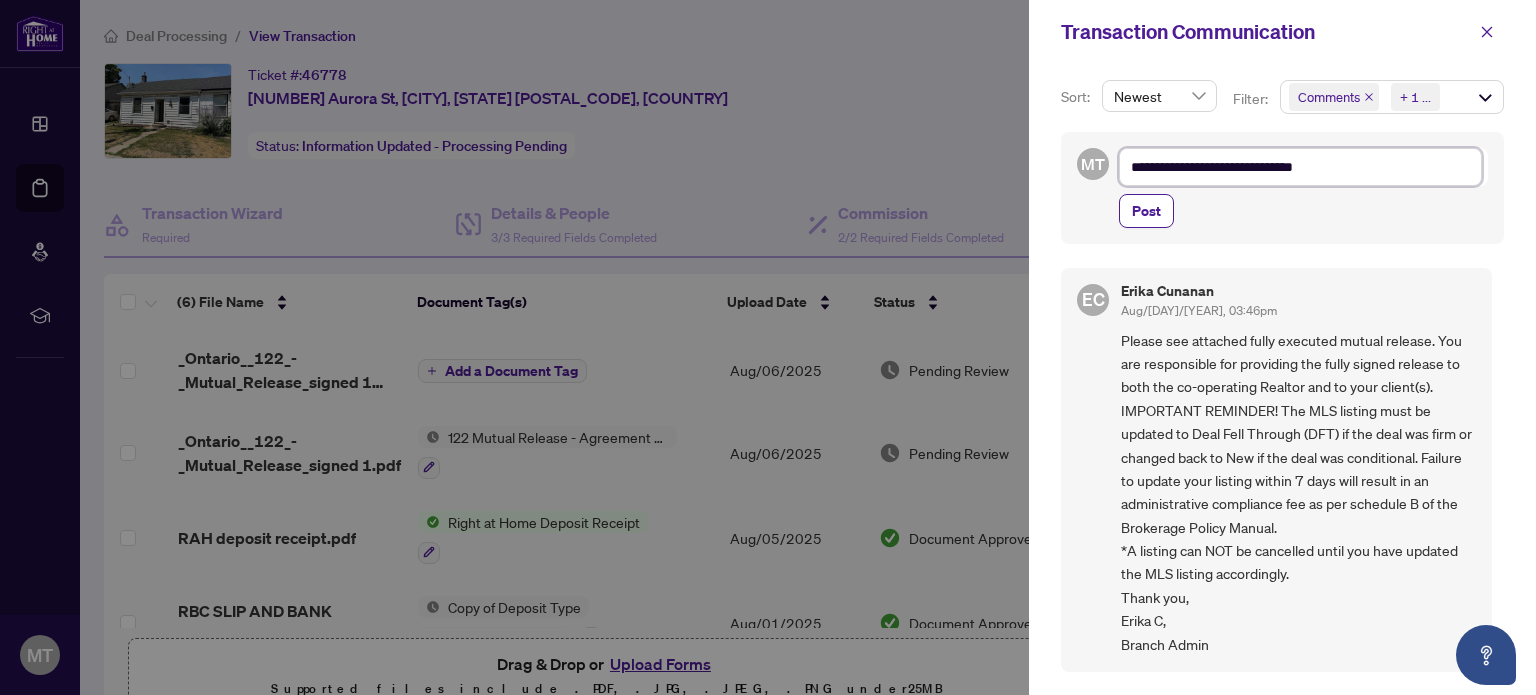 type on "**********" 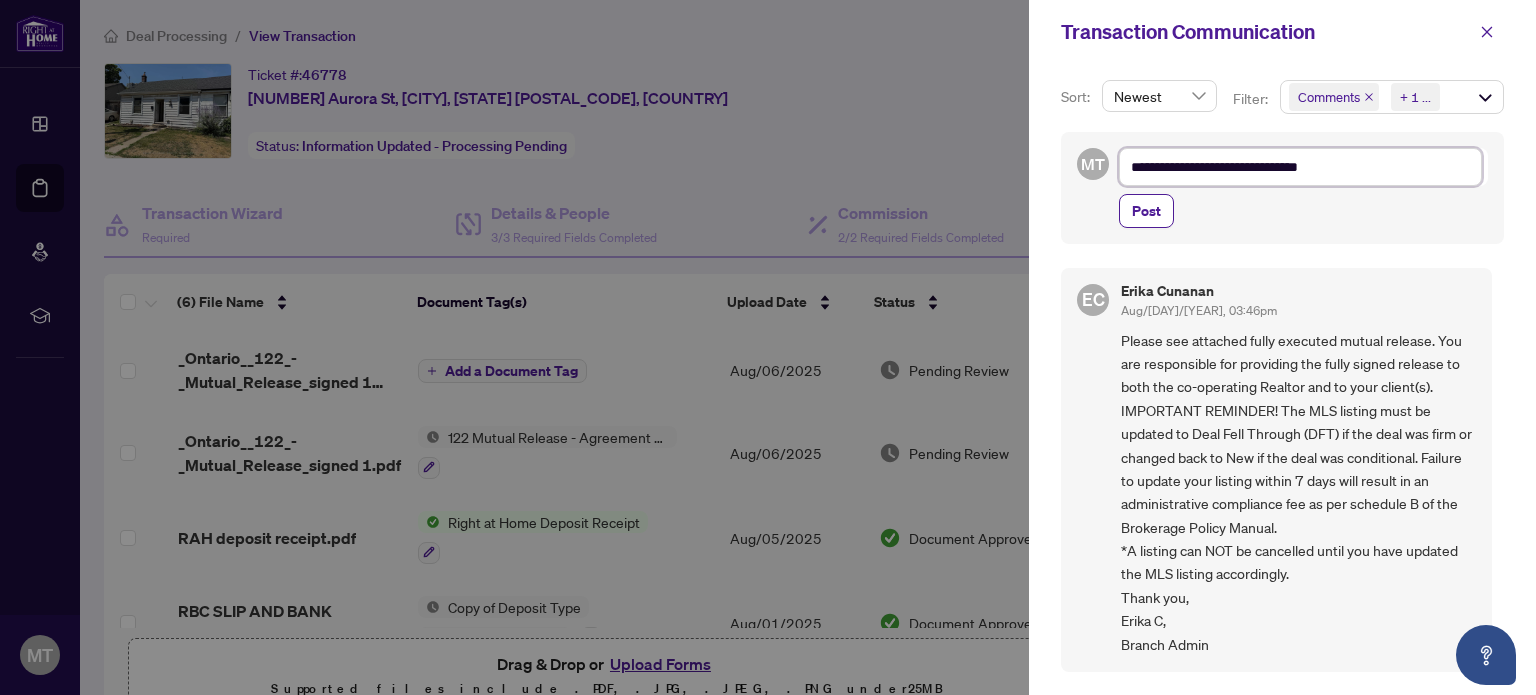 type on "**********" 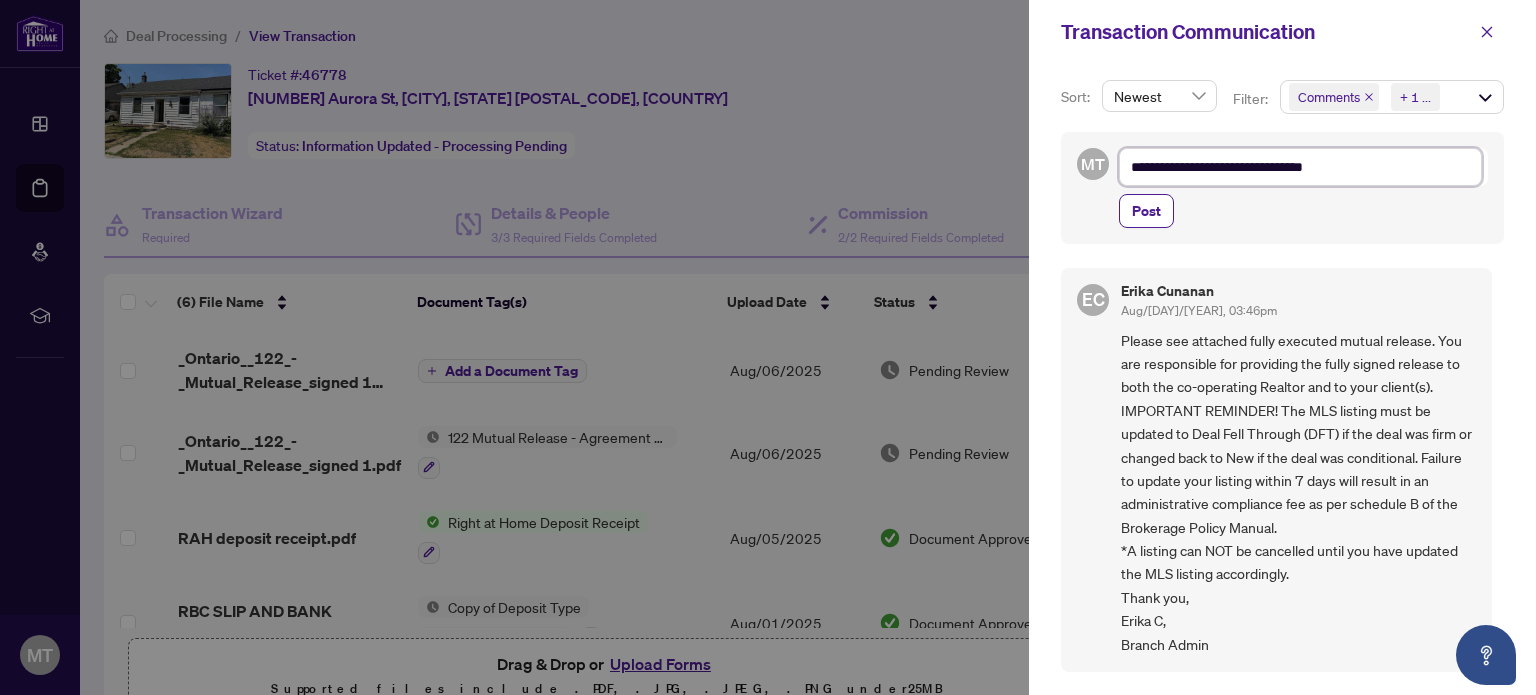 type on "**********" 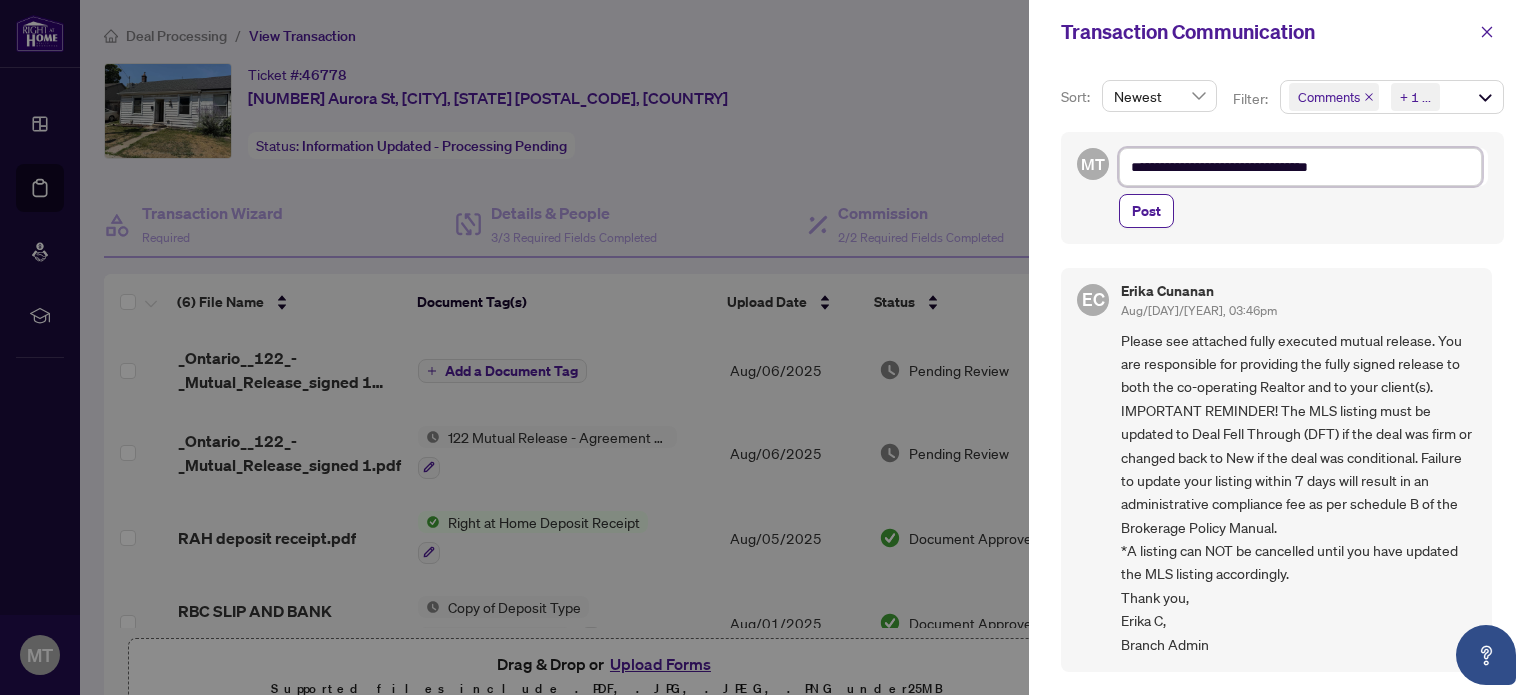 type on "**********" 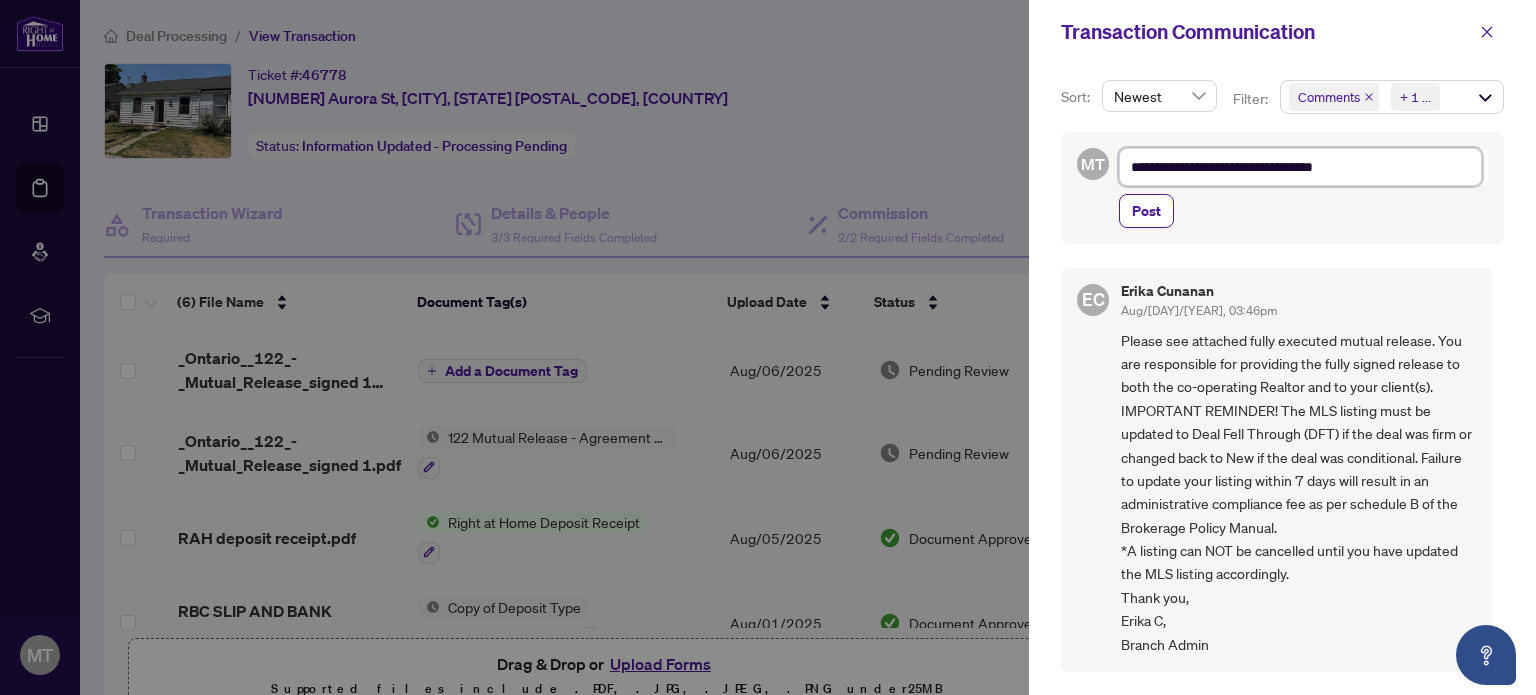 type on "**********" 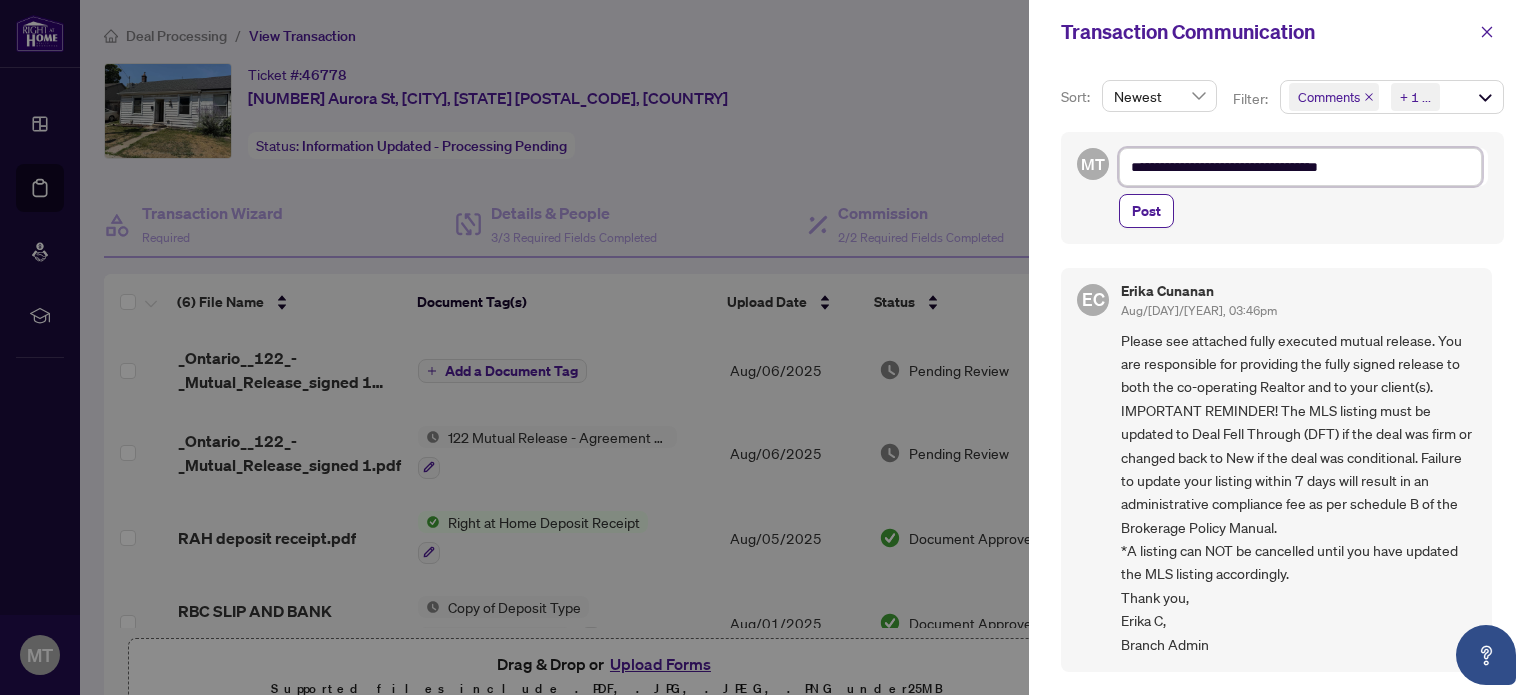 type on "**********" 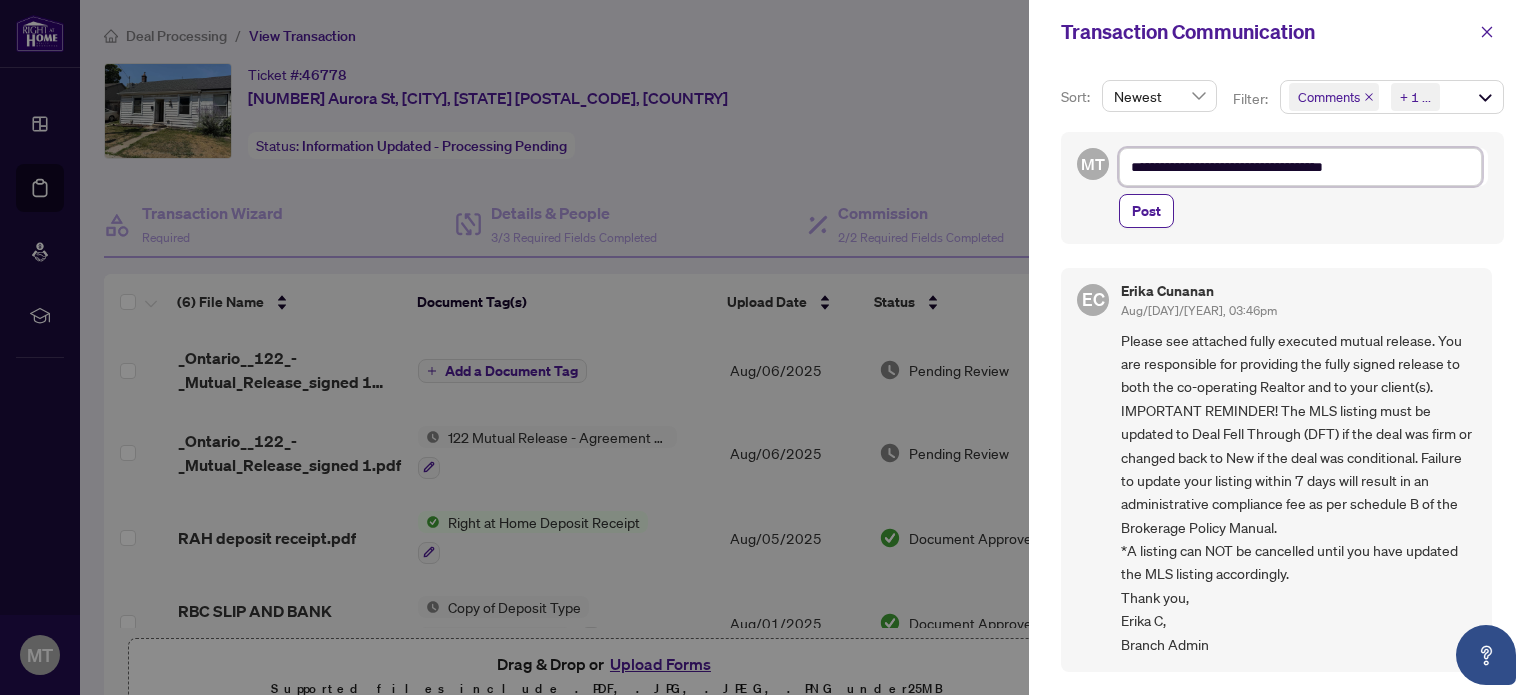 type on "**********" 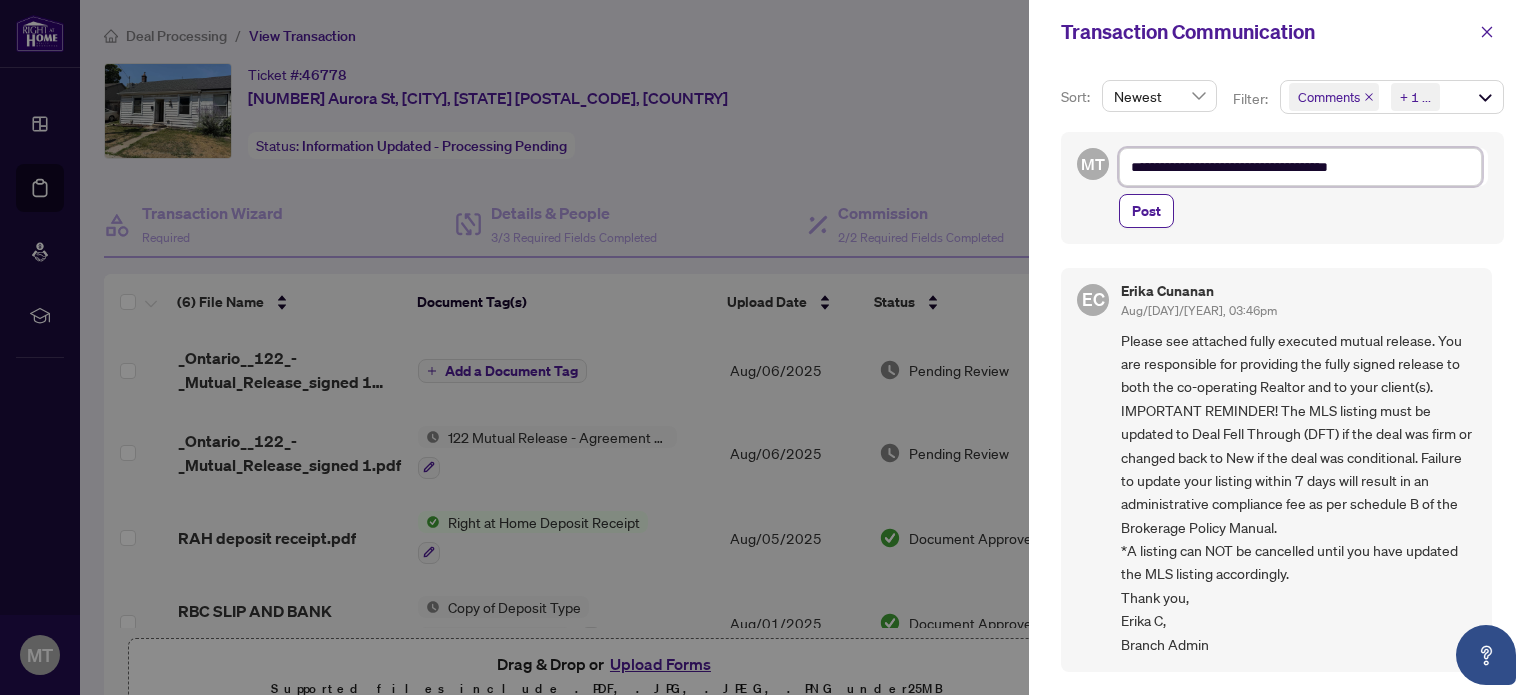type on "**********" 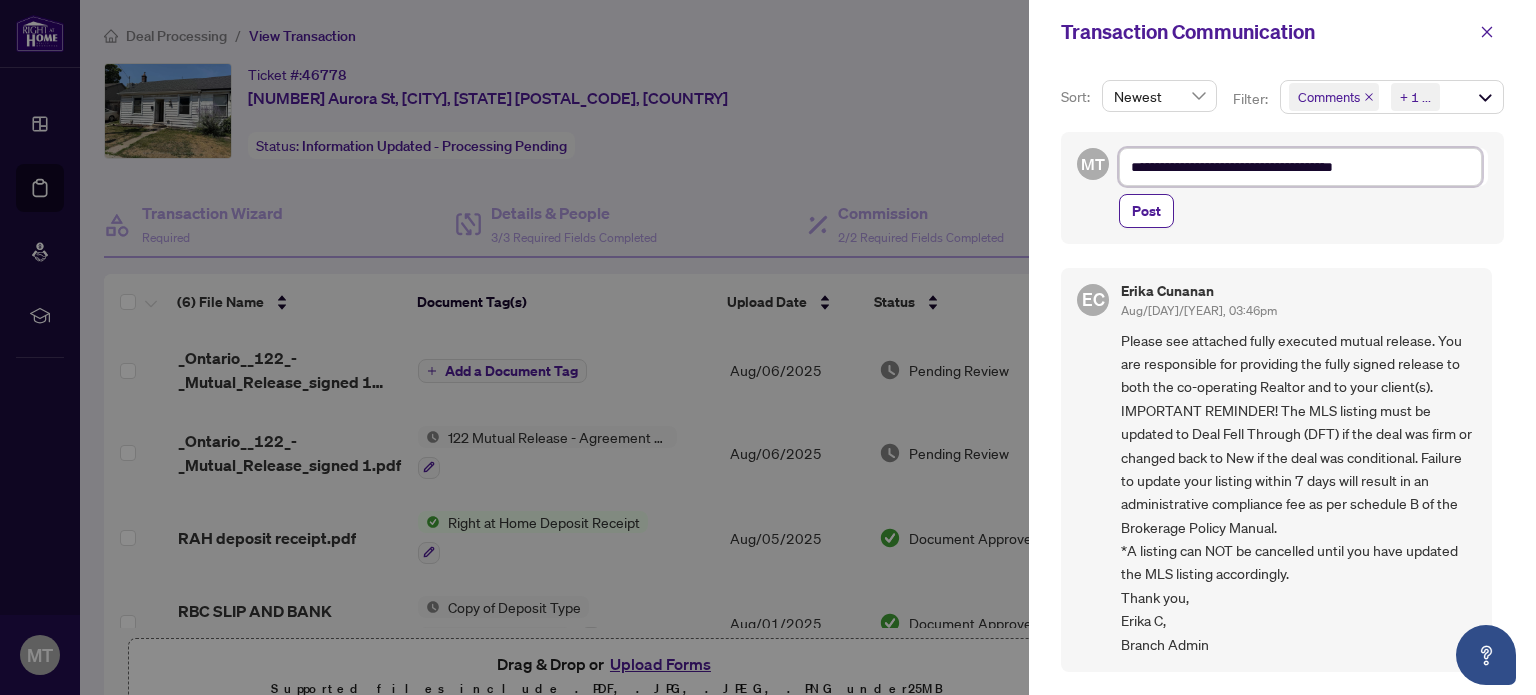 type on "**********" 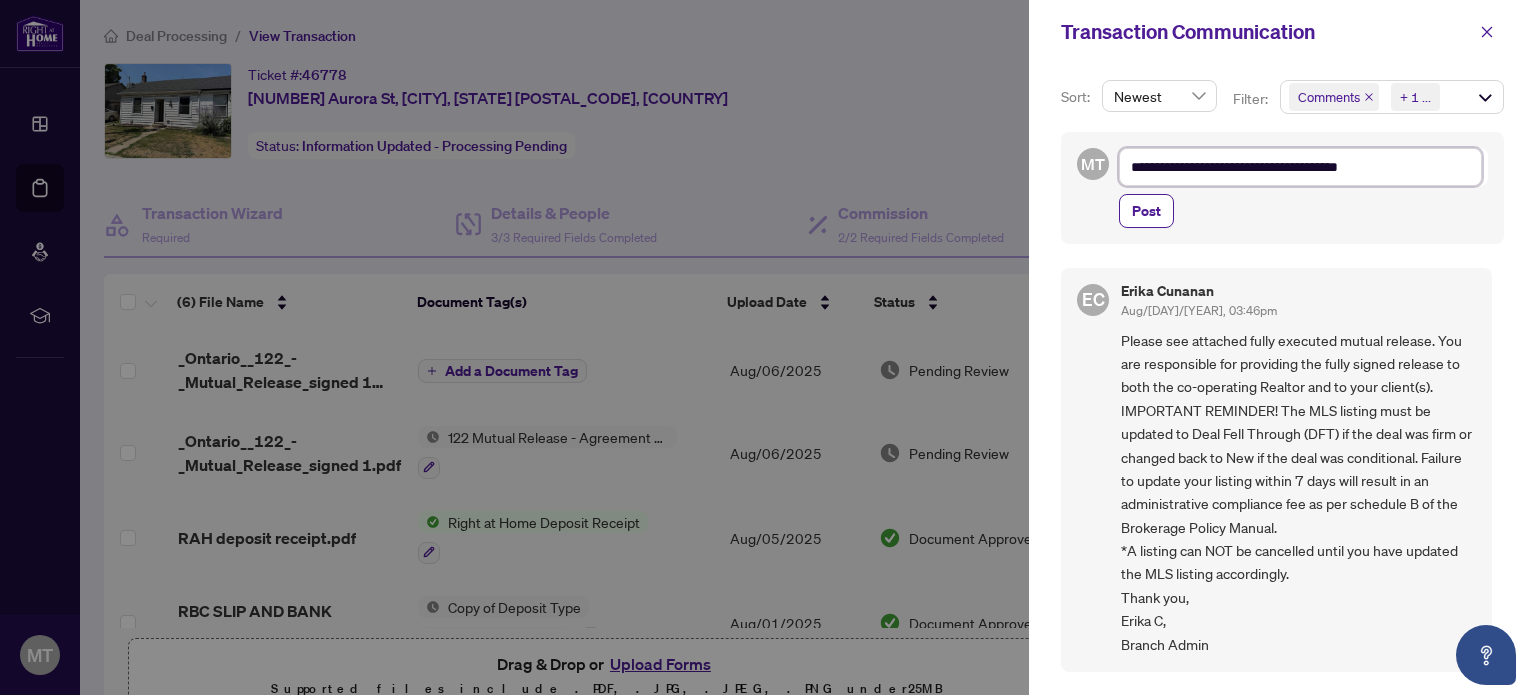 type on "**********" 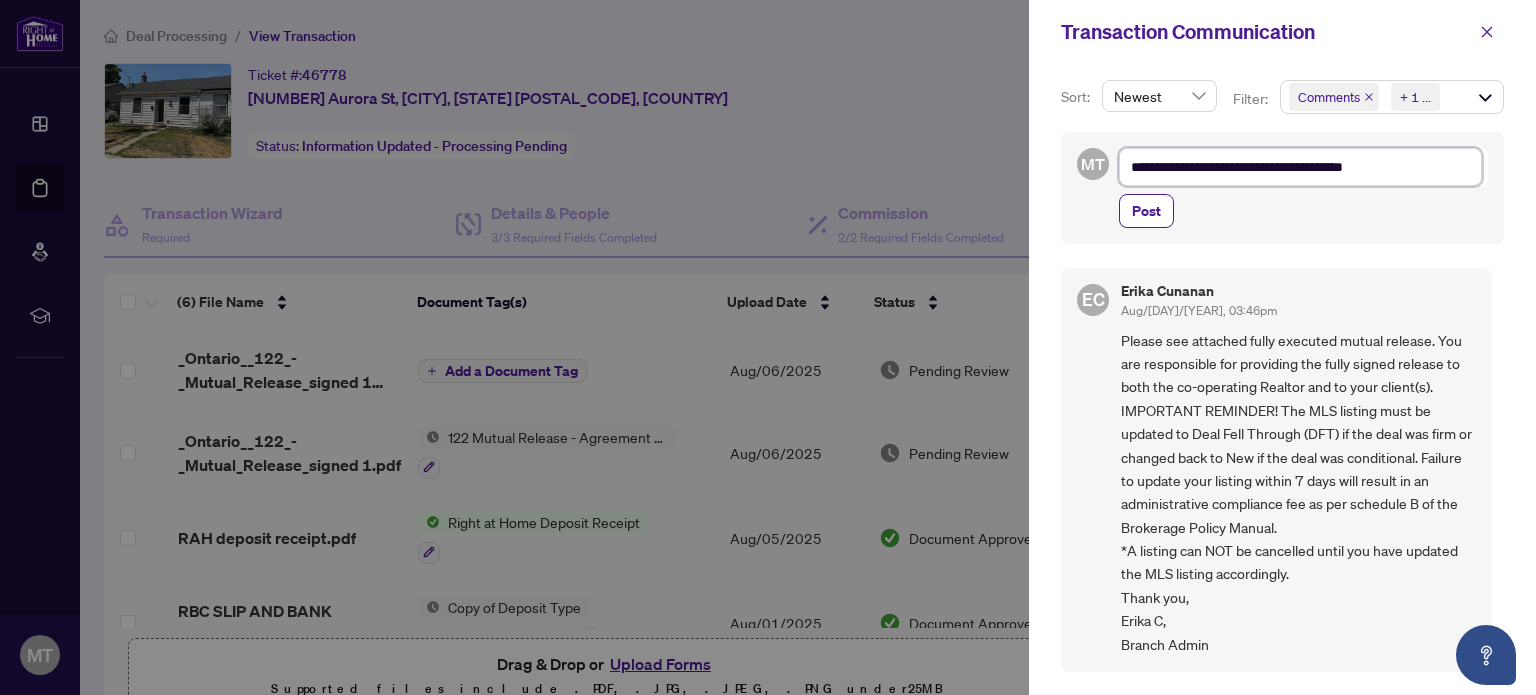 type on "**********" 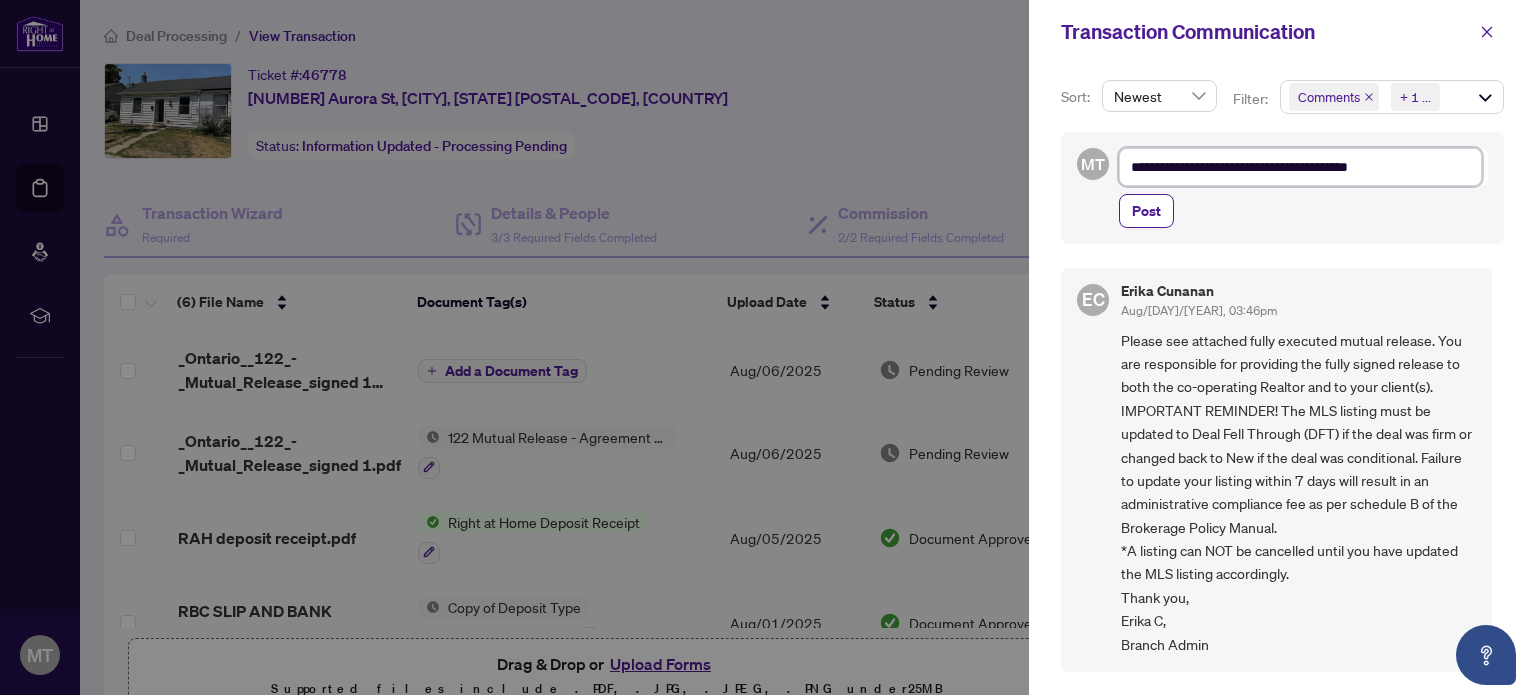 type on "**********" 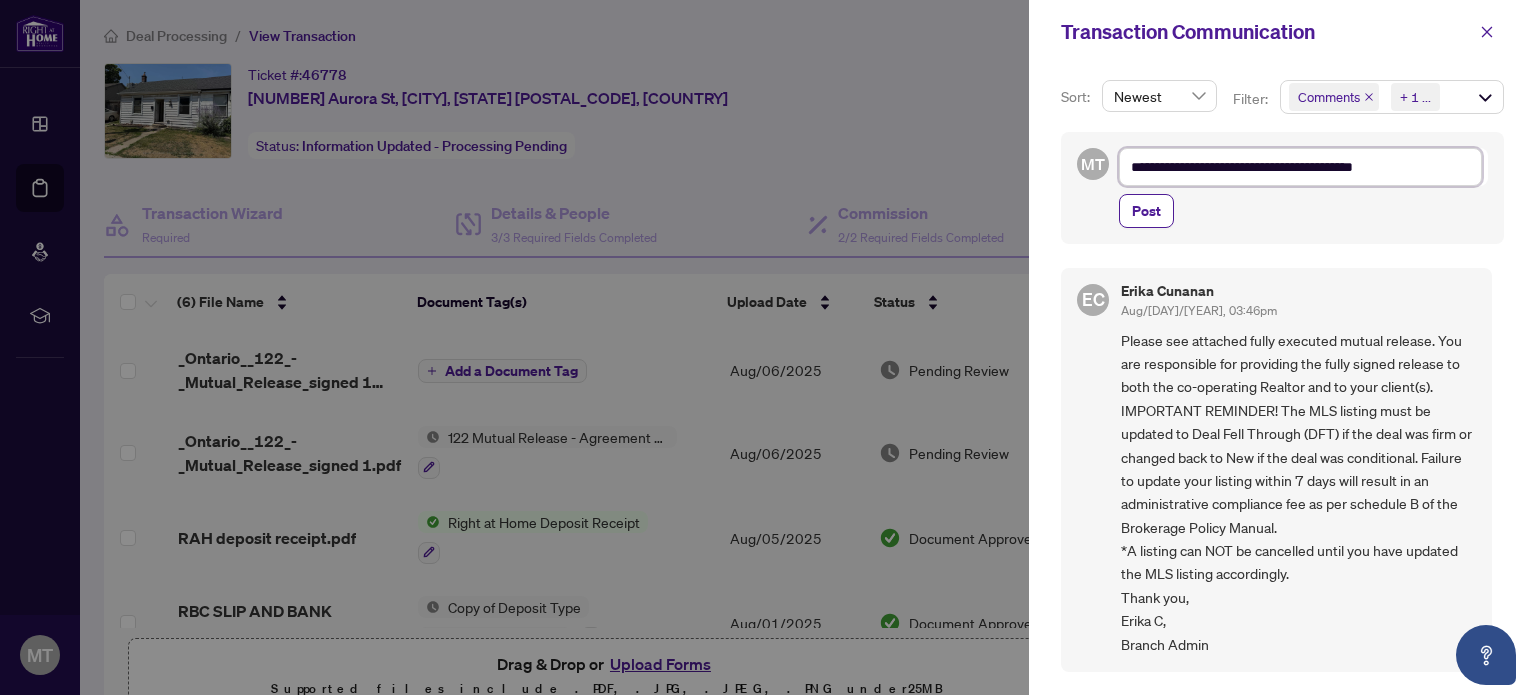 type on "**********" 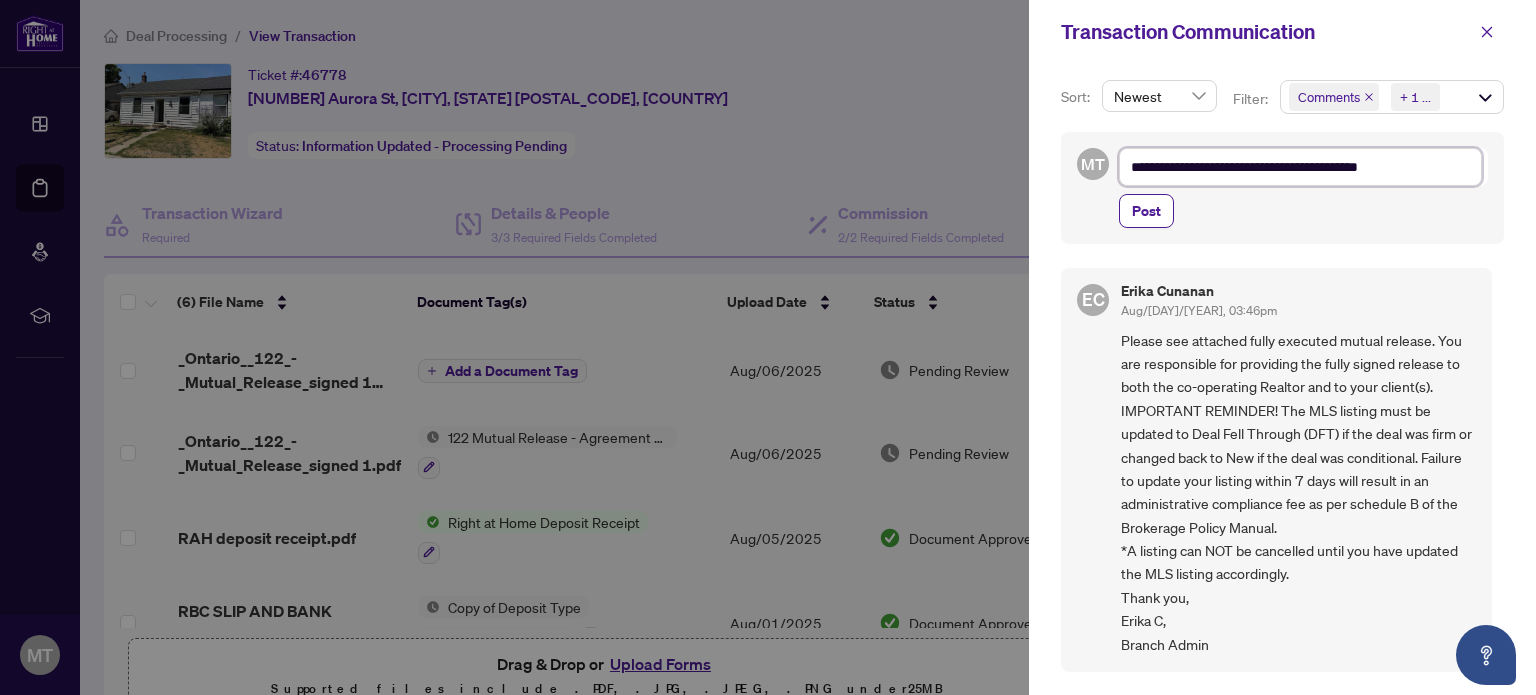 type on "**********" 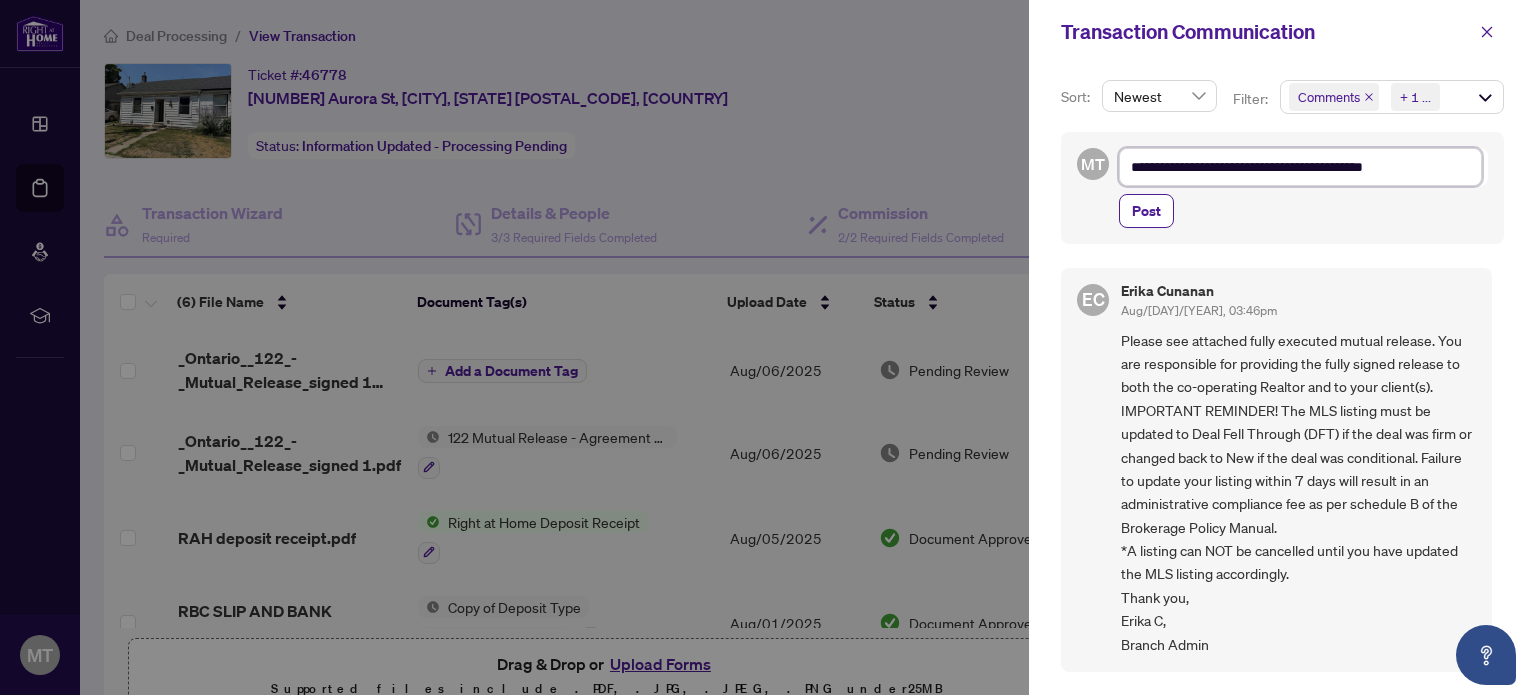 type on "**********" 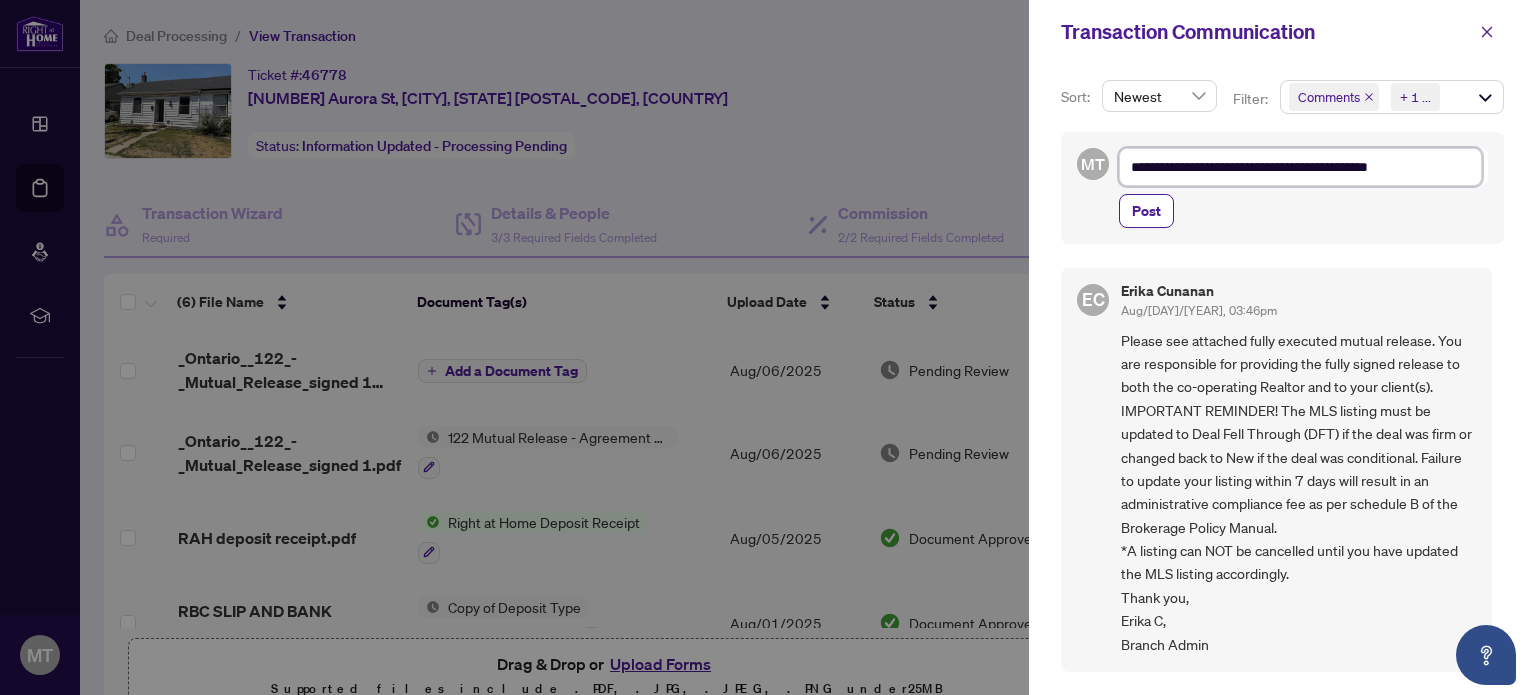 type on "**********" 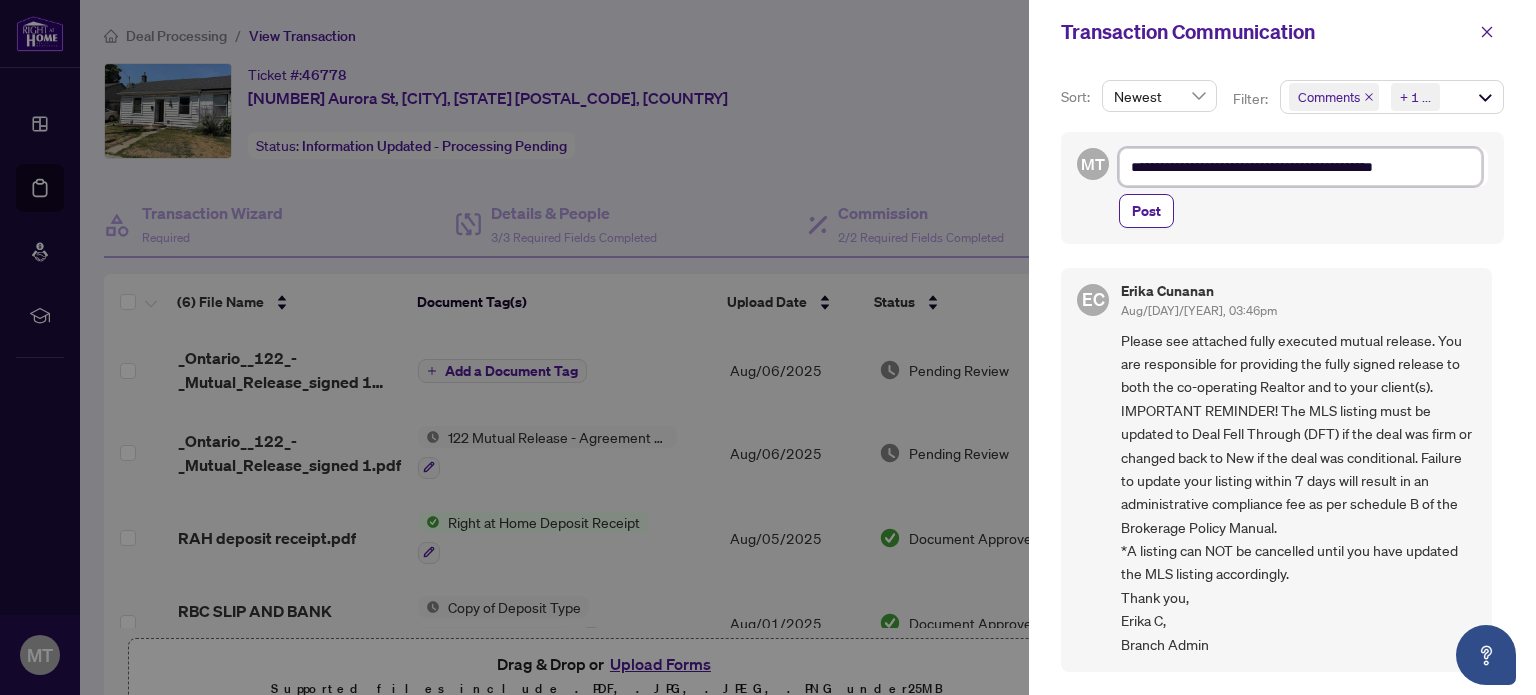 type on "**********" 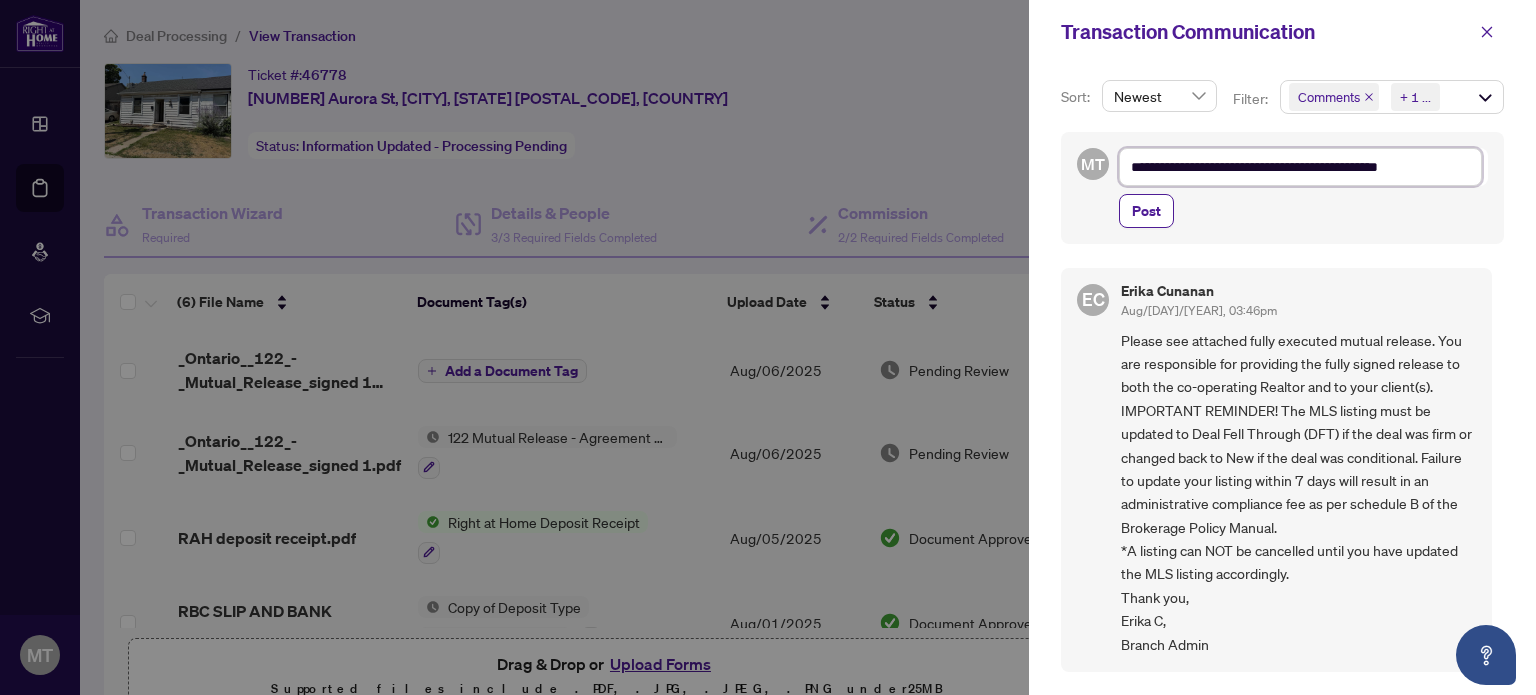 type on "**********" 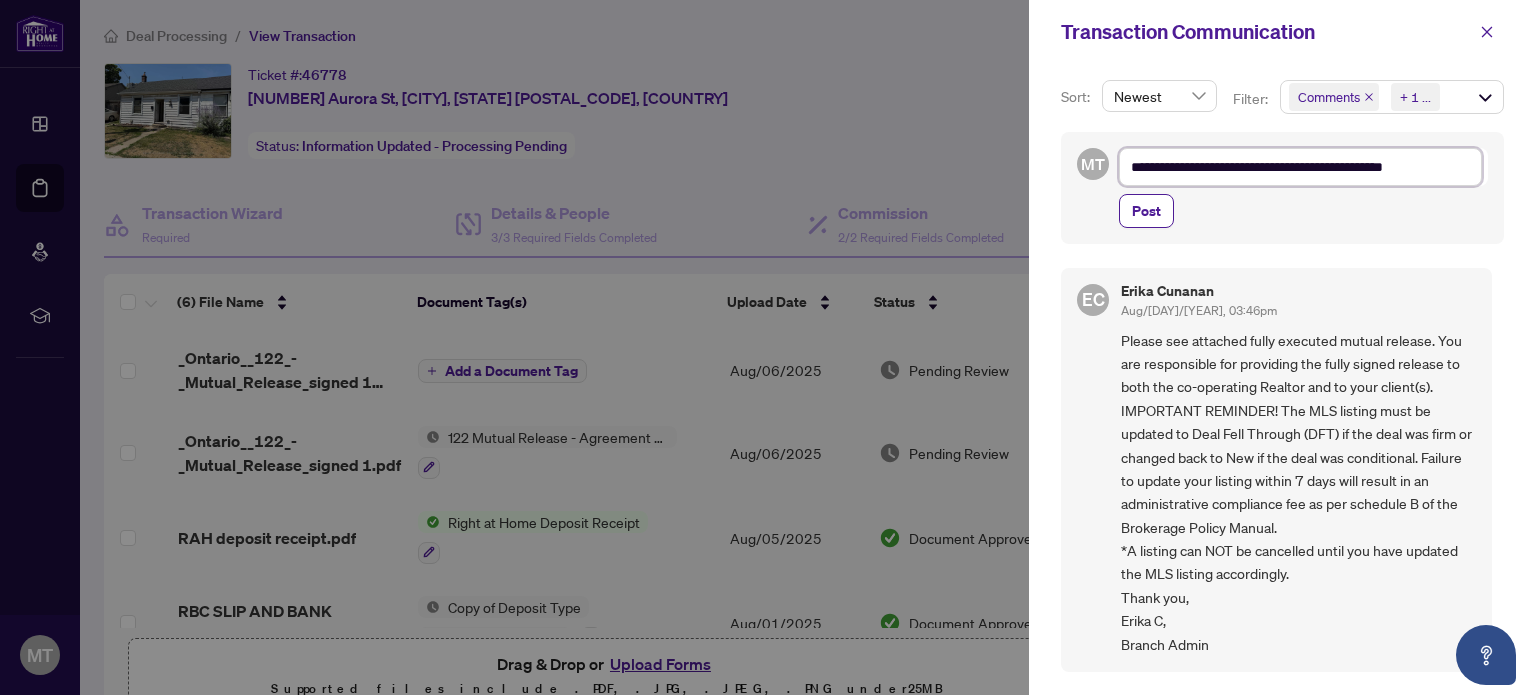 type 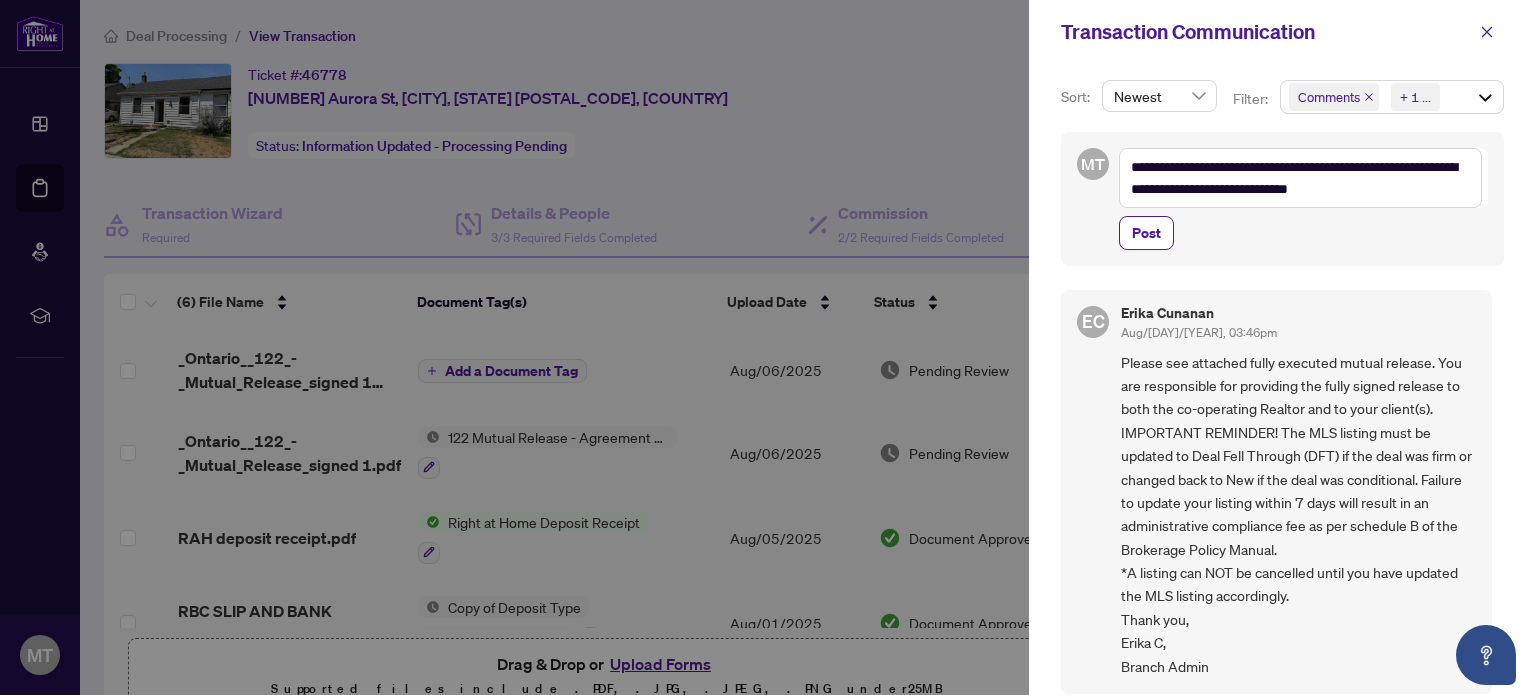 click on "Post" at bounding box center (1303, 233) 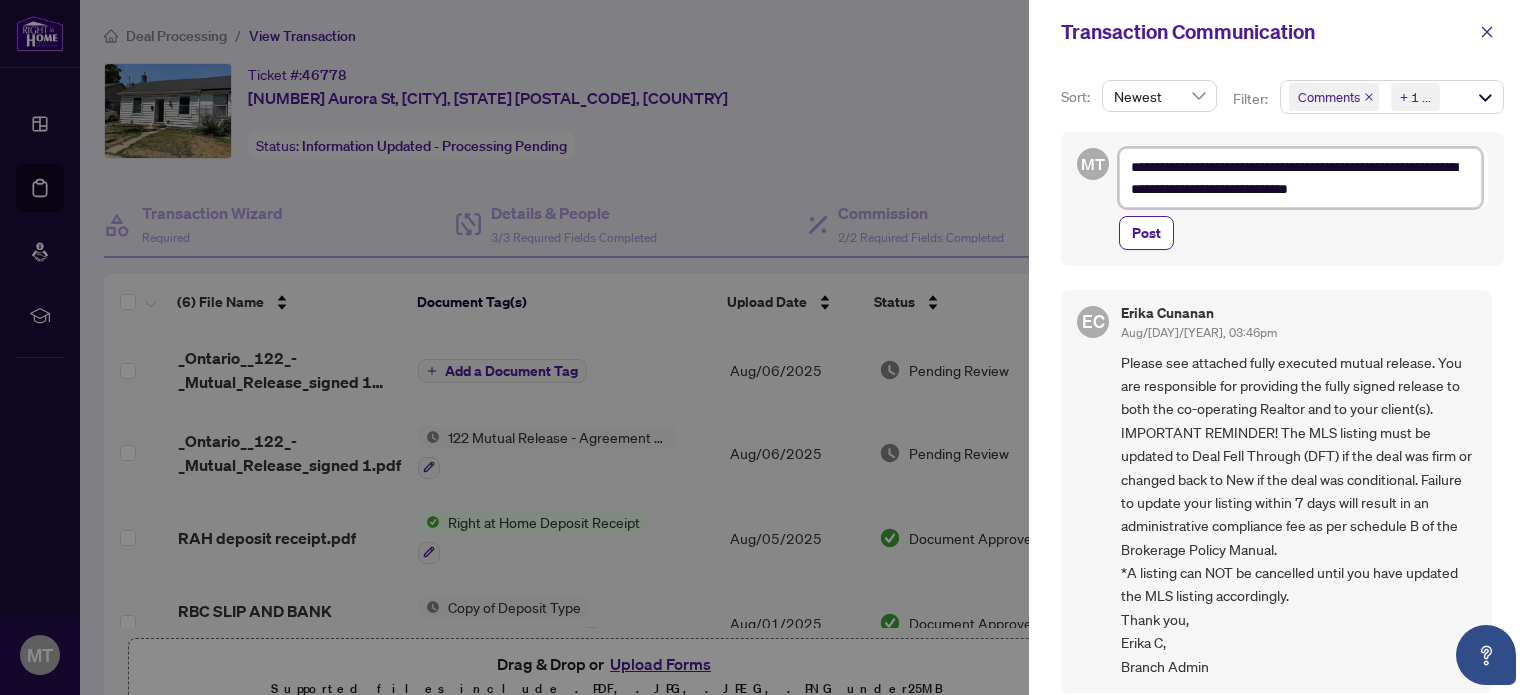 click on "**********" at bounding box center [1300, 178] 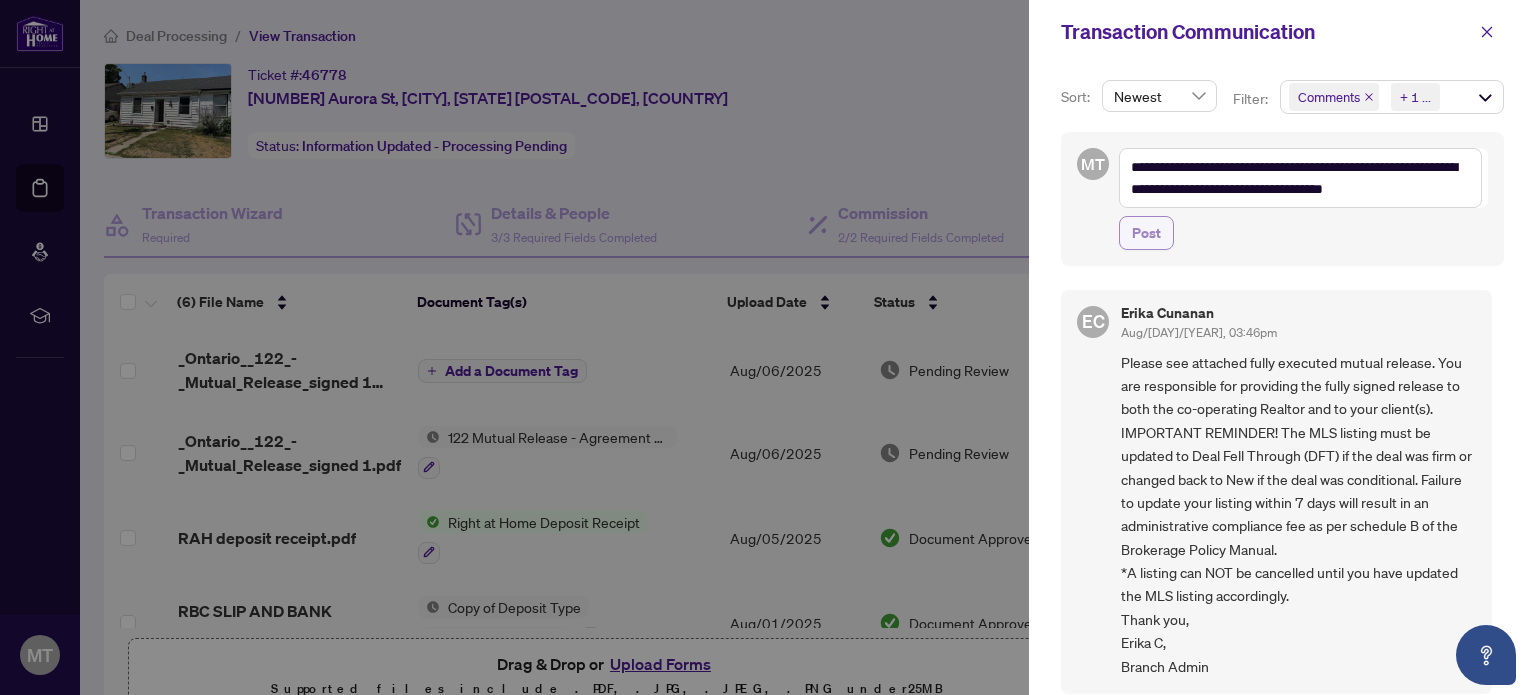 click on "Post" at bounding box center (1146, 233) 